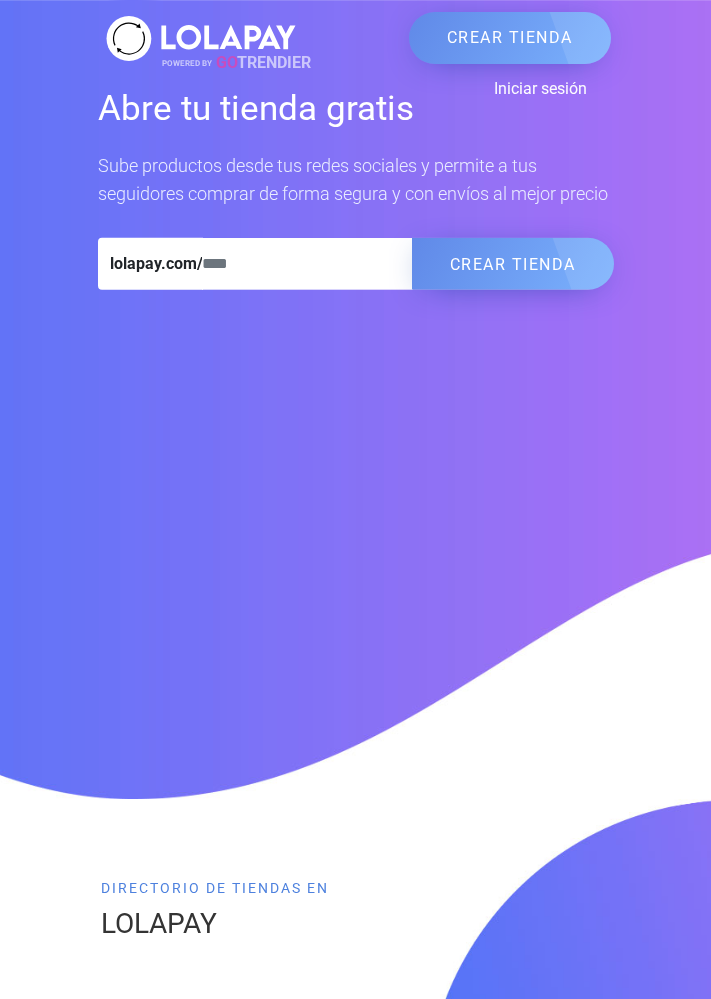 scroll, scrollTop: 0, scrollLeft: 0, axis: both 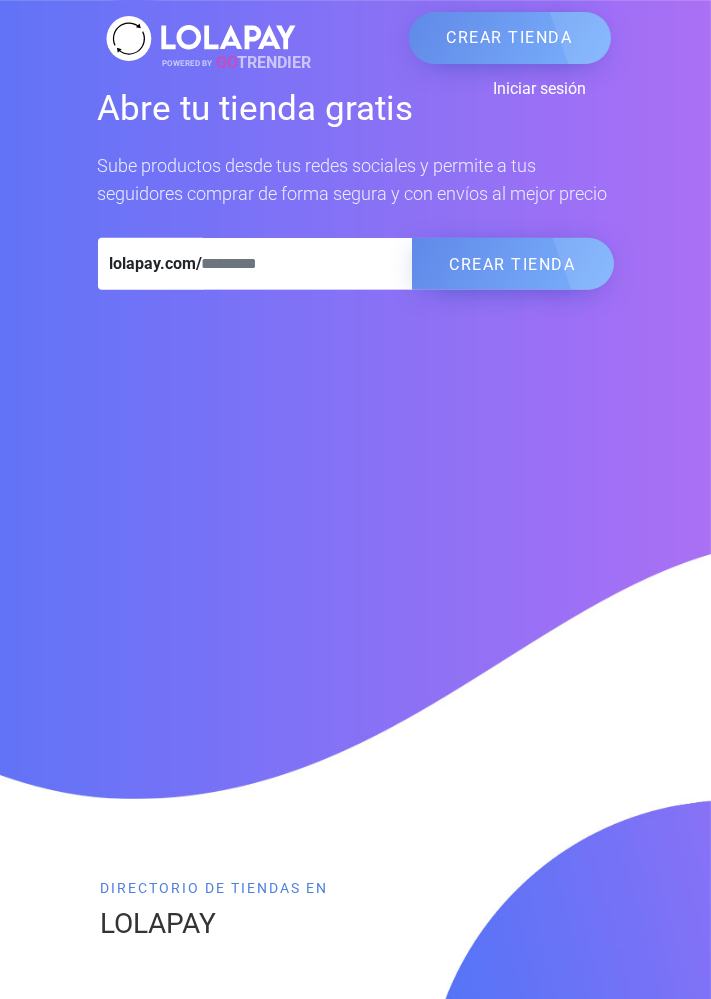 click on "Iniciar sesión" at bounding box center (344, 89) 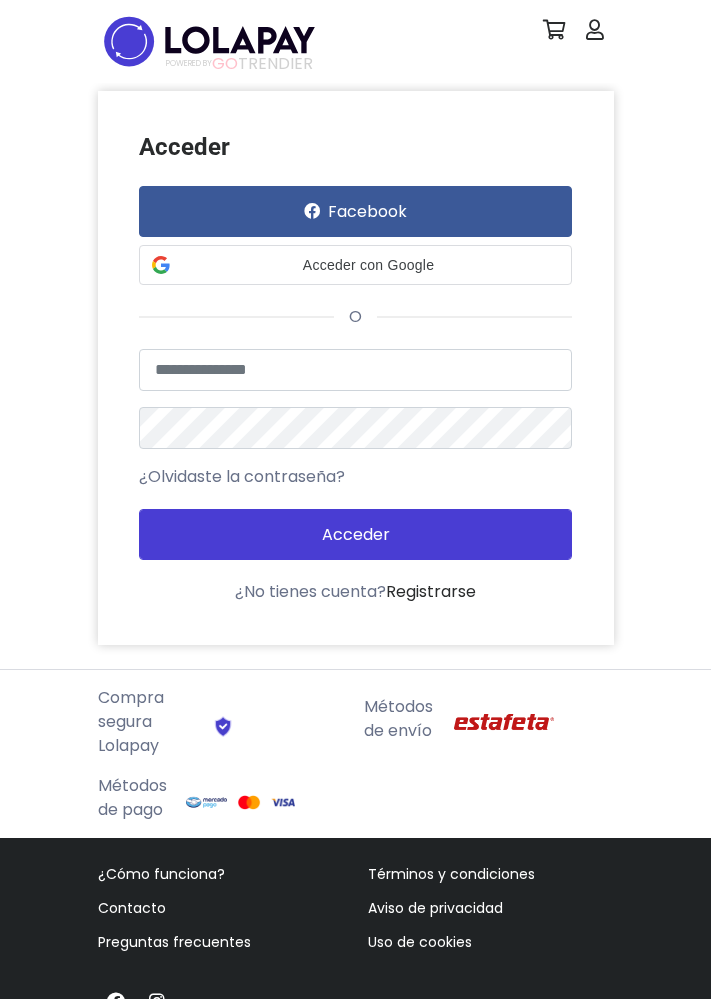 scroll, scrollTop: 0, scrollLeft: 0, axis: both 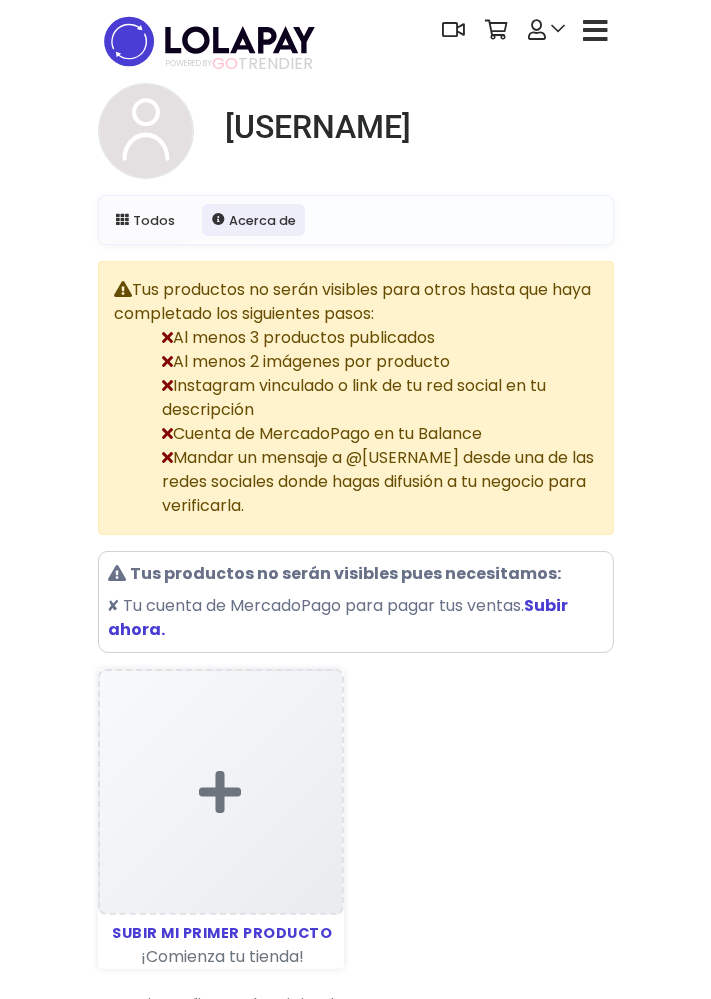 click at bounding box center [596, 31] 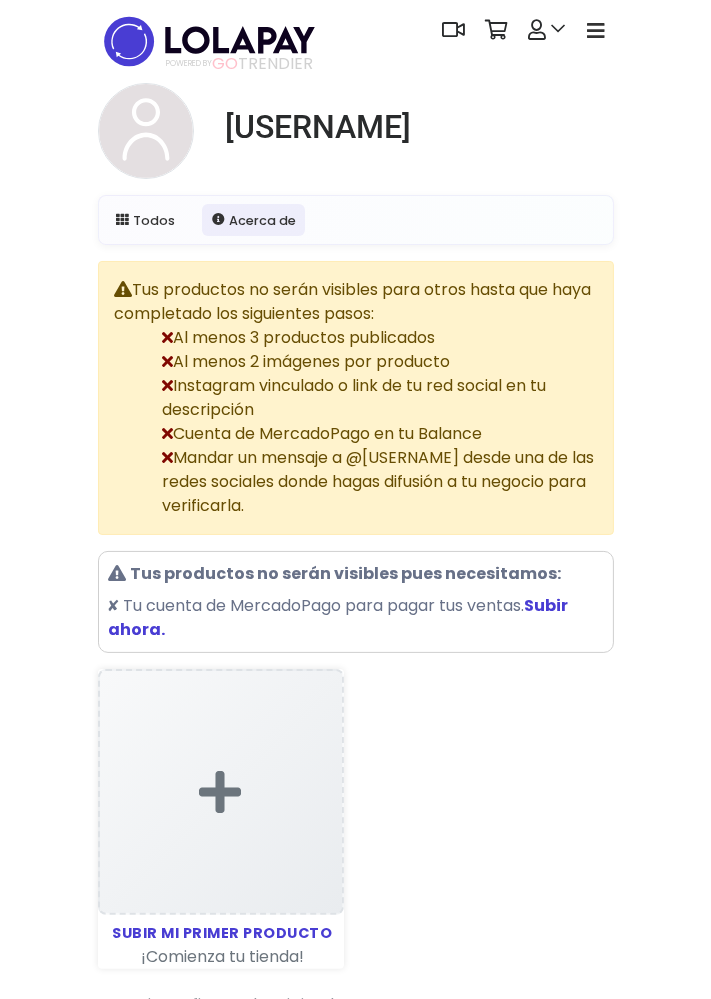 click on "POWERED BY  GO TRENDIER" at bounding box center [239, 64] 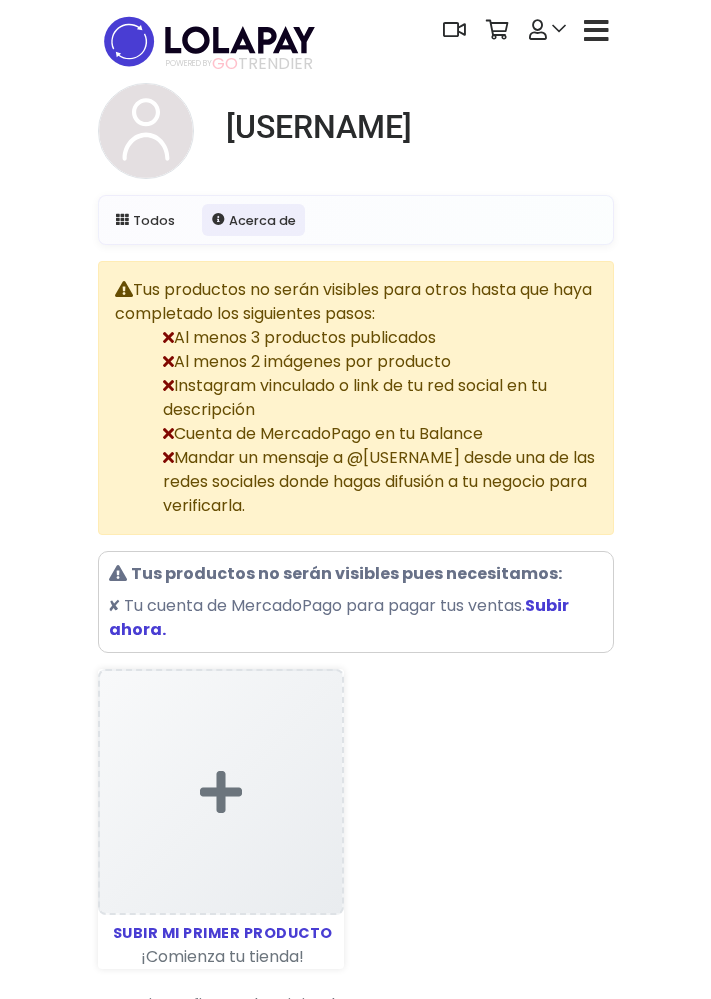 scroll, scrollTop: 0, scrollLeft: 0, axis: both 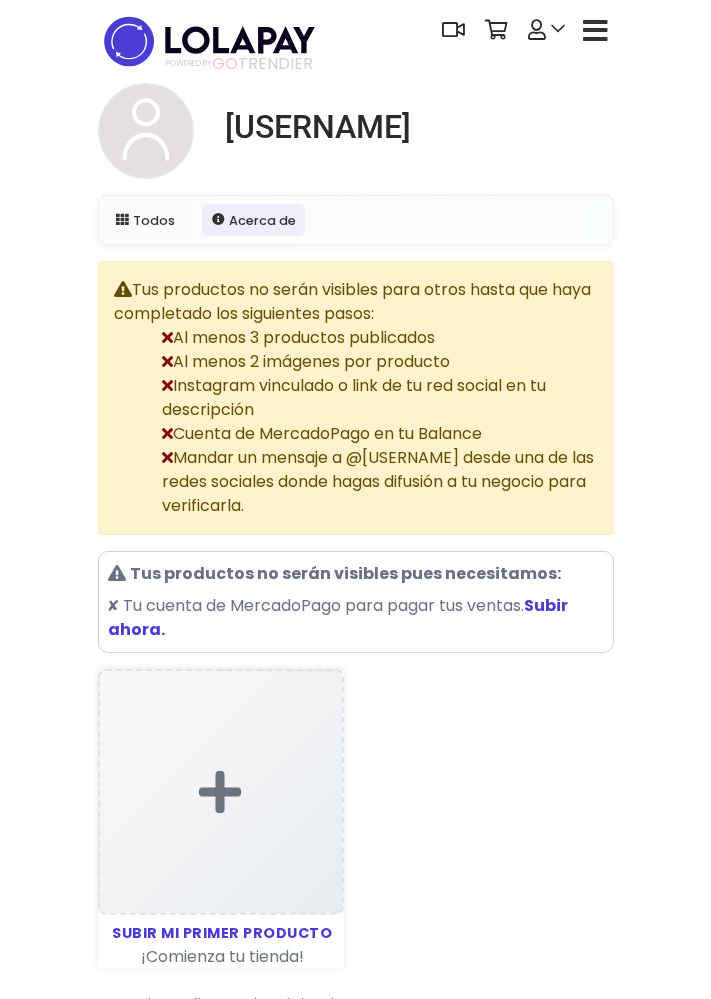 click at bounding box center (596, 31) 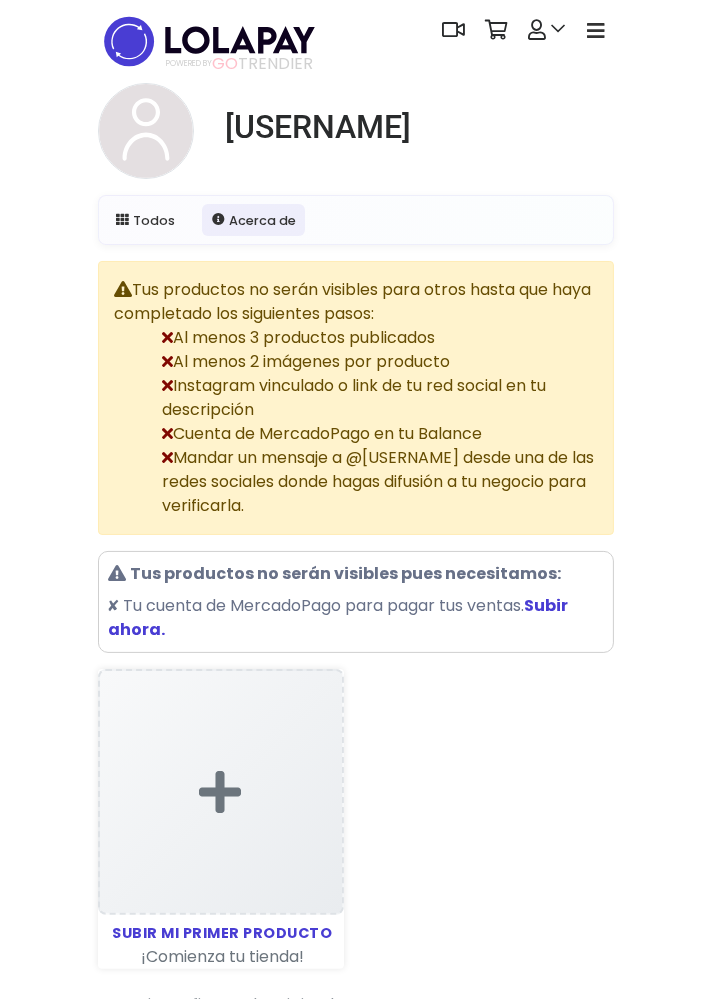 click at bounding box center [596, 31] 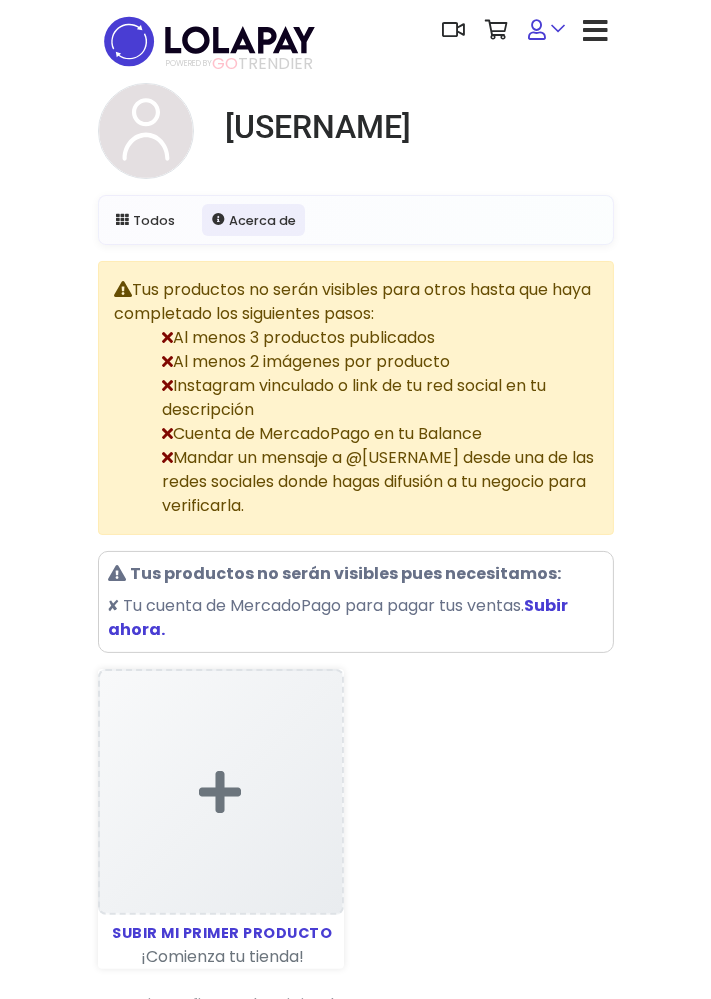 click at bounding box center [538, 30] 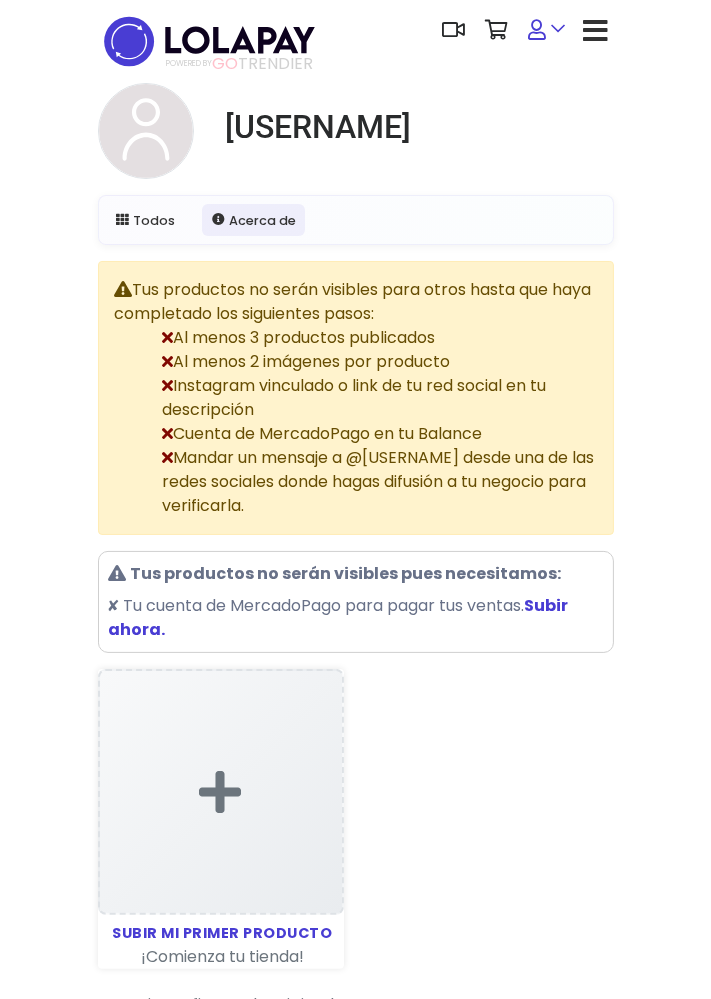 click at bounding box center (538, 30) 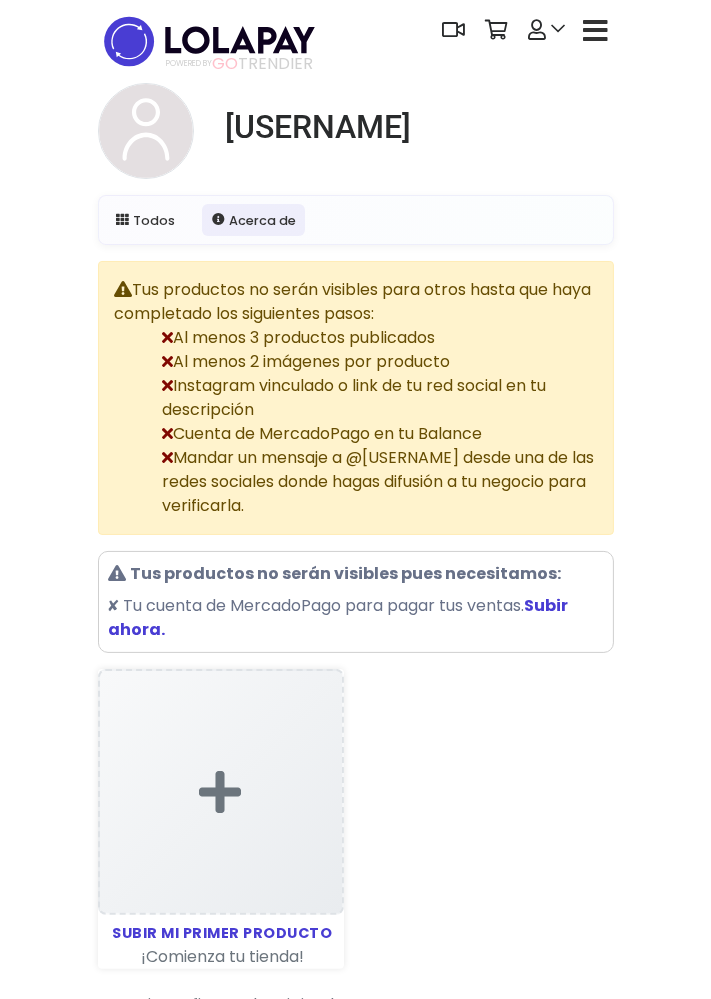 click at bounding box center [209, 41] 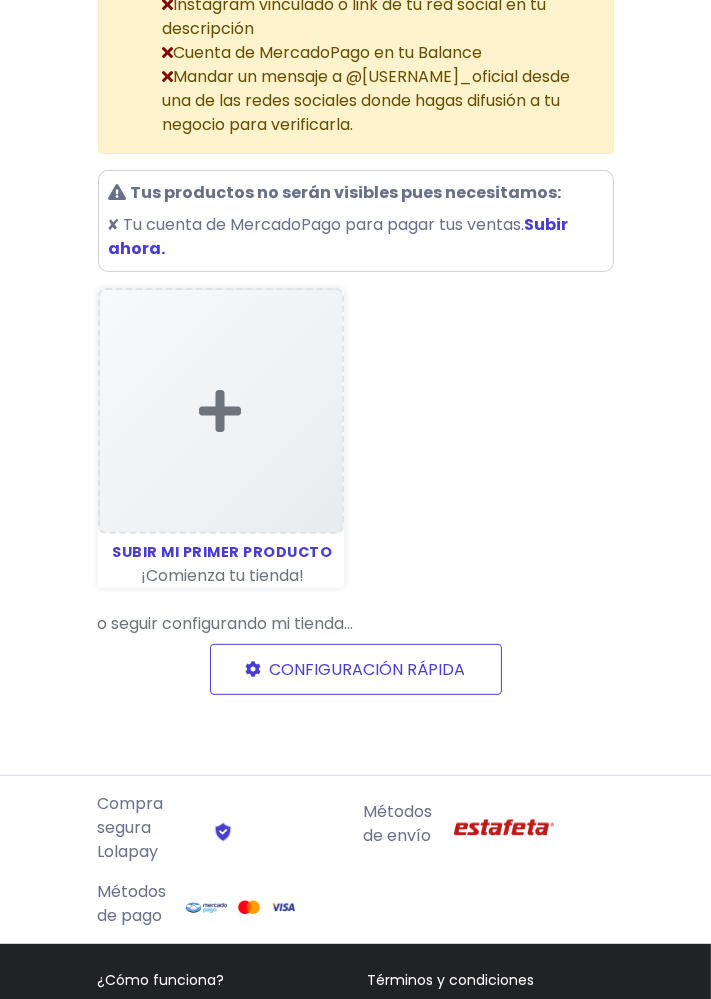 scroll, scrollTop: 0, scrollLeft: 0, axis: both 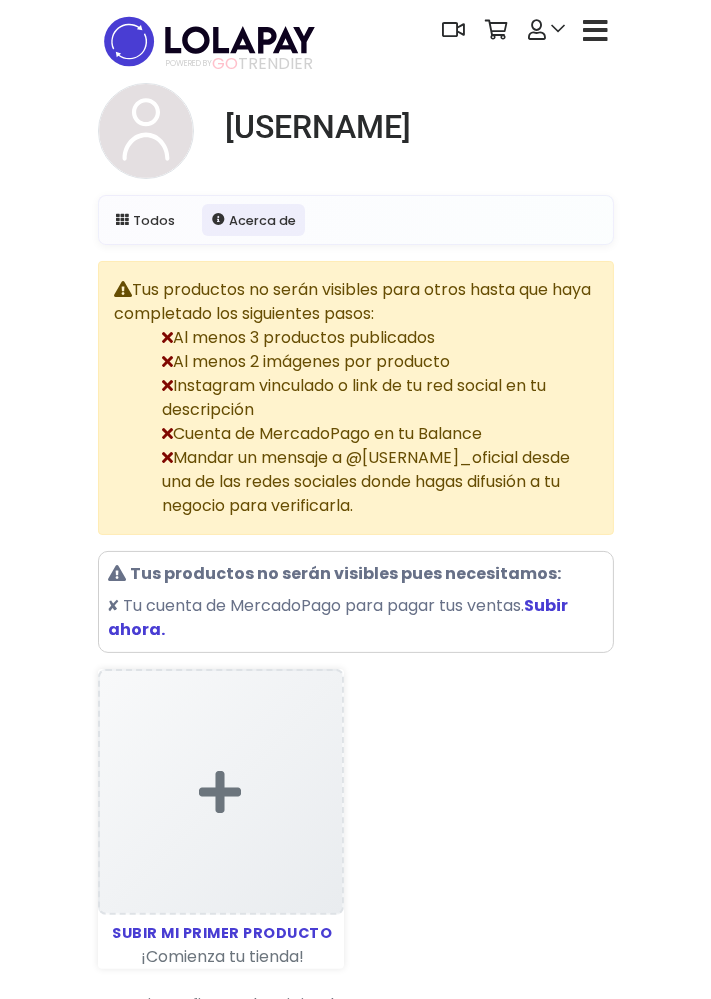 click on "POWERED BY  GO TRENDIER" at bounding box center (239, 64) 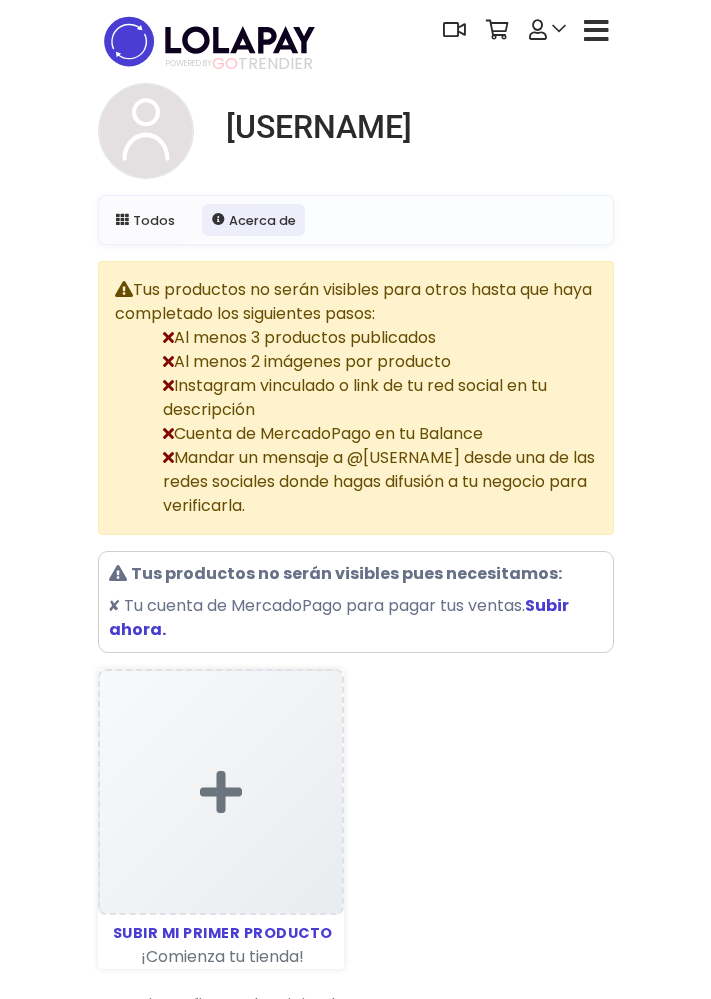 scroll, scrollTop: 0, scrollLeft: 0, axis: both 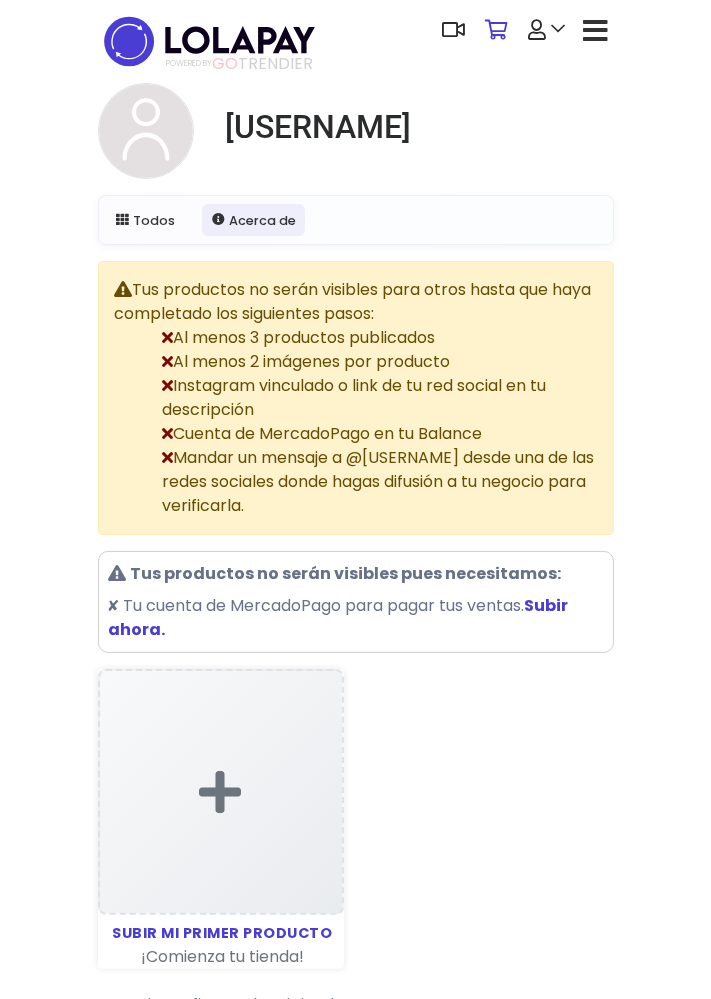 click at bounding box center (497, 30) 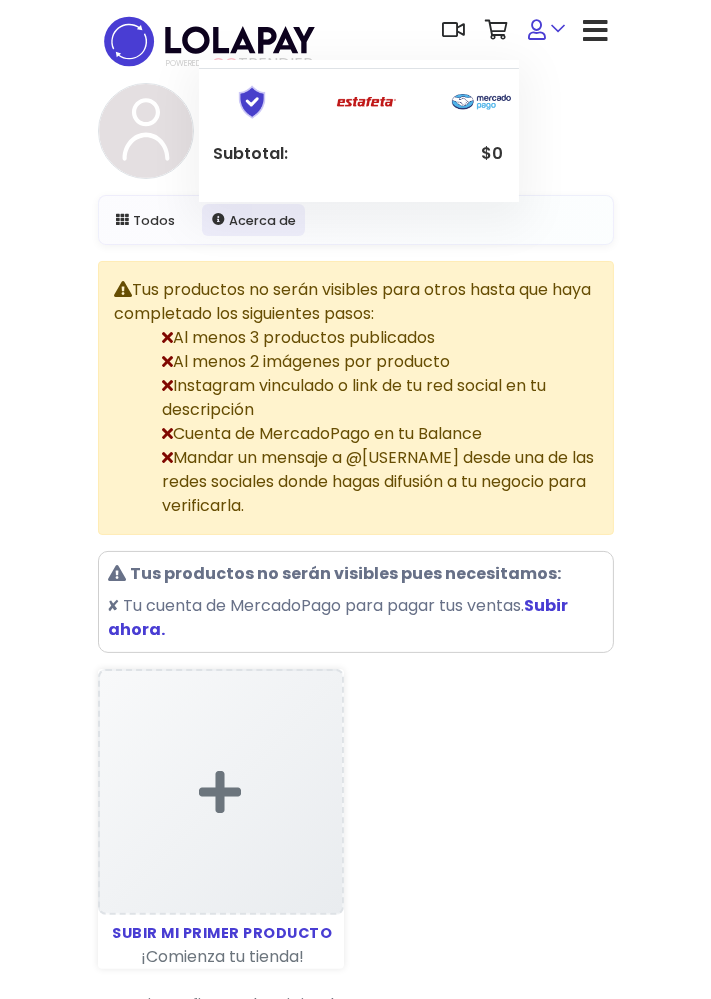 click at bounding box center (547, 30) 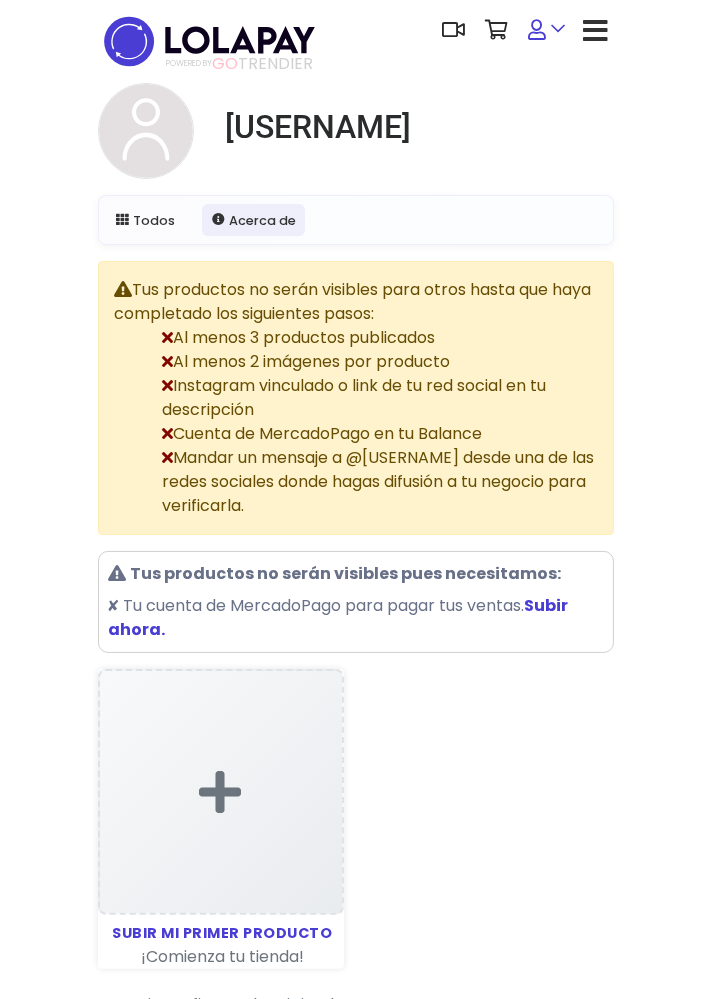 click at bounding box center (538, 30) 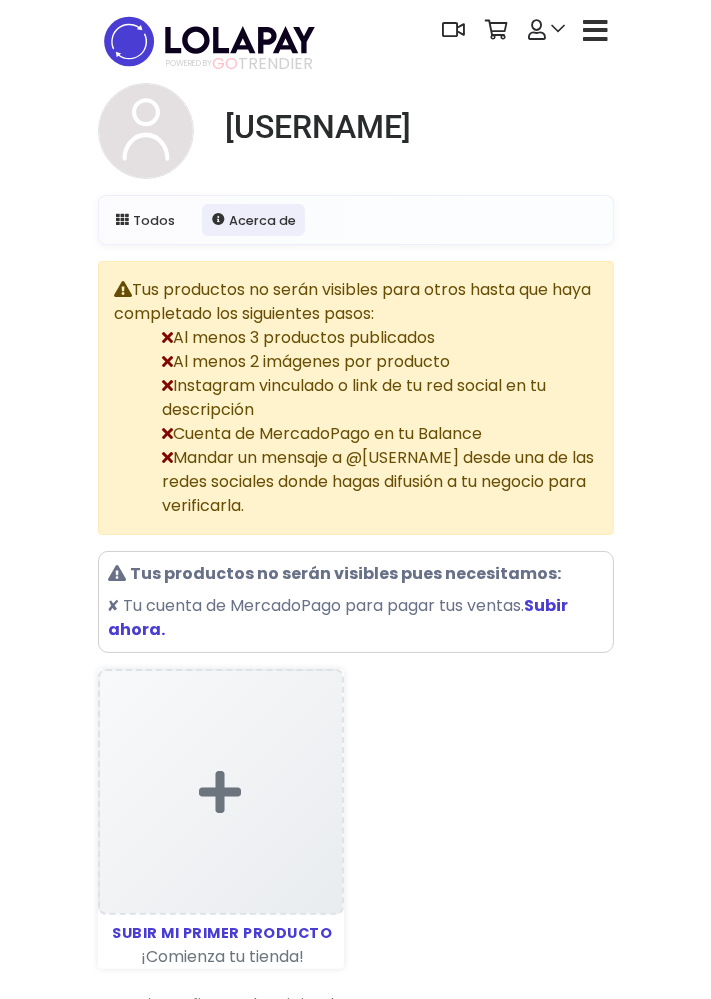 click on "Todos" at bounding box center [146, 220] 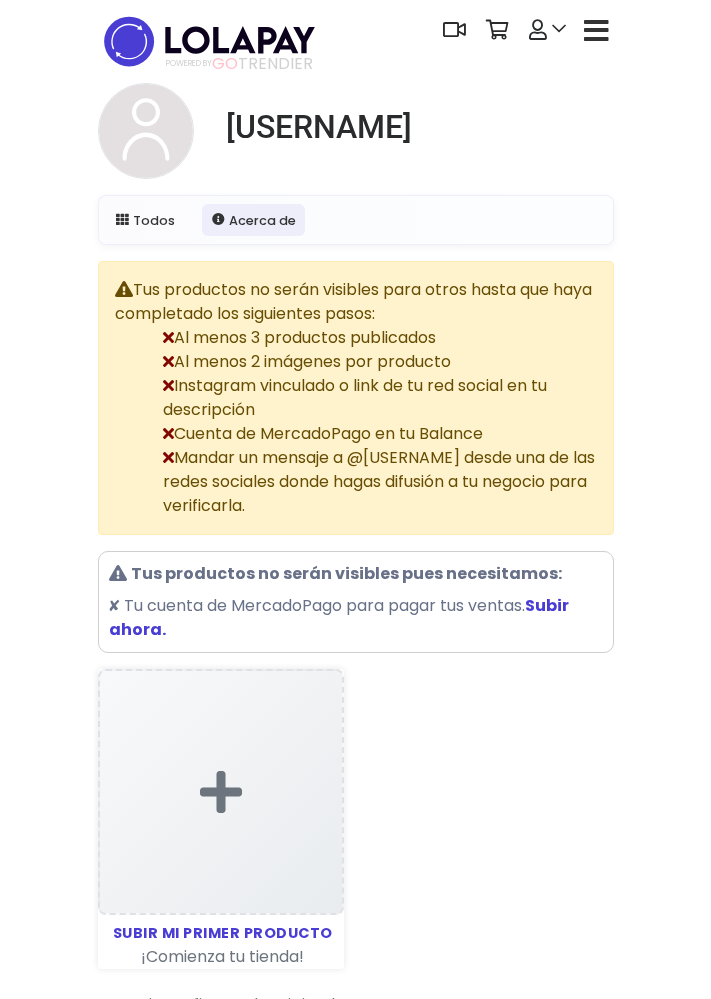 scroll, scrollTop: 0, scrollLeft: 0, axis: both 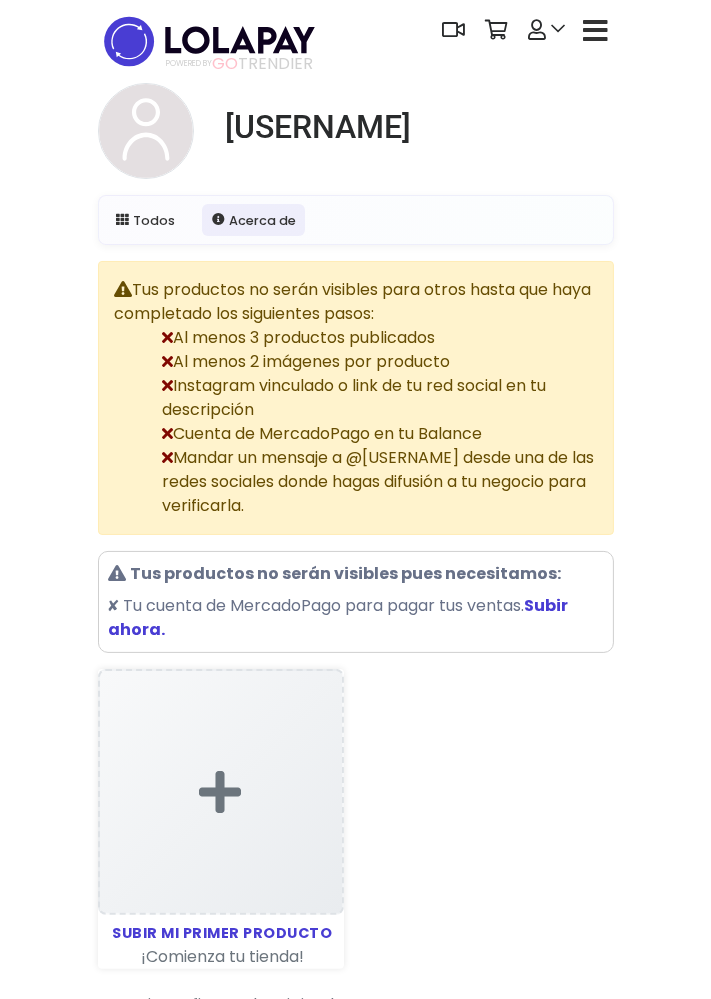 click on "[USERNAME]" at bounding box center (319, 127) 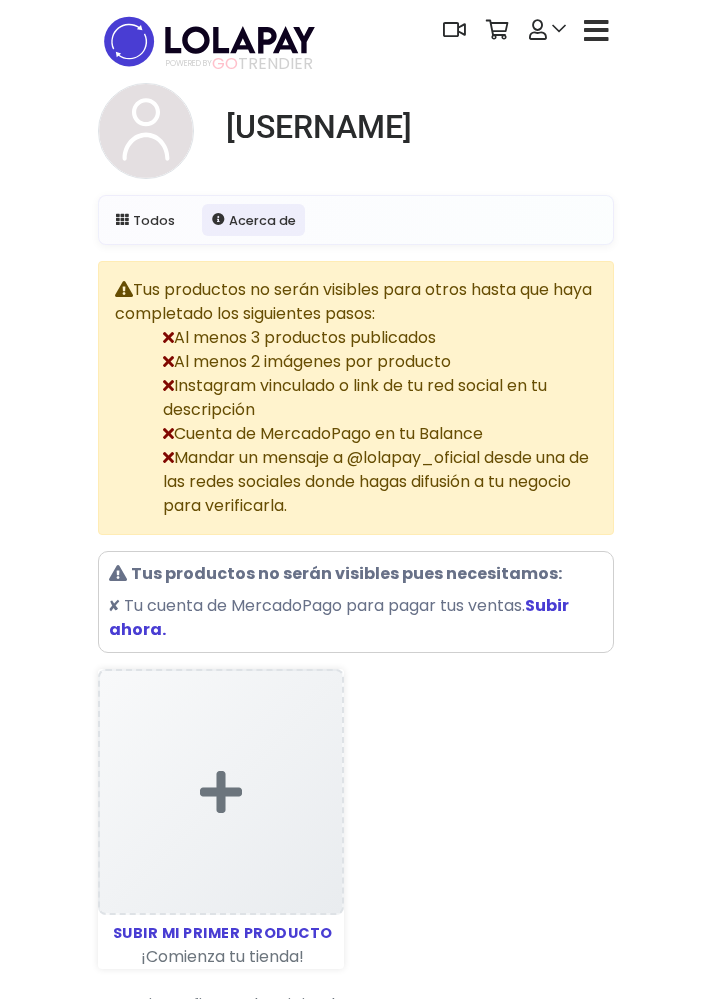 scroll, scrollTop: 0, scrollLeft: 0, axis: both 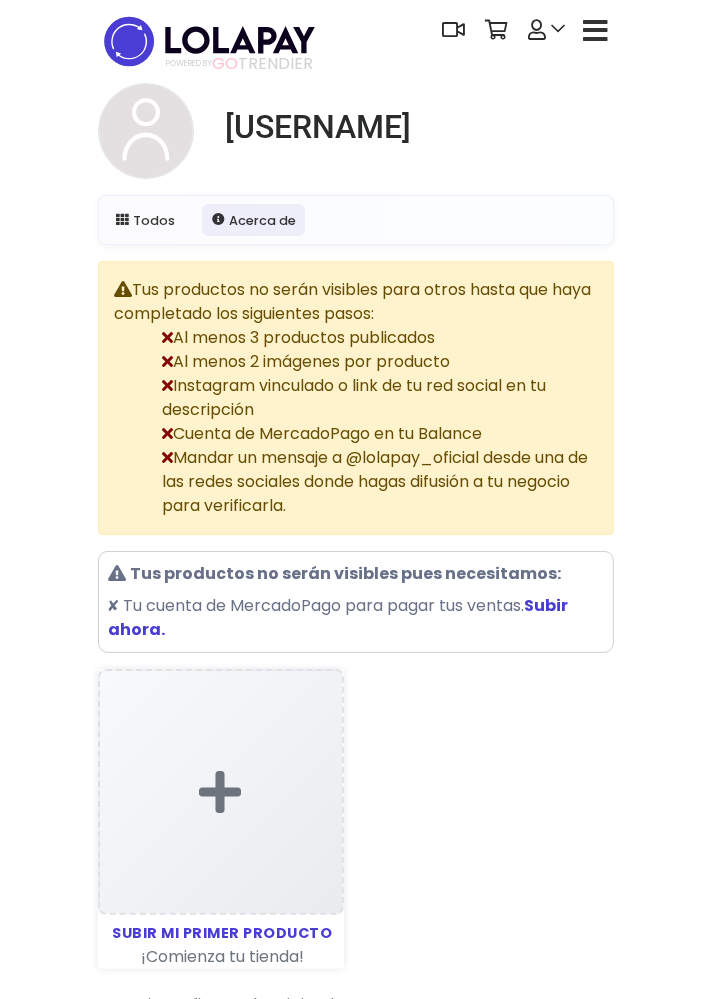click at bounding box center (209, 41) 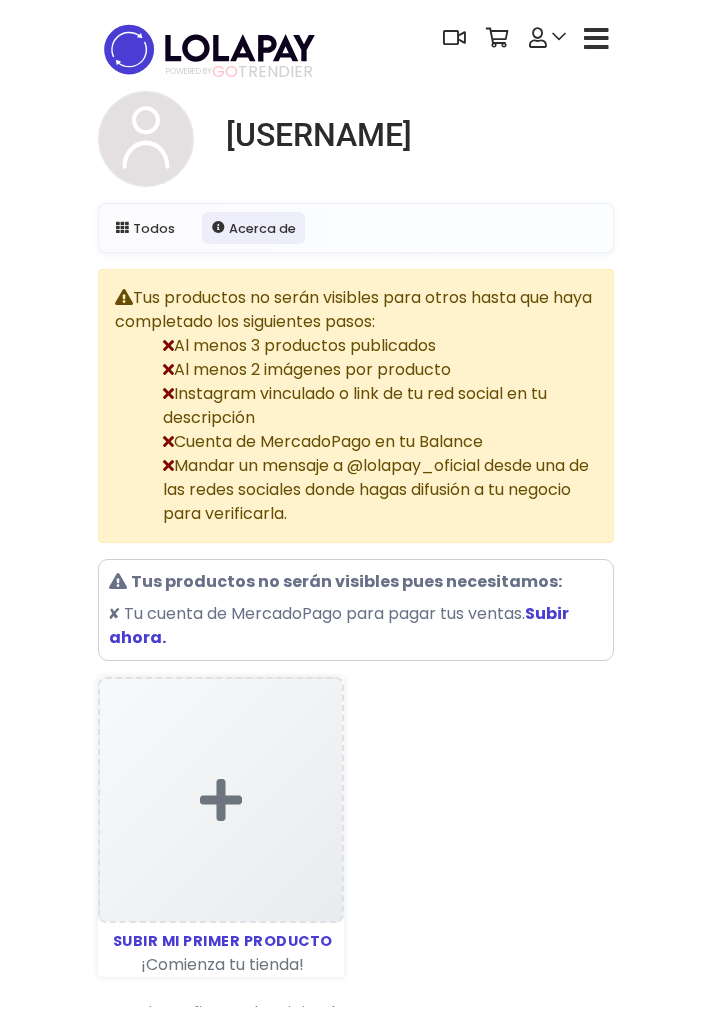 scroll, scrollTop: 0, scrollLeft: 0, axis: both 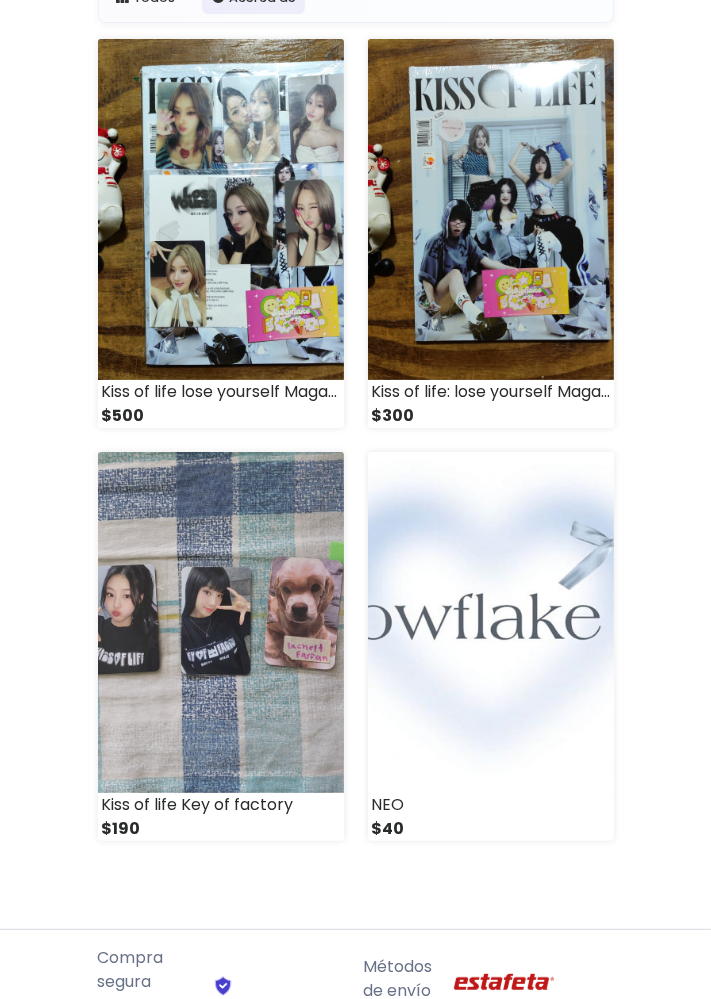 click at bounding box center [491, 622] 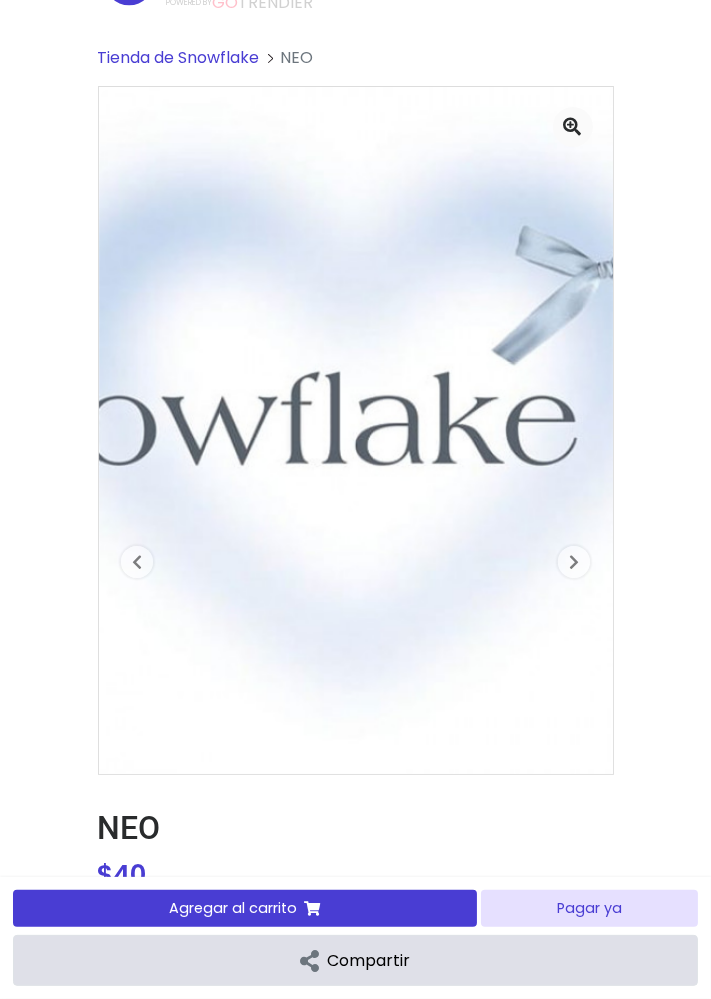scroll, scrollTop: 511, scrollLeft: 0, axis: vertical 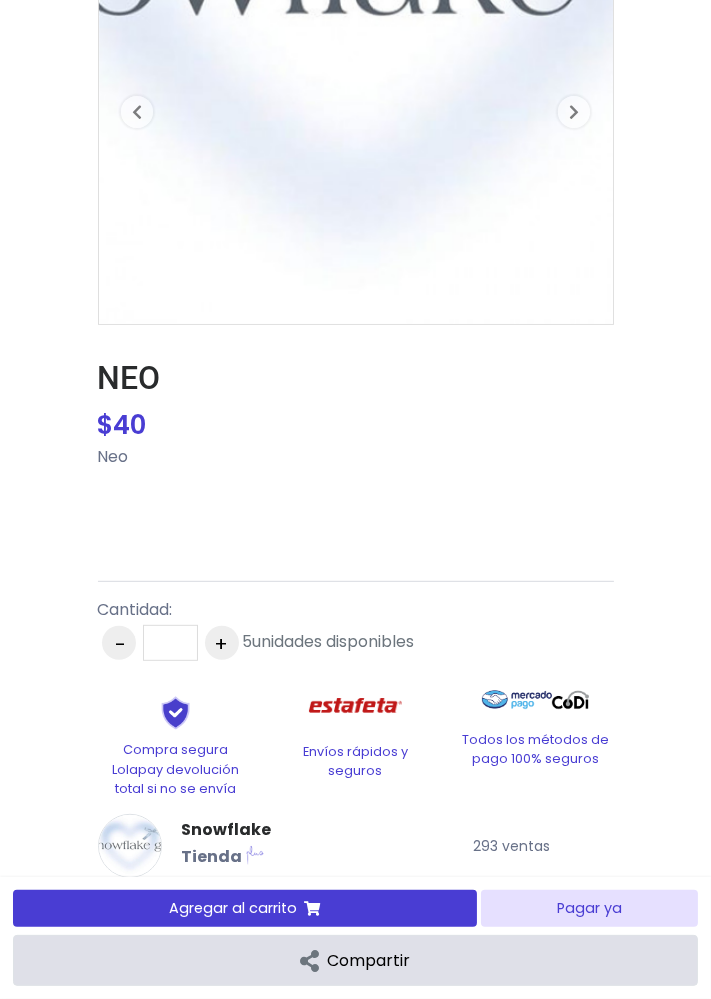 click on "Pagar ya" at bounding box center [589, 908] 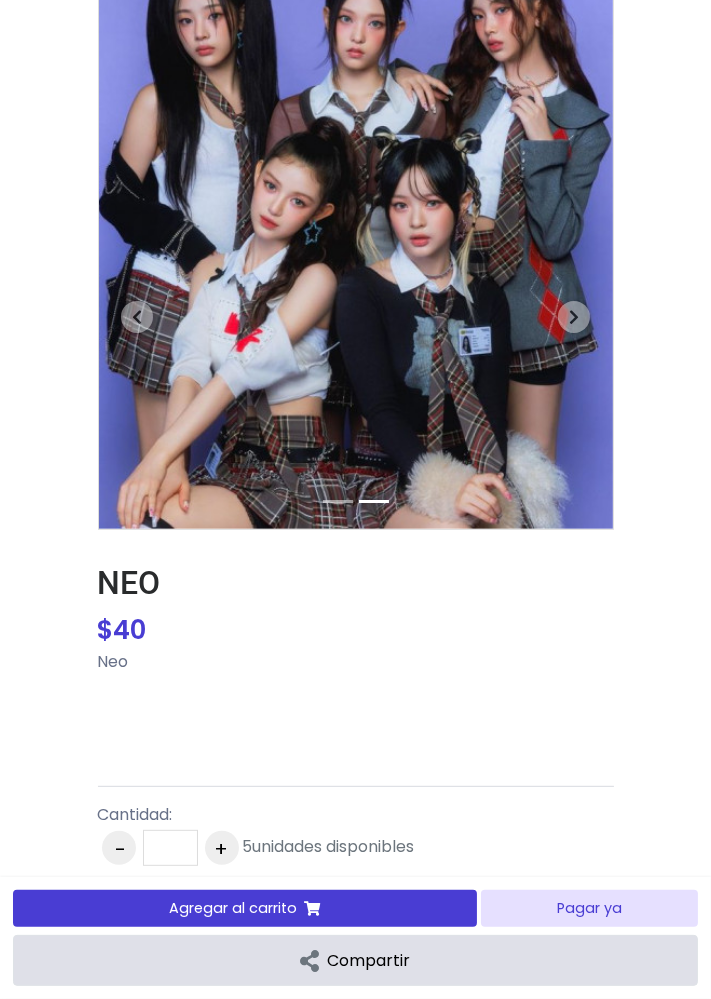 scroll, scrollTop: 203, scrollLeft: 0, axis: vertical 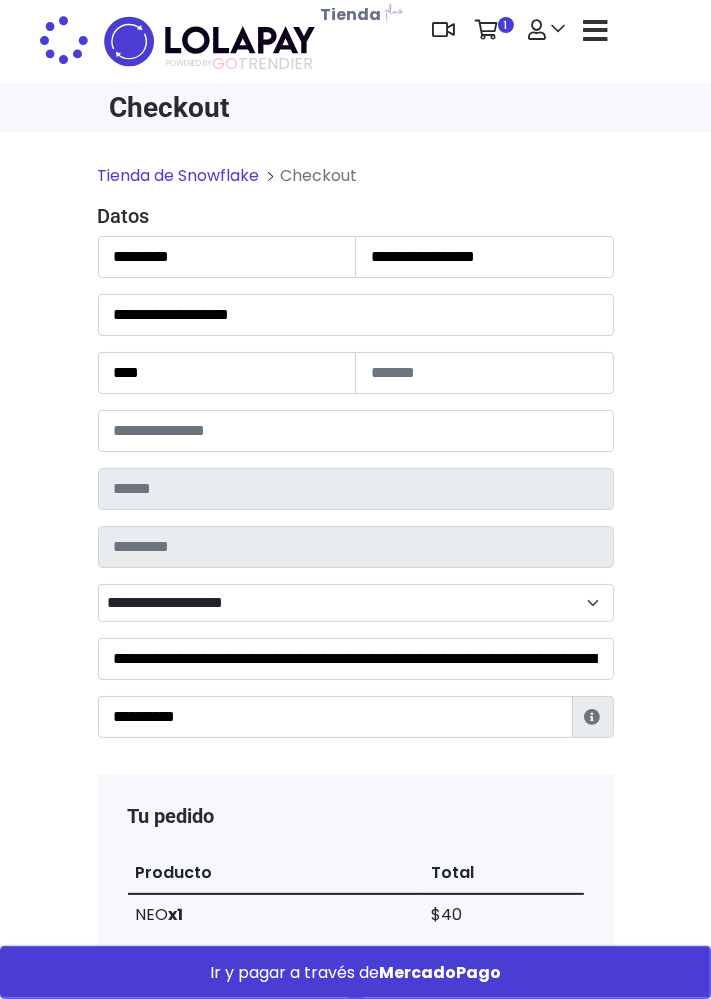 type on "*******" 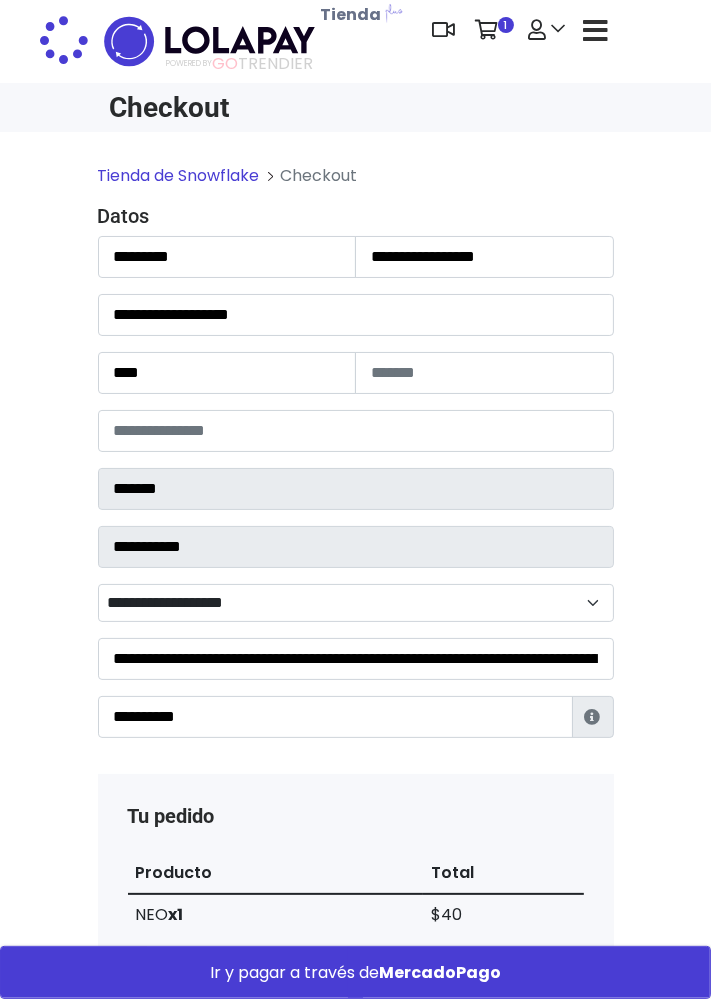 select on "**********" 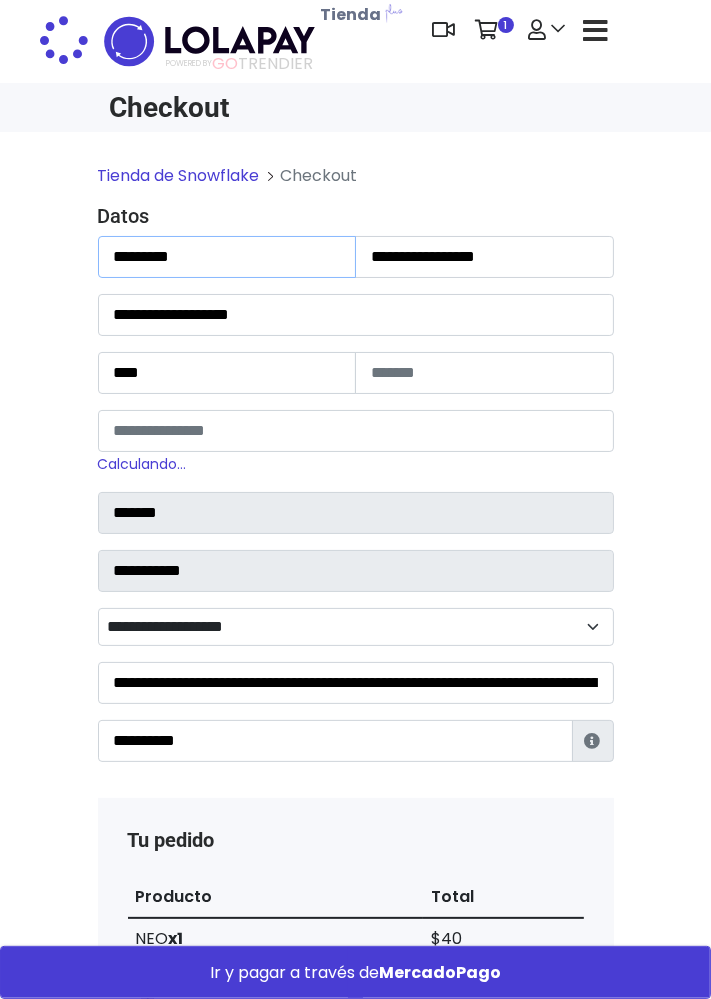 click on "*********" at bounding box center (227, 257) 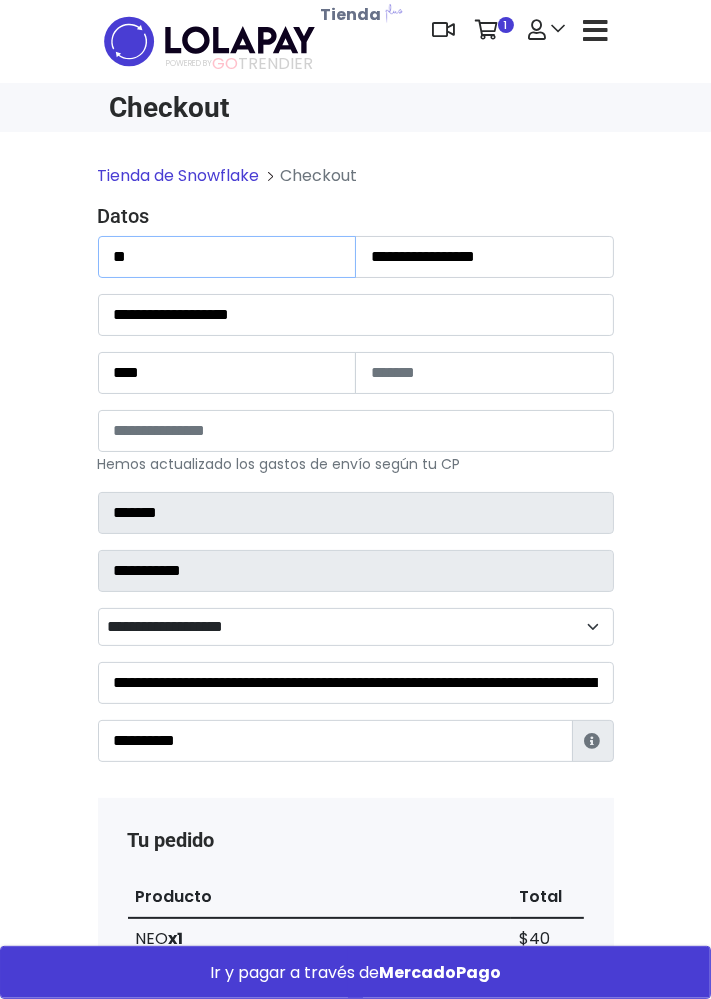 type on "*" 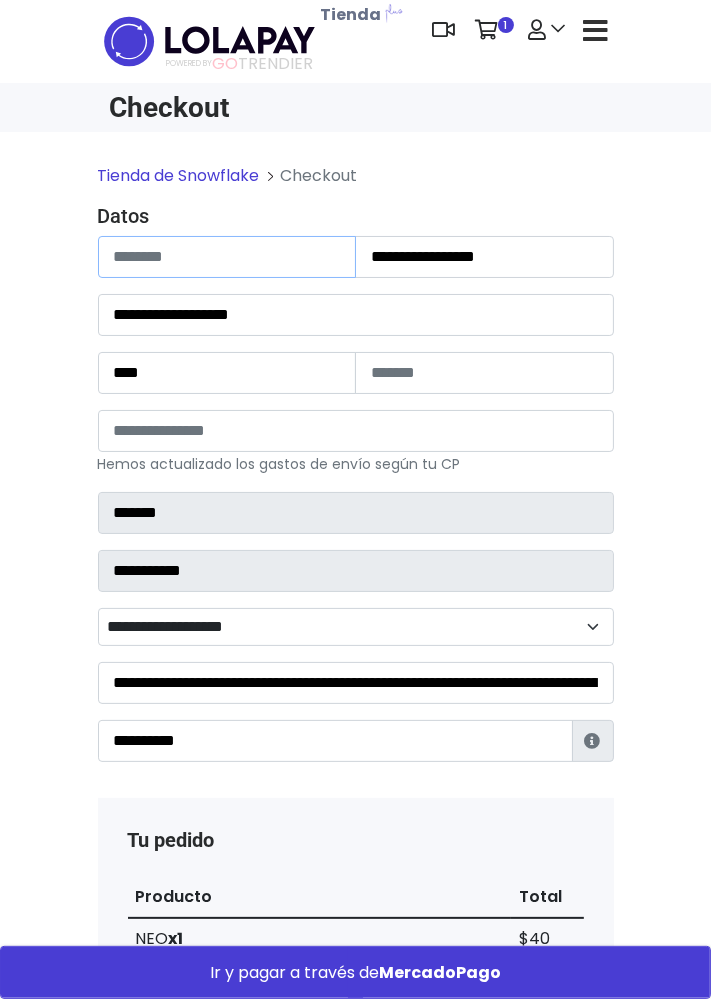 type 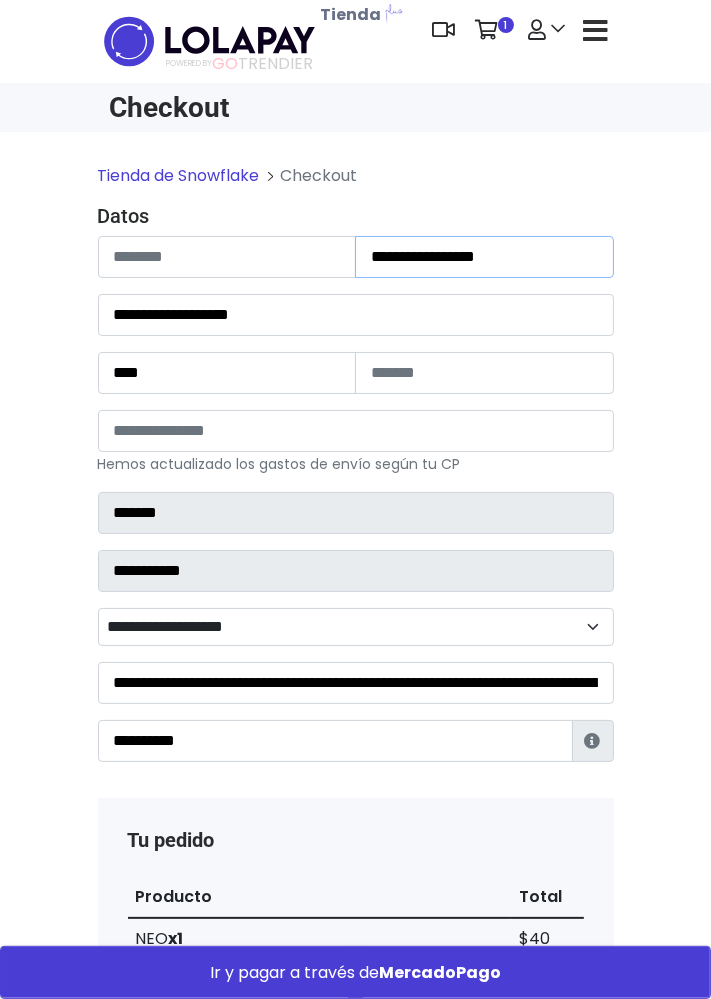 click on "**********" at bounding box center (484, 257) 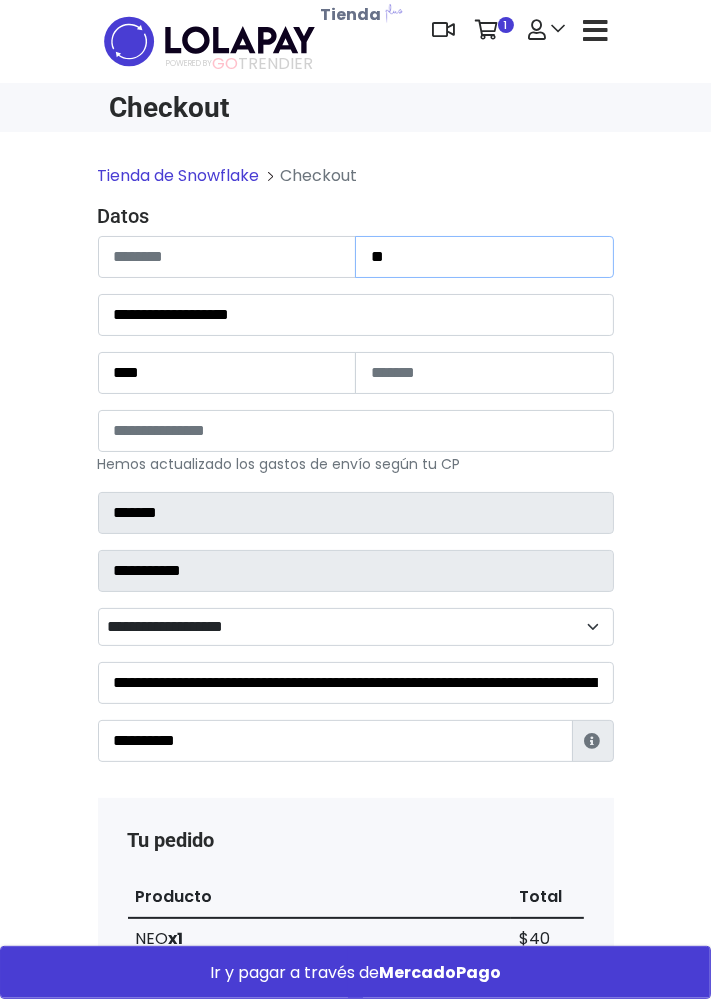 type on "*" 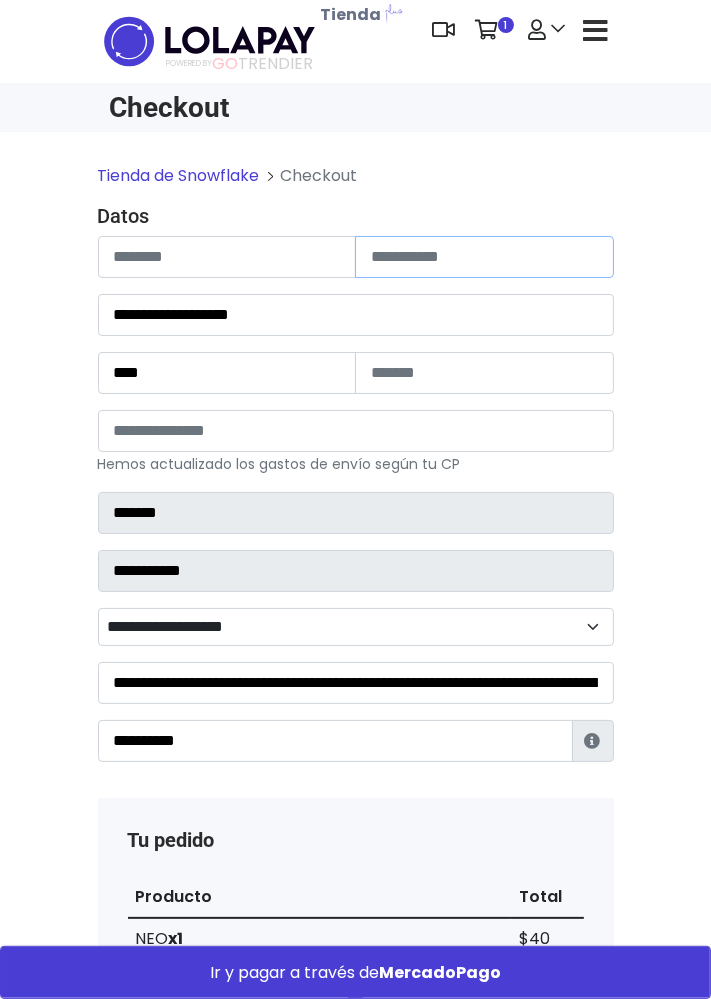 type 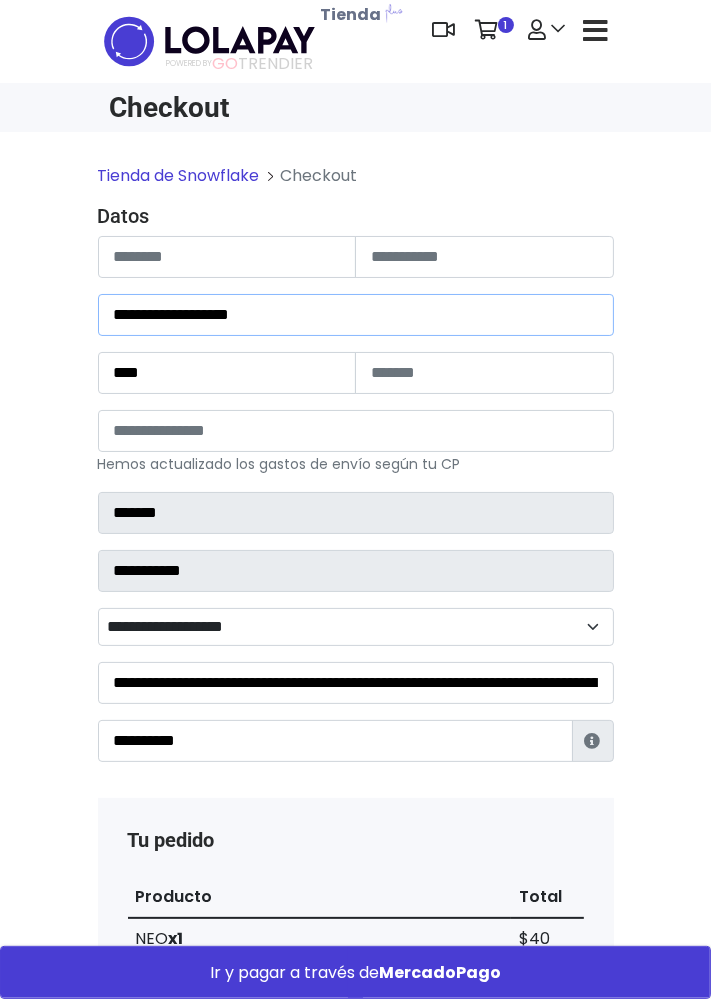 click on "**********" at bounding box center [356, 315] 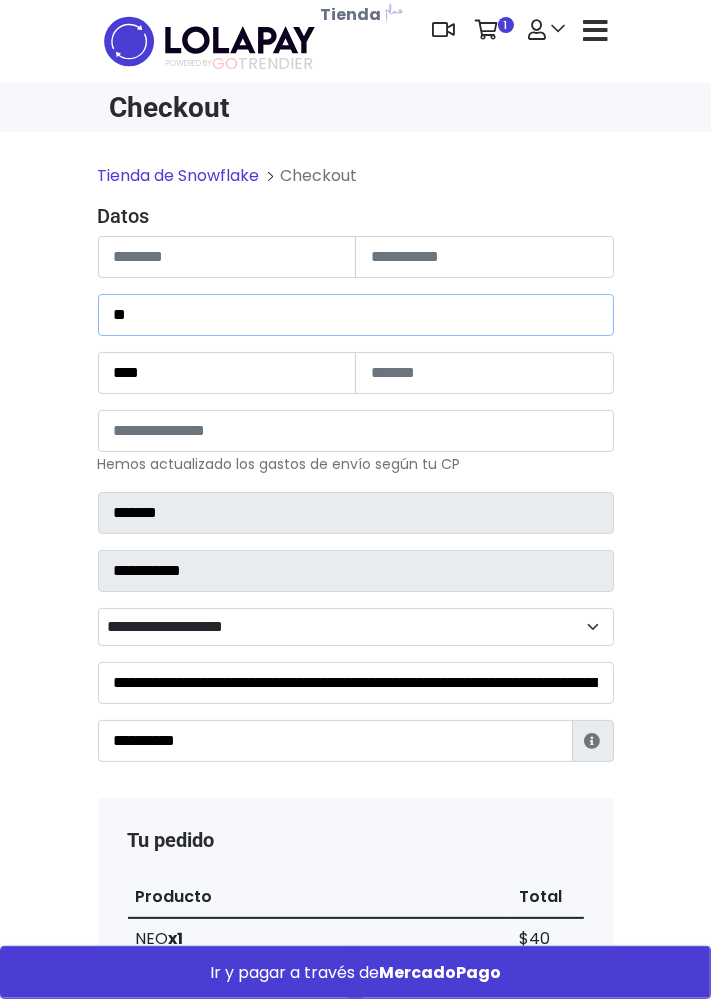 type on "*" 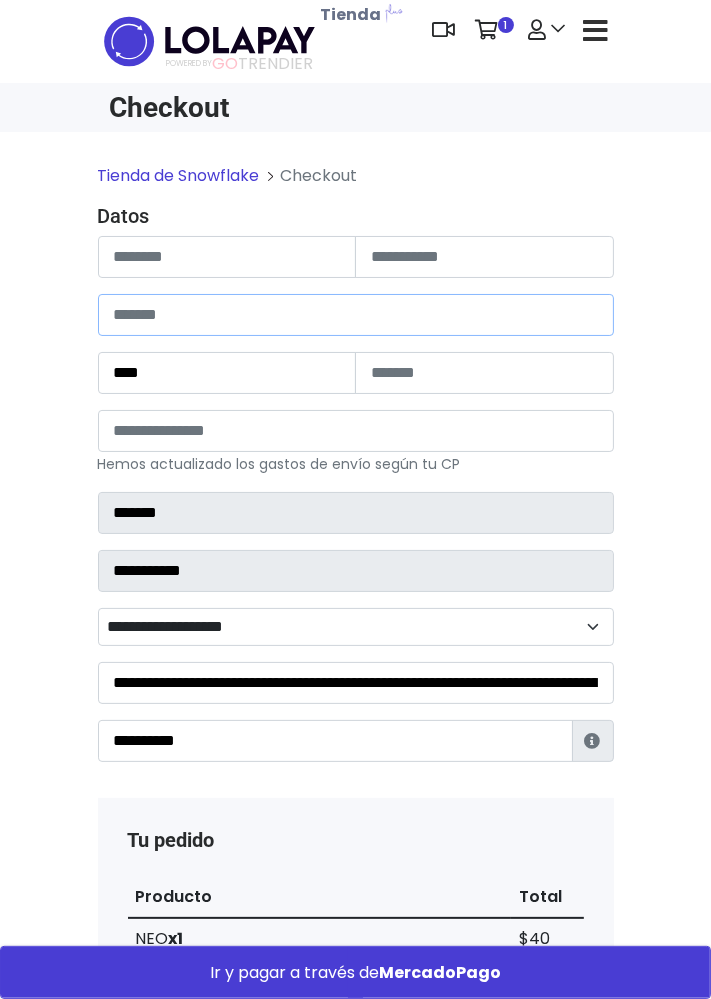 type 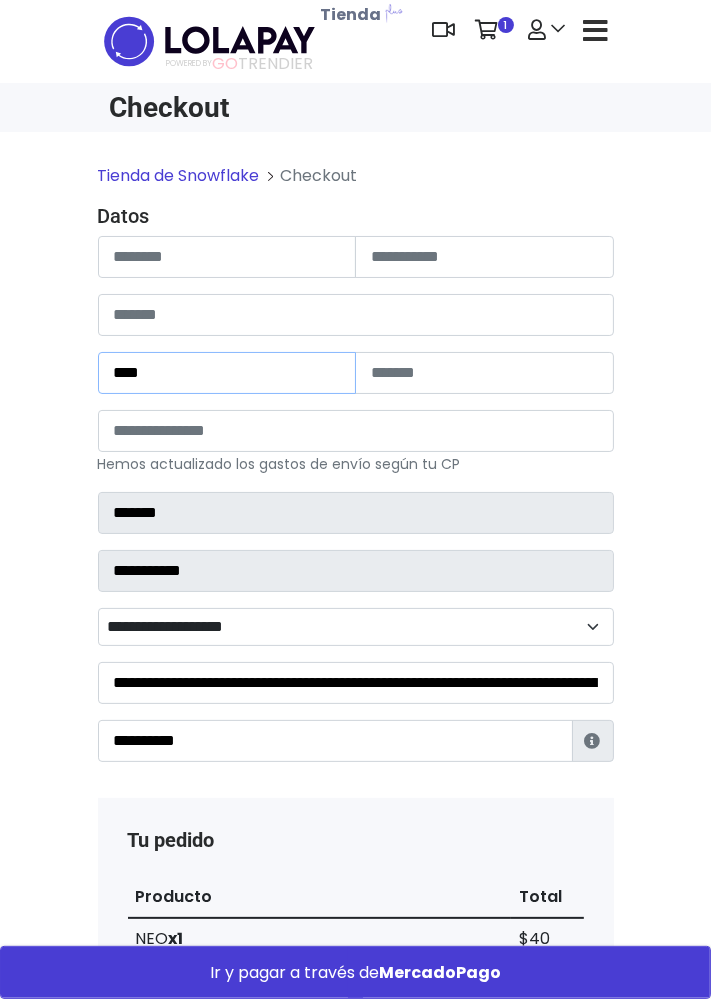click on "****" at bounding box center [227, 373] 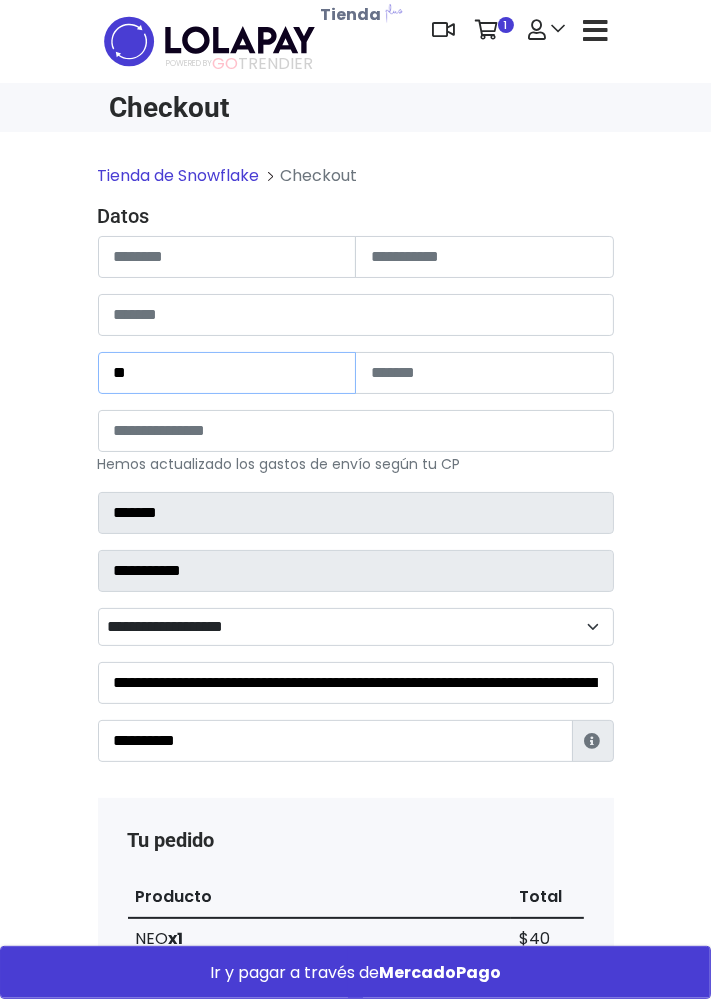 type on "*" 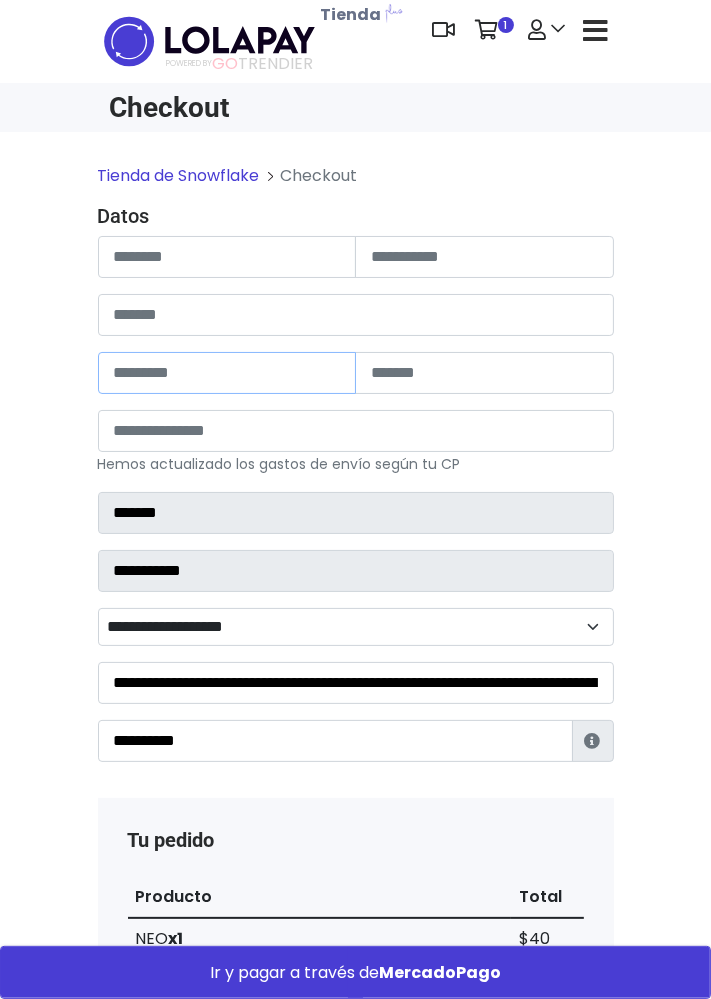 type 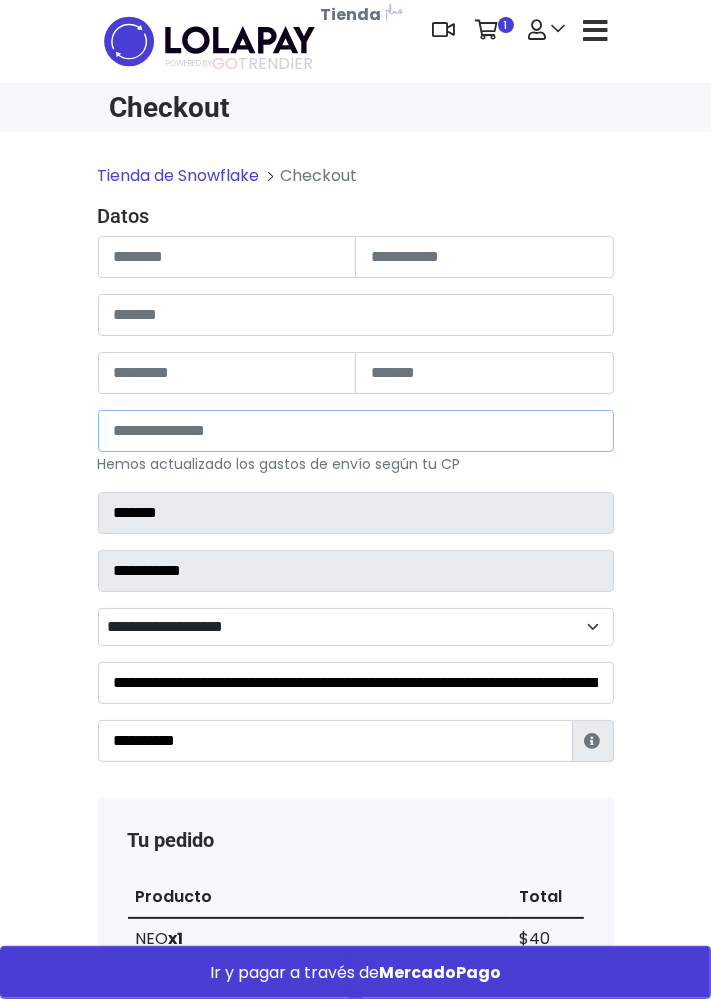 click on "*****" at bounding box center (356, 431) 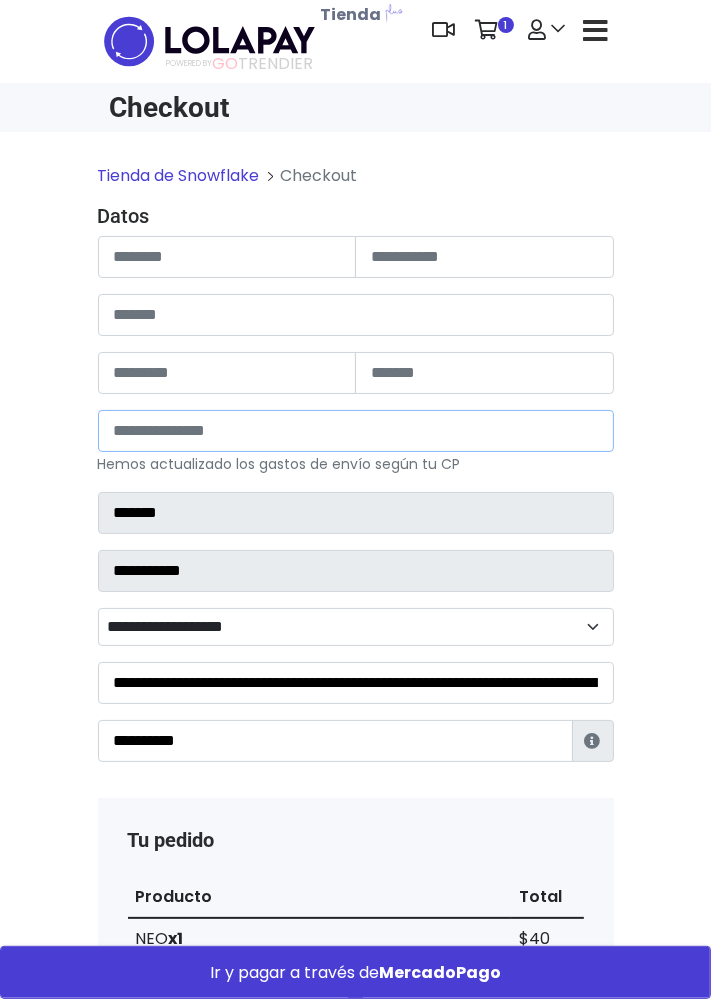 type on "*" 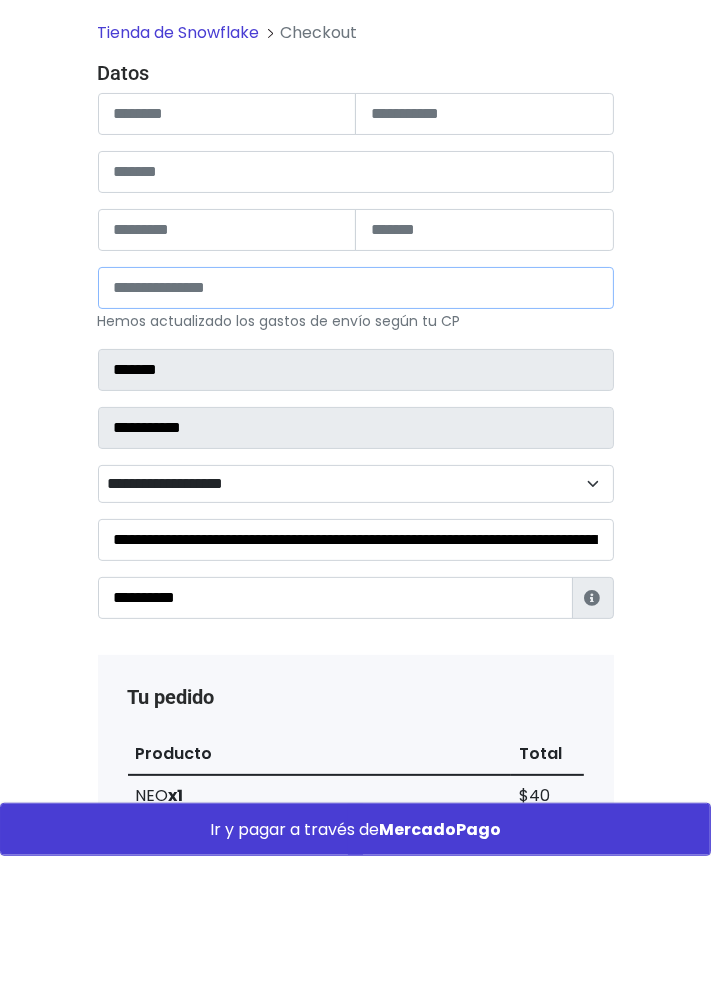 click at bounding box center [356, 431] 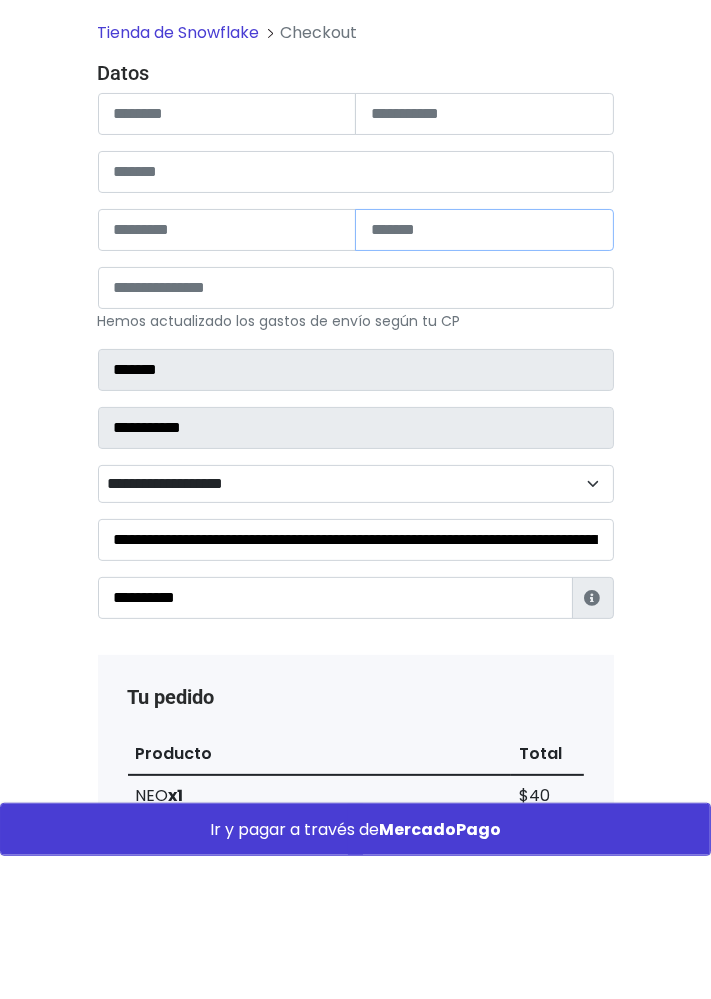 click at bounding box center [484, 373] 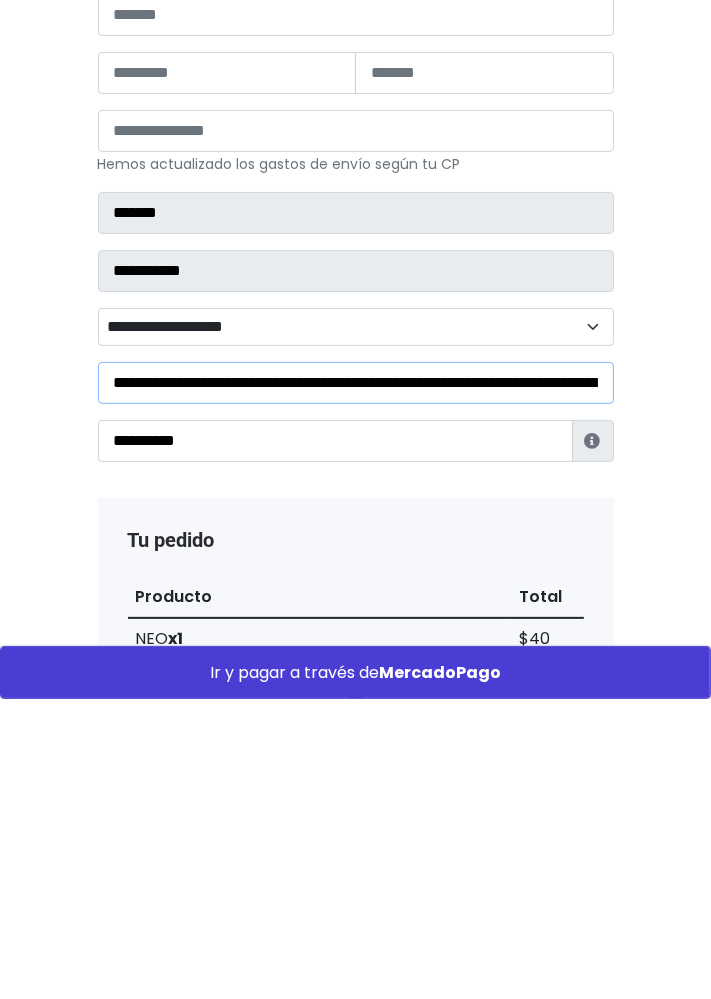 click on "**********" at bounding box center [356, 683] 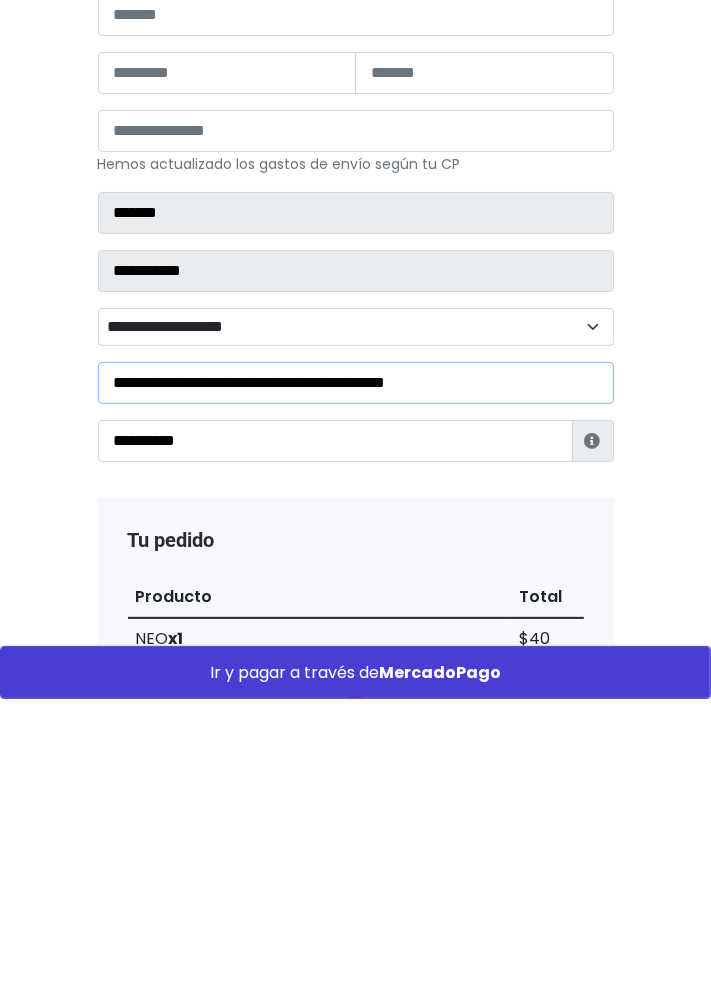 click on "**********" at bounding box center (356, 683) 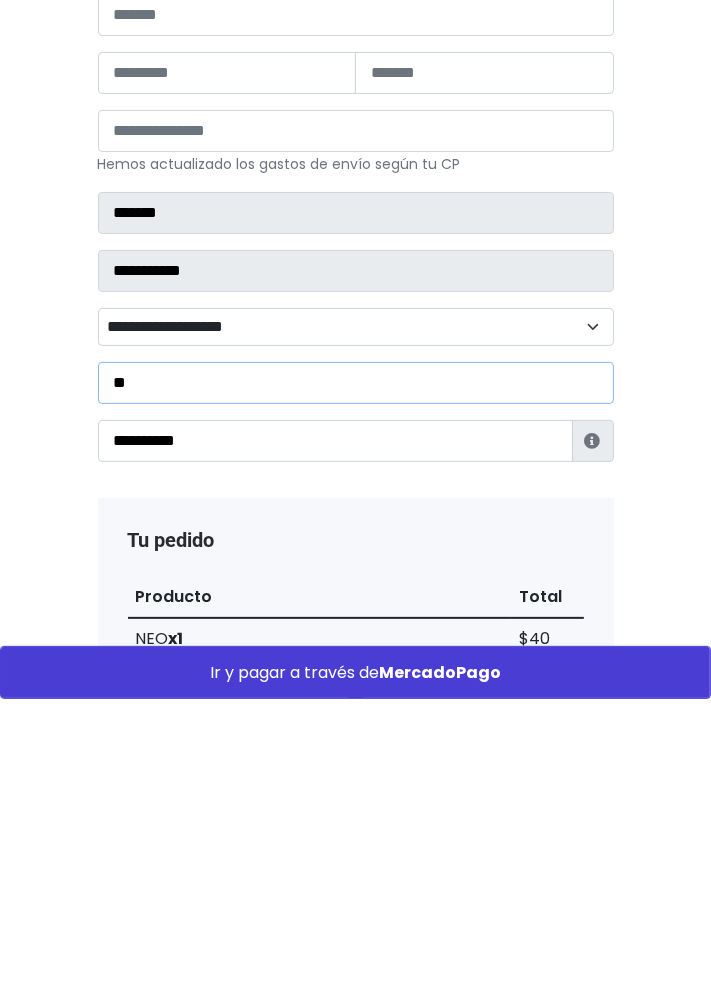 type on "*" 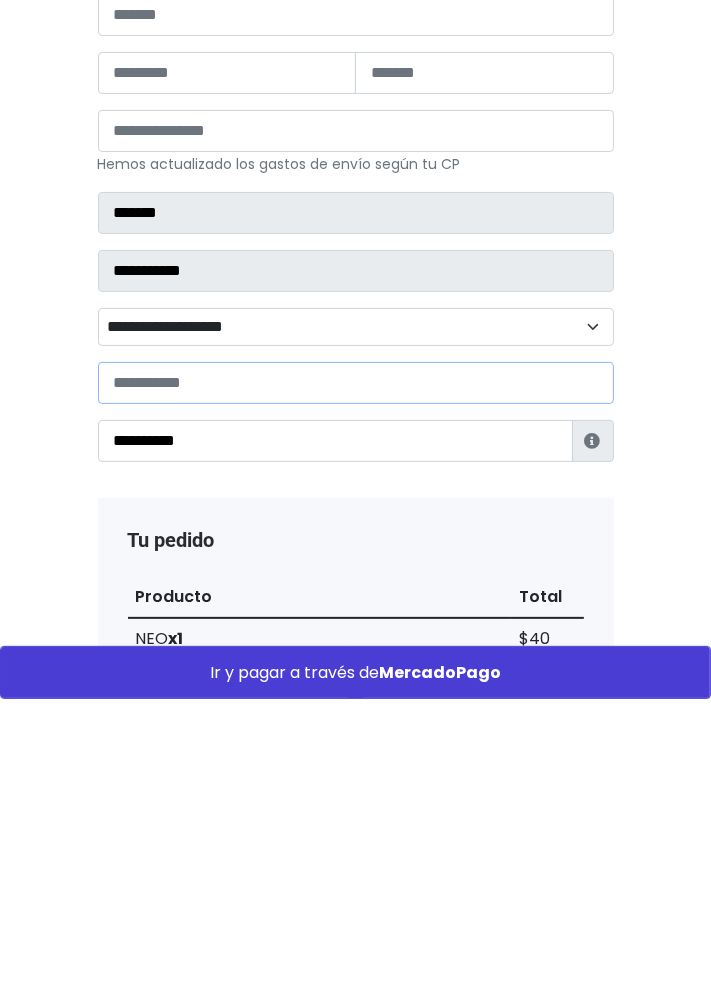 type 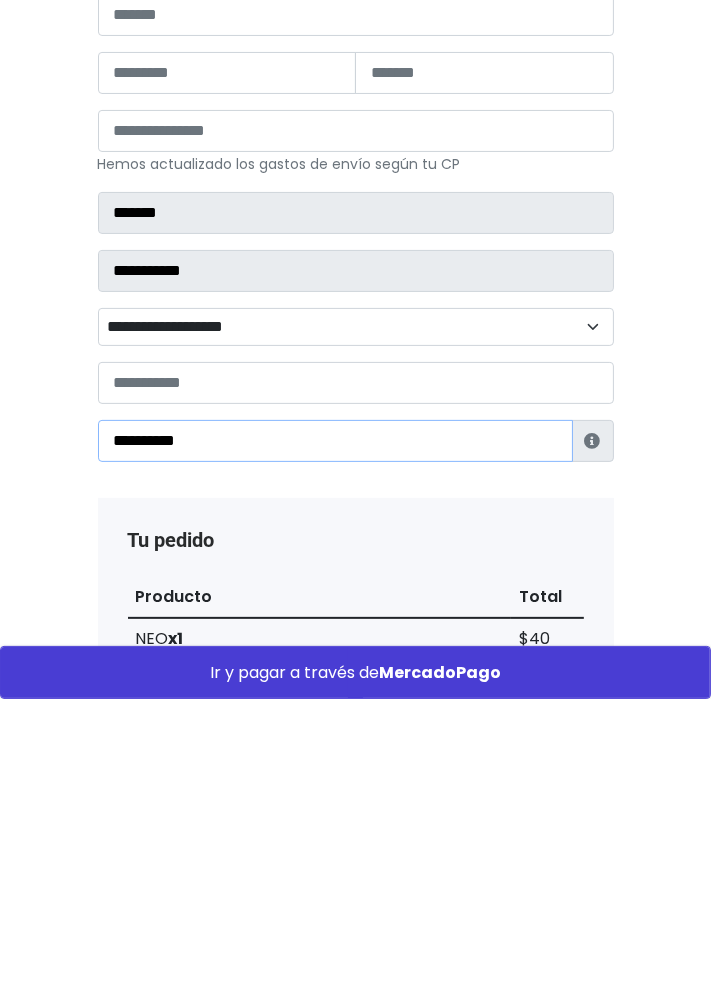 click on "**********" at bounding box center (335, 741) 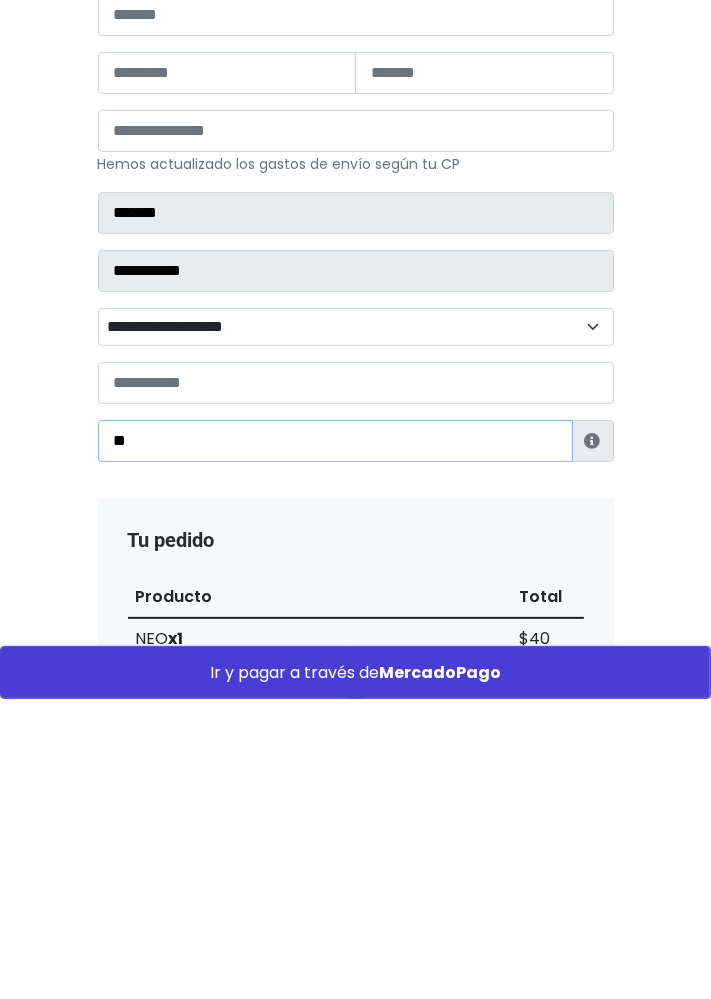 type on "*" 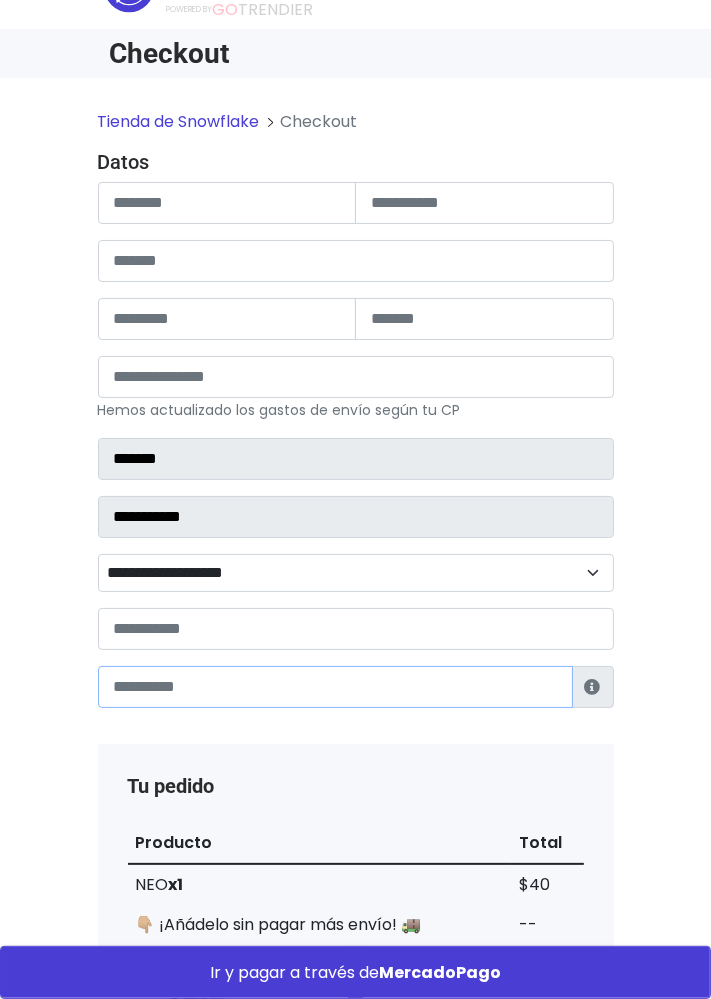 scroll, scrollTop: 0, scrollLeft: 0, axis: both 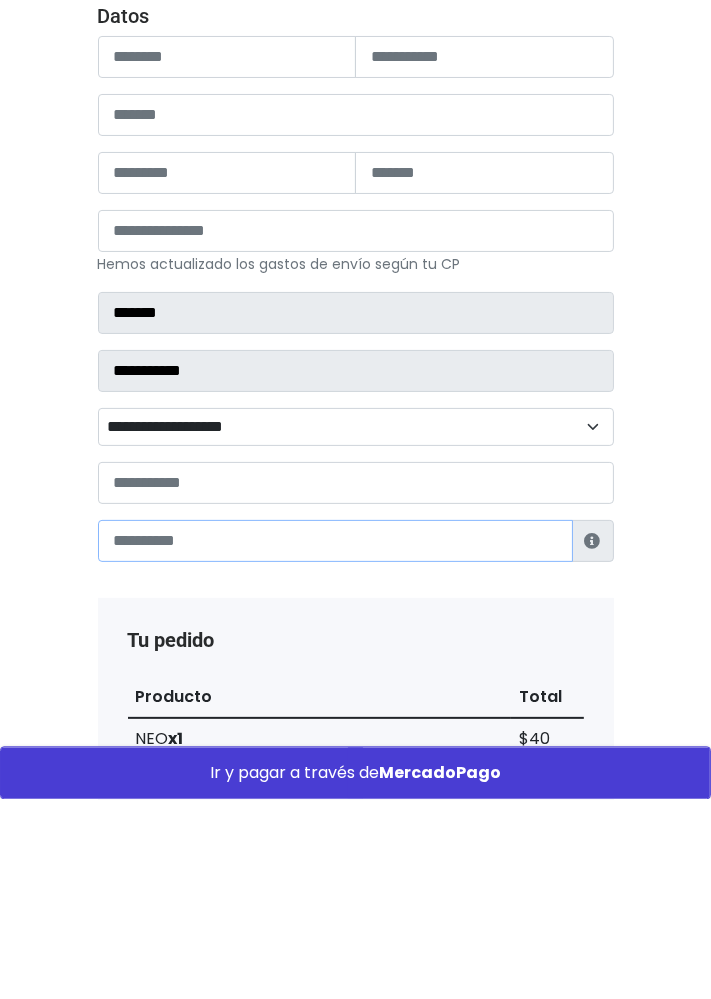 type 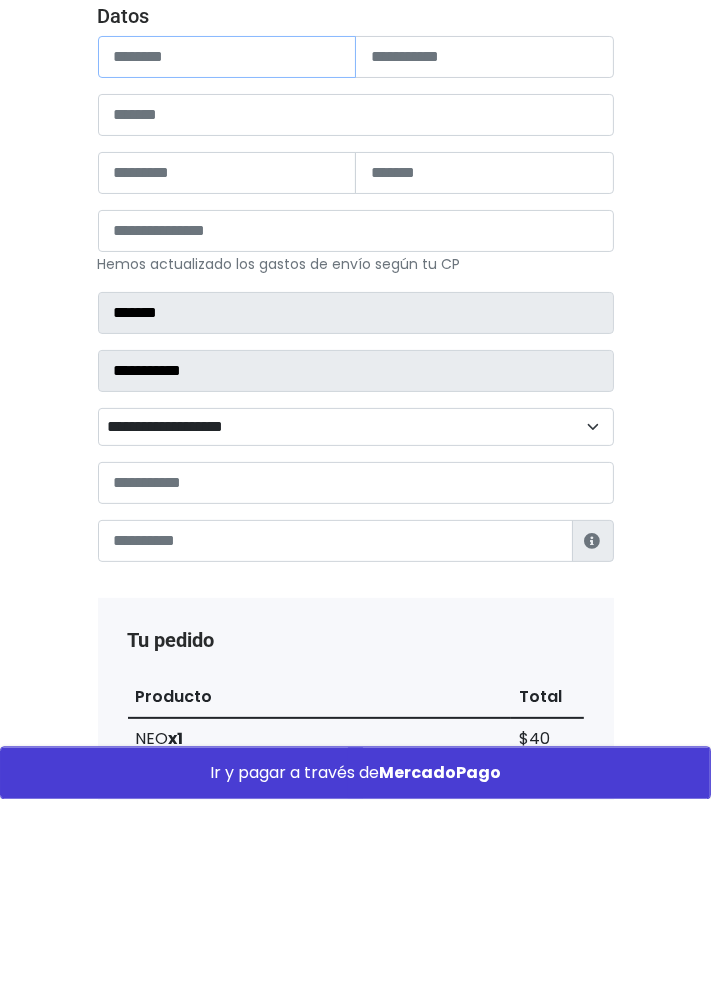 click at bounding box center [227, 257] 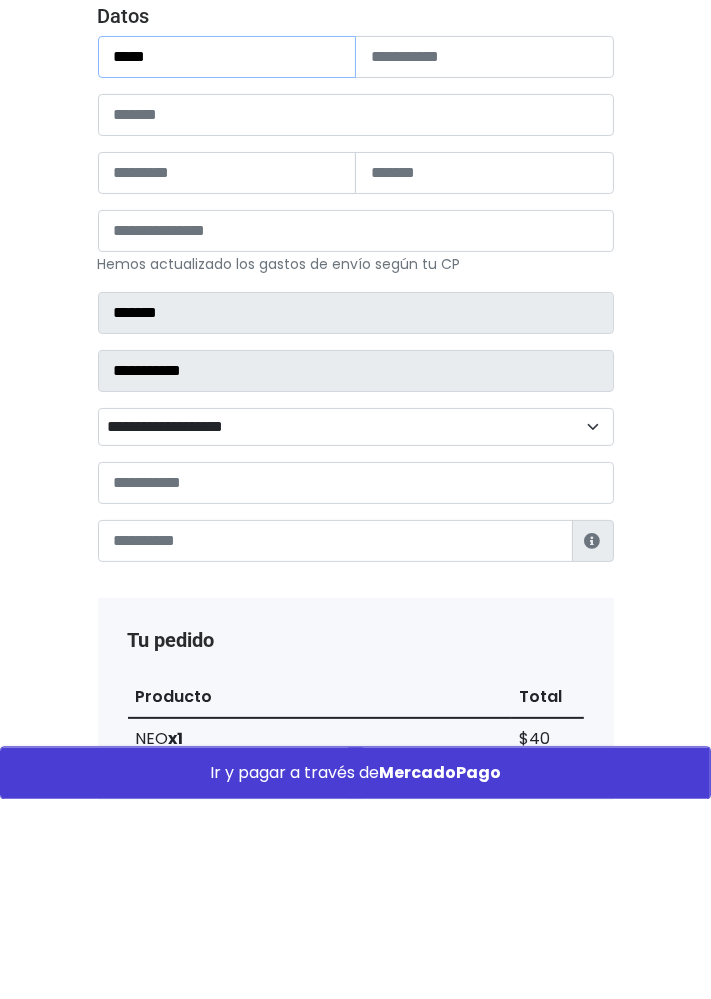 type on "*****" 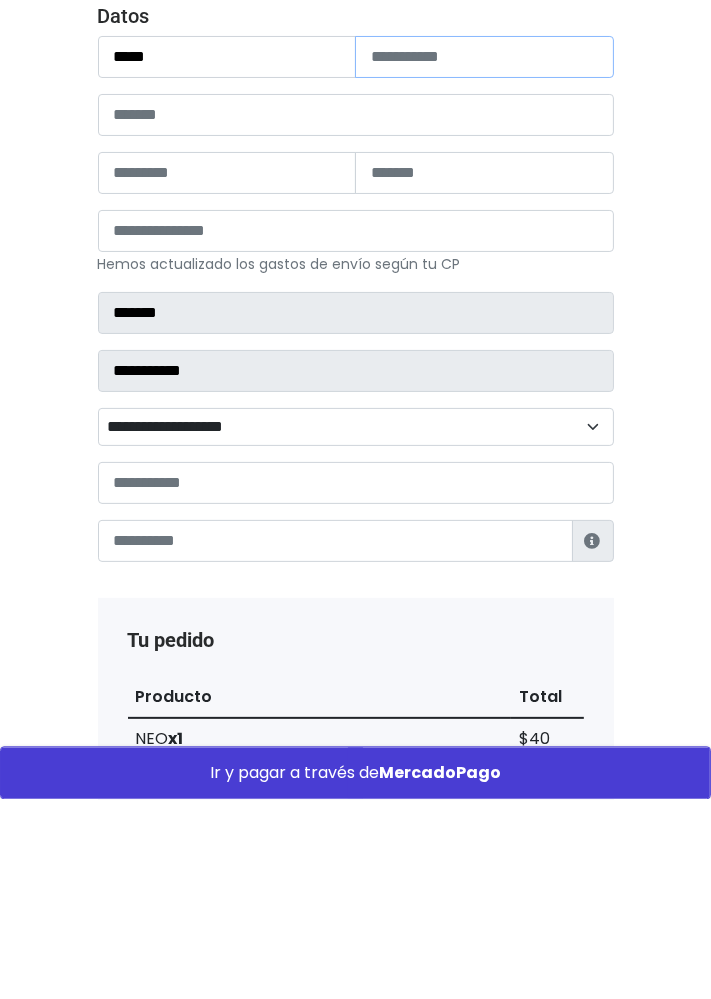 click at bounding box center (484, 257) 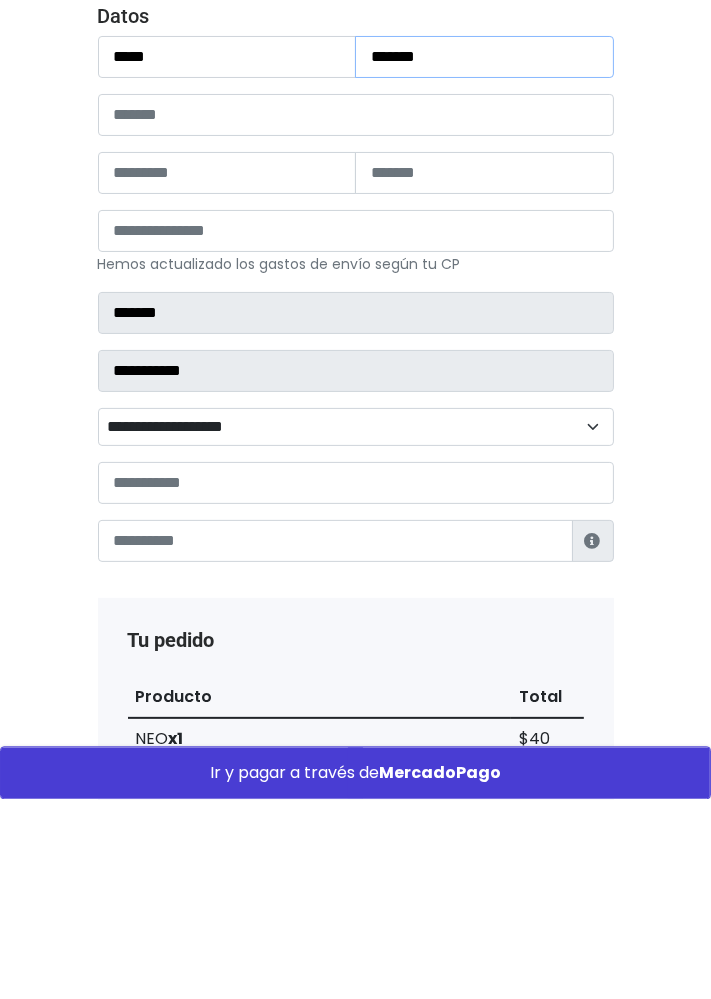 type on "******" 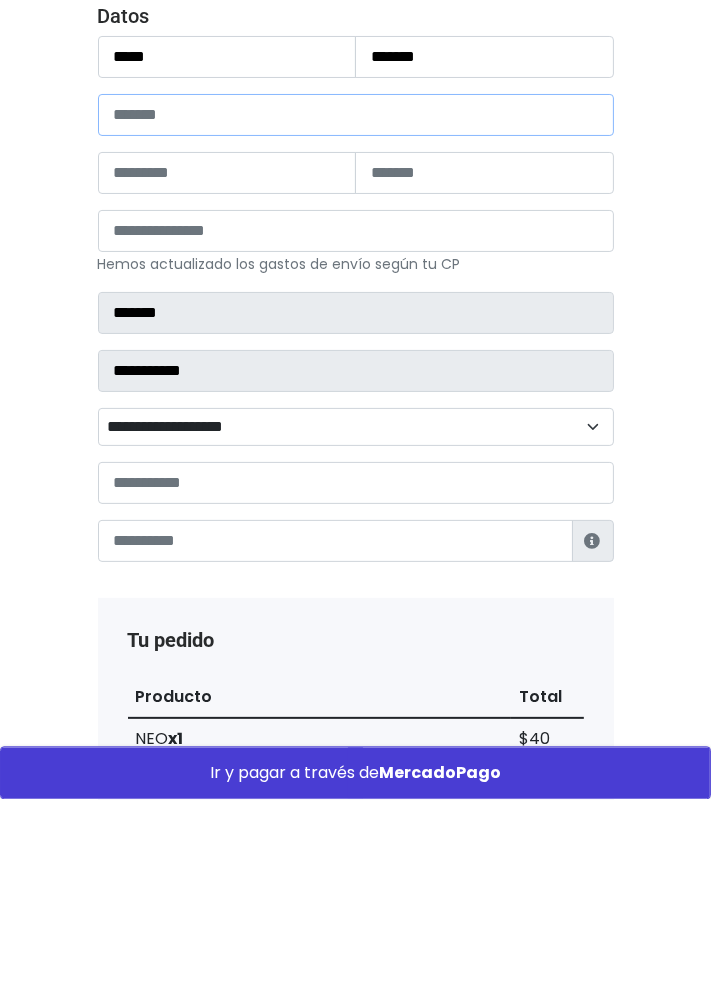 click at bounding box center (356, 315) 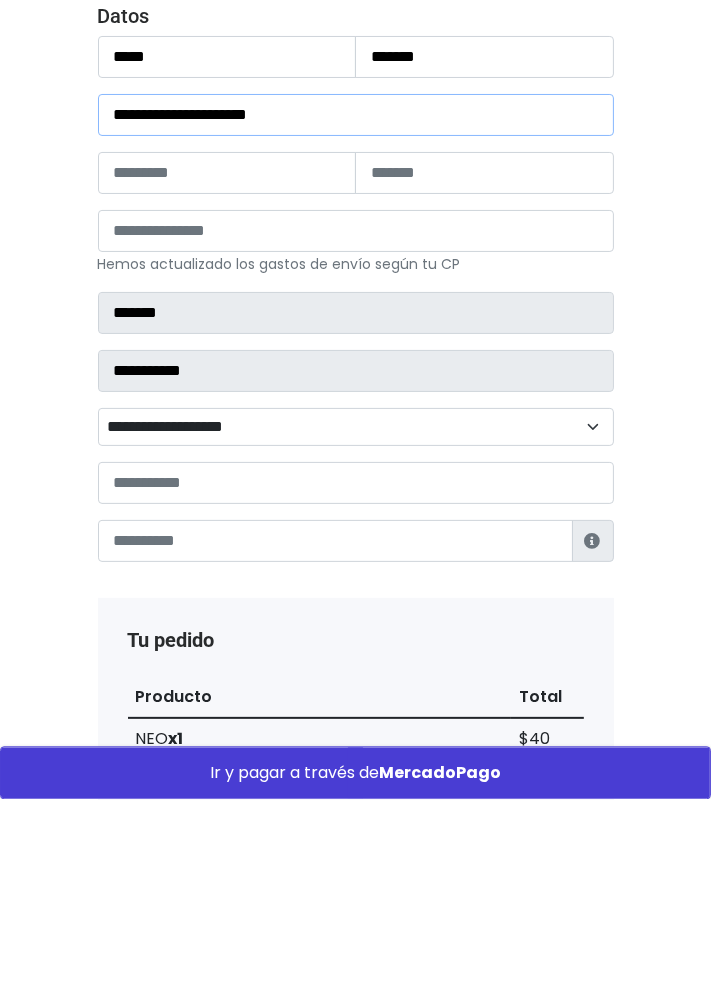 type on "**********" 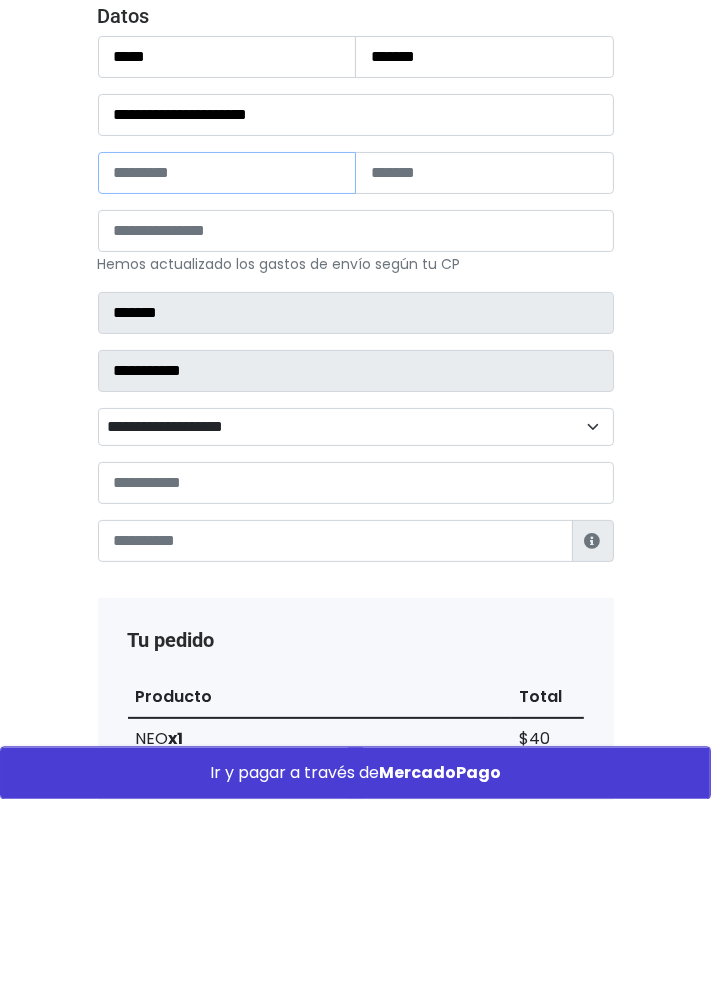 click at bounding box center (227, 373) 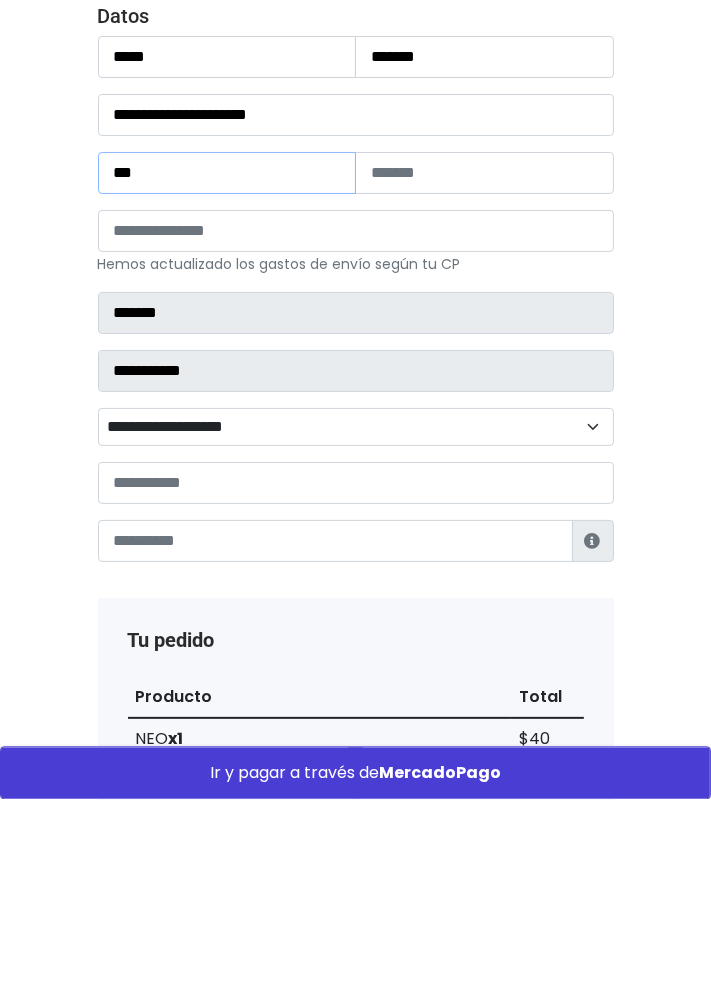 type on "***" 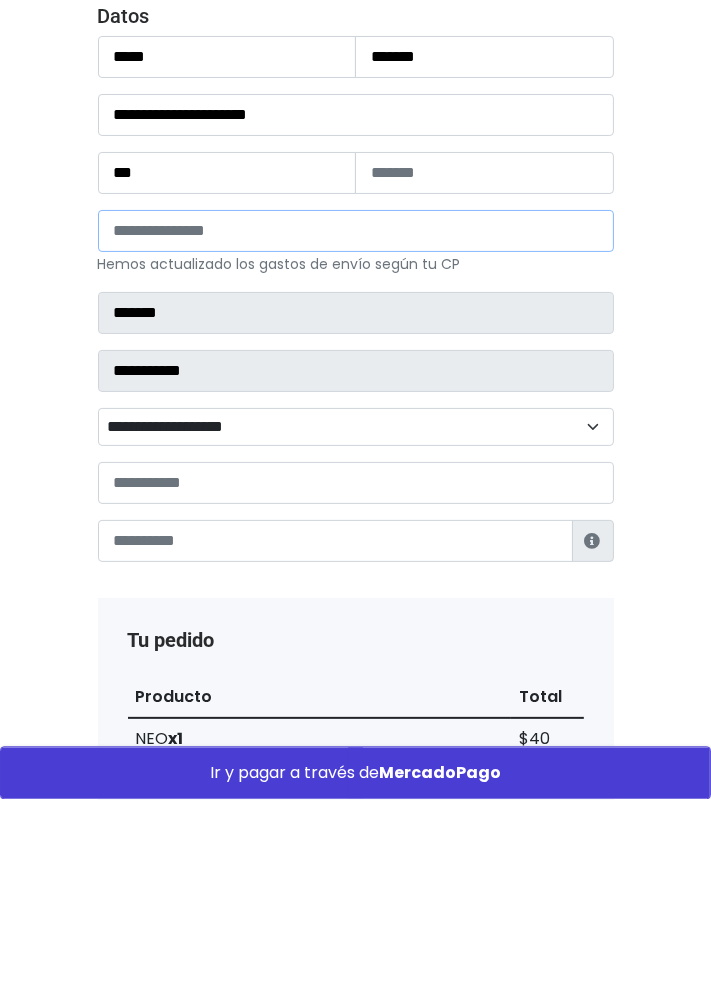 click at bounding box center [356, 431] 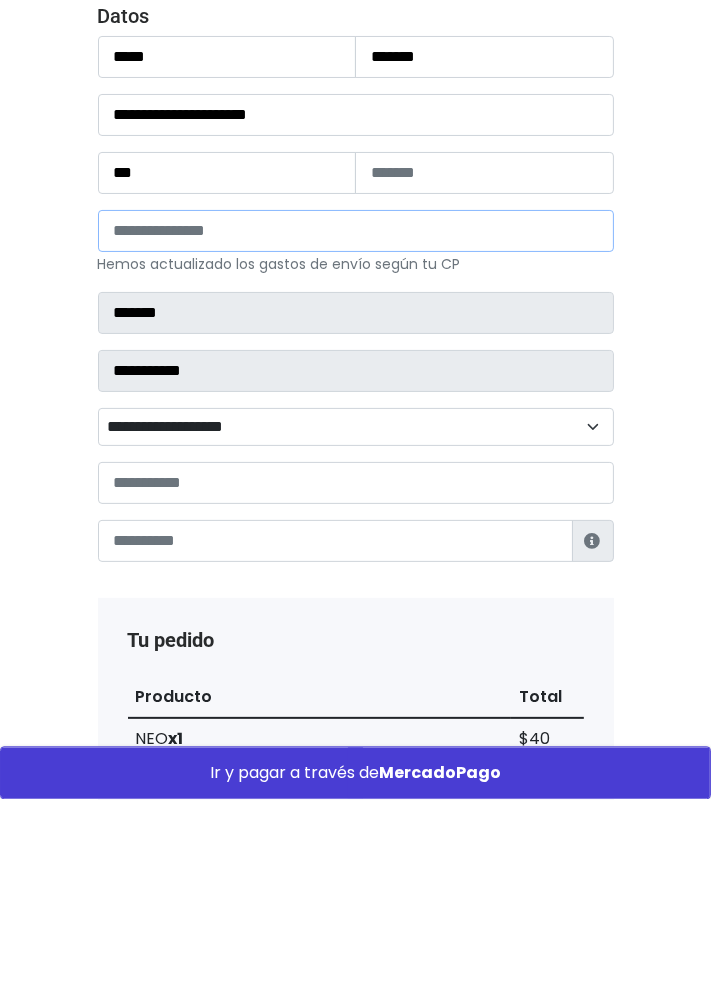 type on "*****" 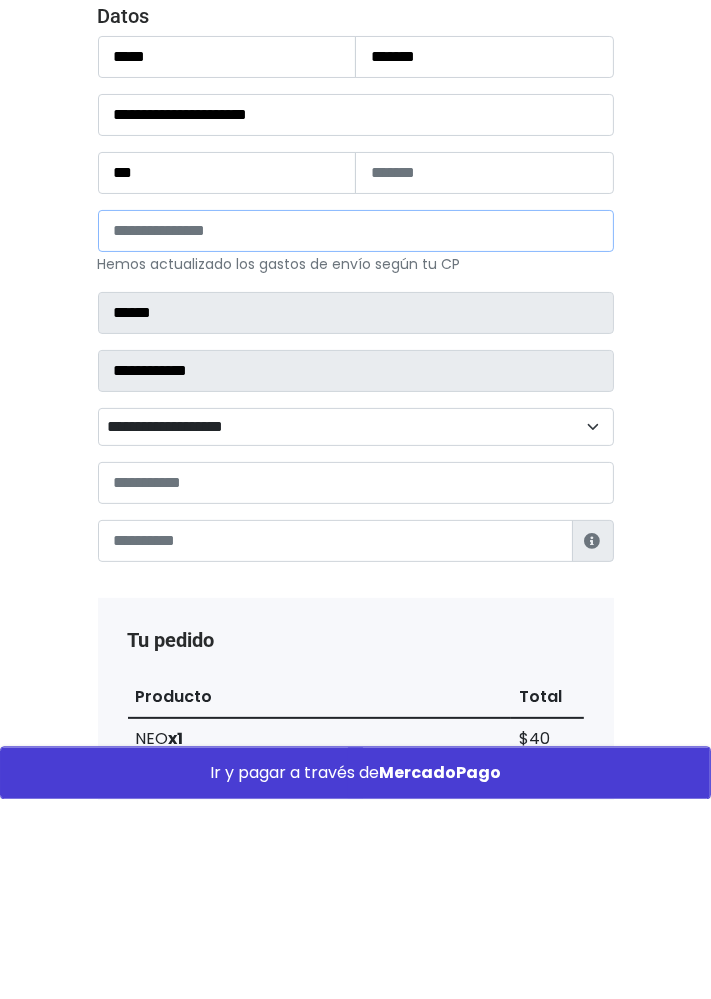 select 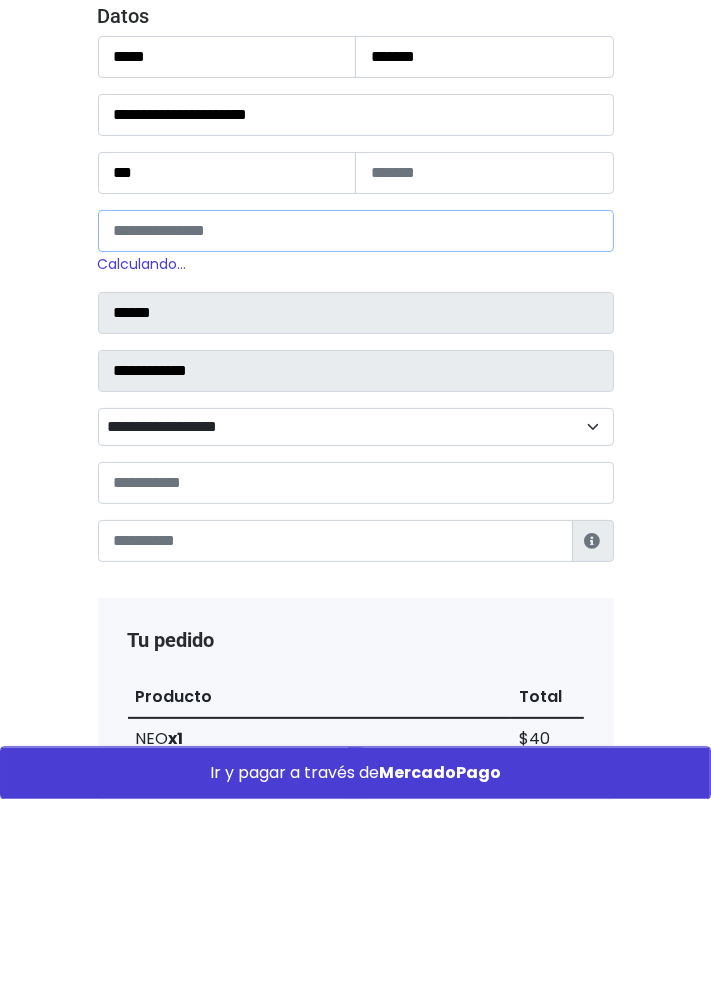 type on "*****" 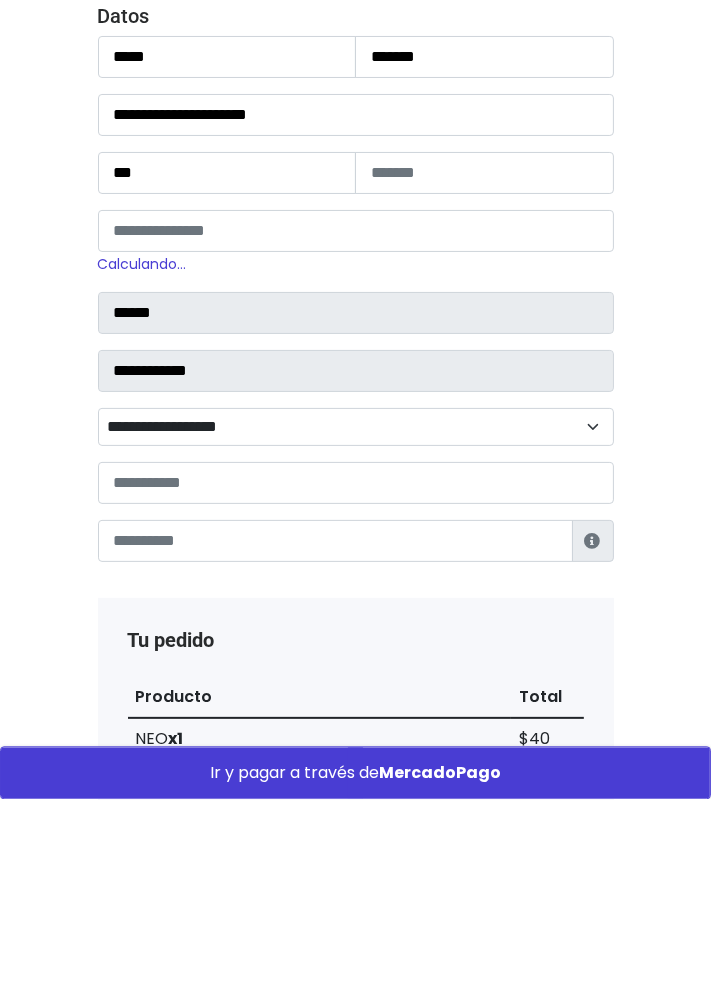 click on "**********" at bounding box center [356, 499] 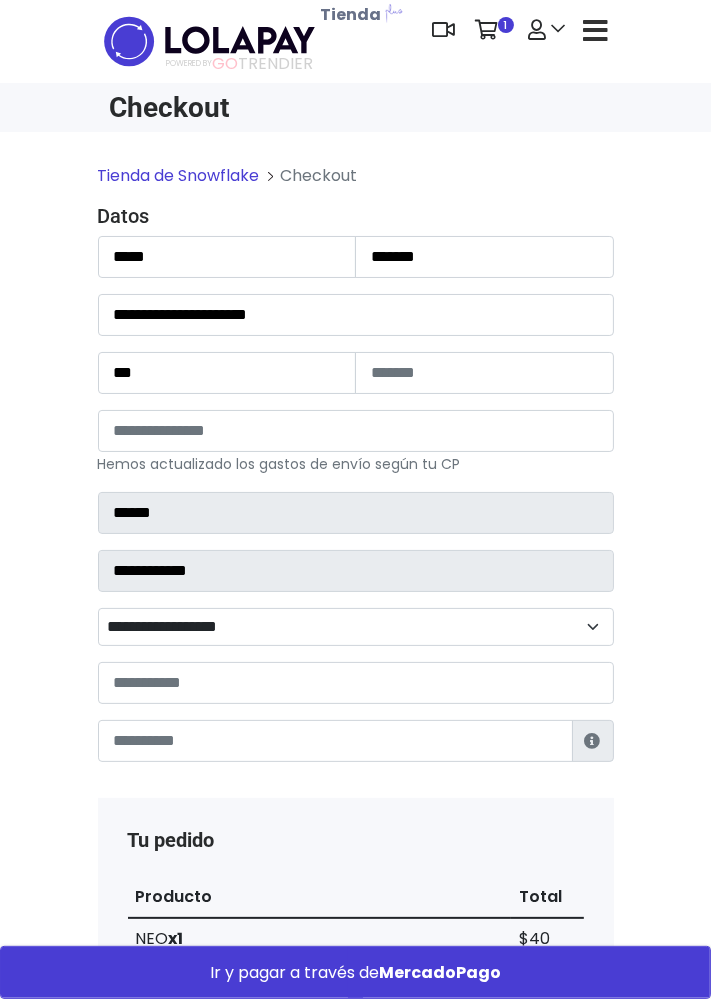 click on "**********" at bounding box center (356, 627) 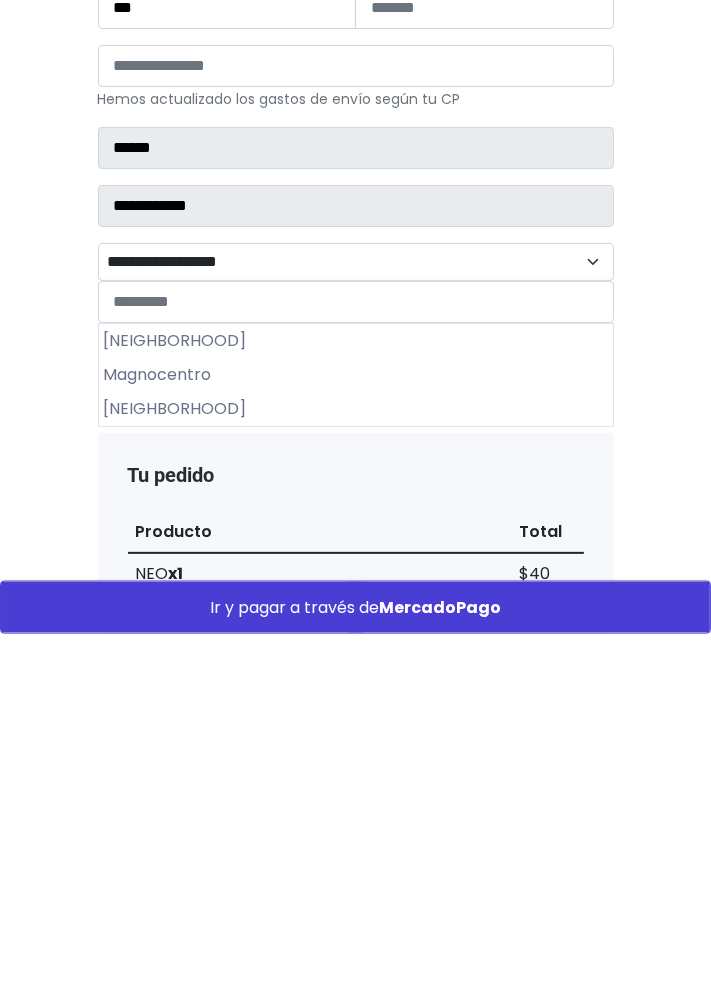 click on "Lomas Anáhuac" at bounding box center (356, 706) 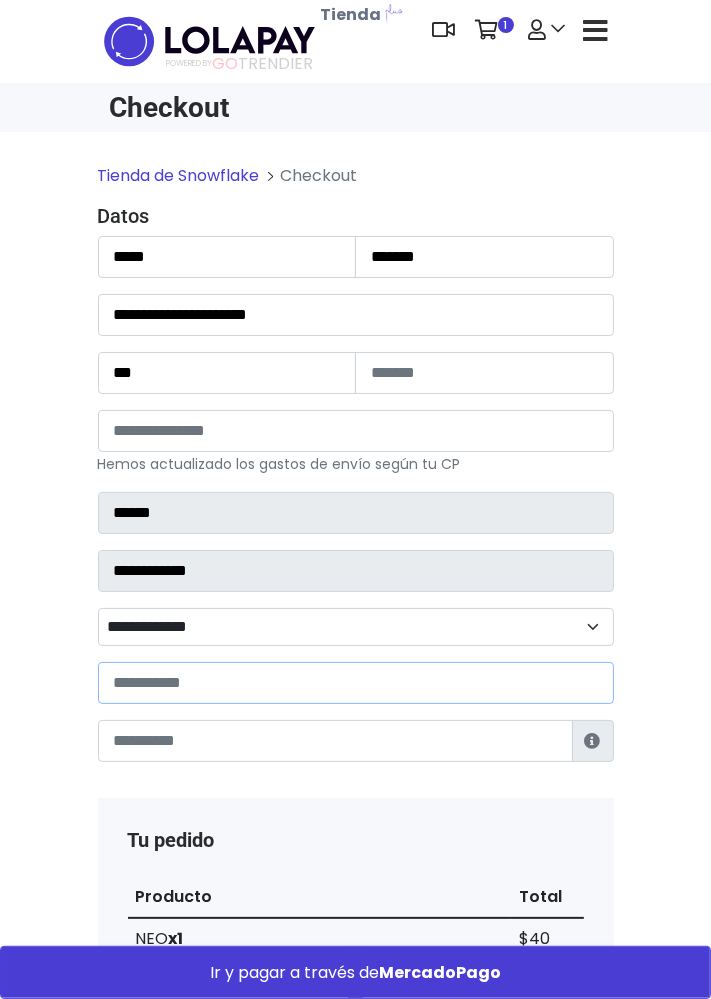 click at bounding box center (356, 683) 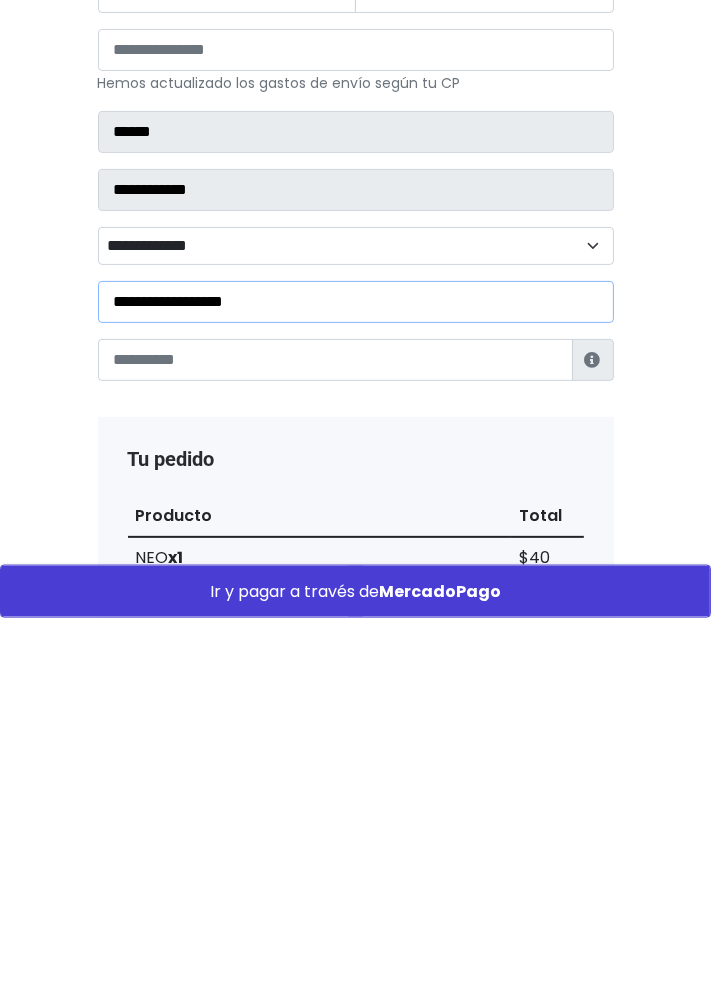 type on "**********" 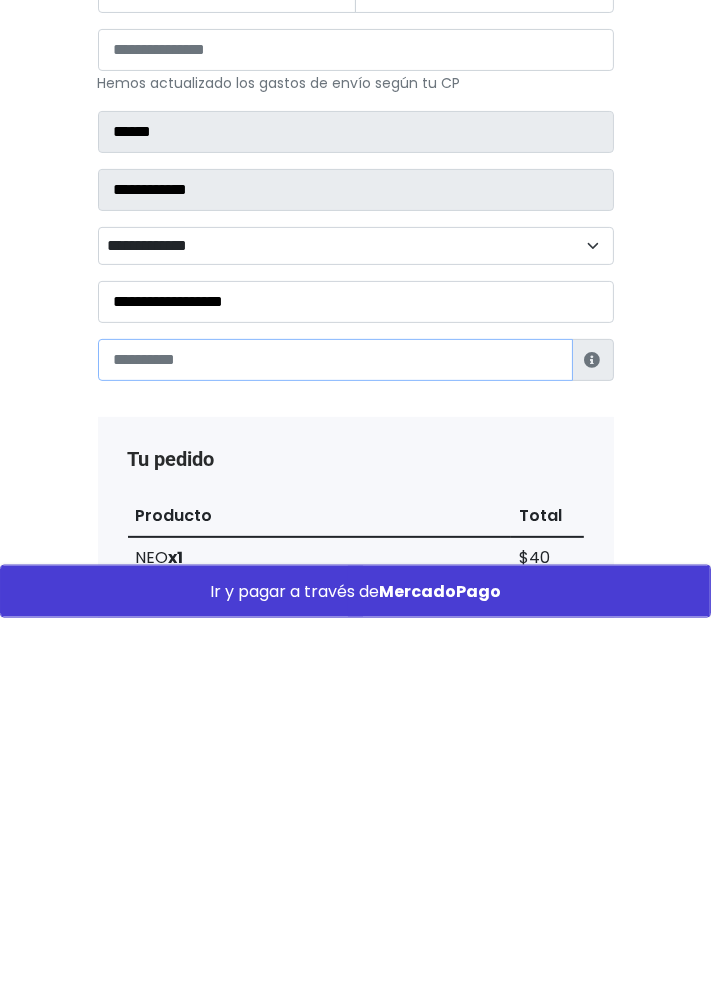 click at bounding box center [335, 741] 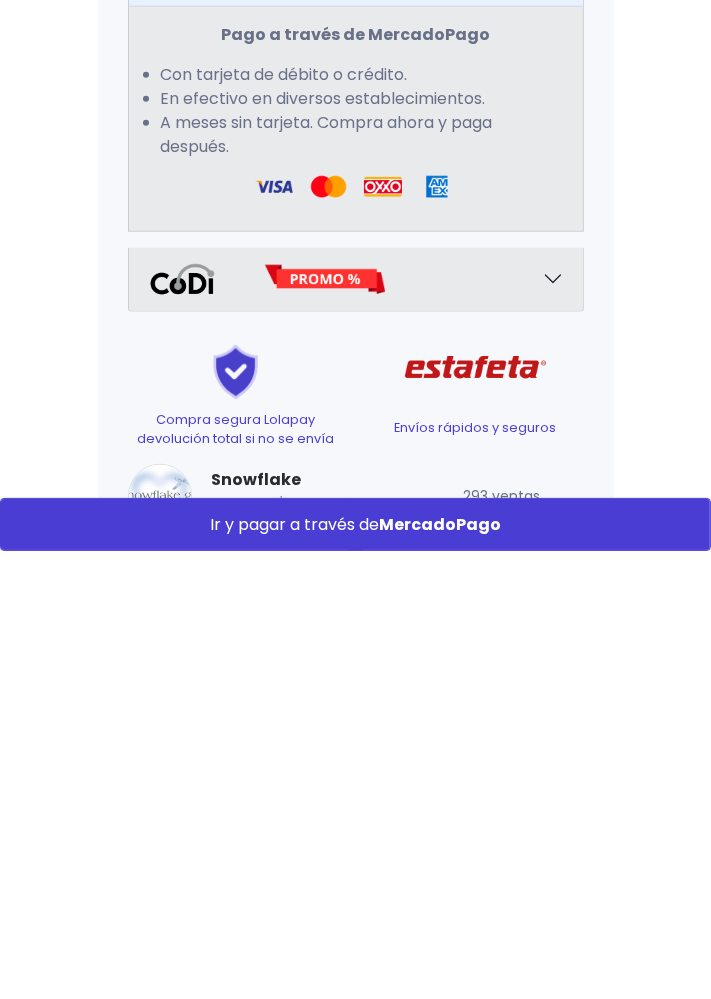 scroll, scrollTop: 1106, scrollLeft: 0, axis: vertical 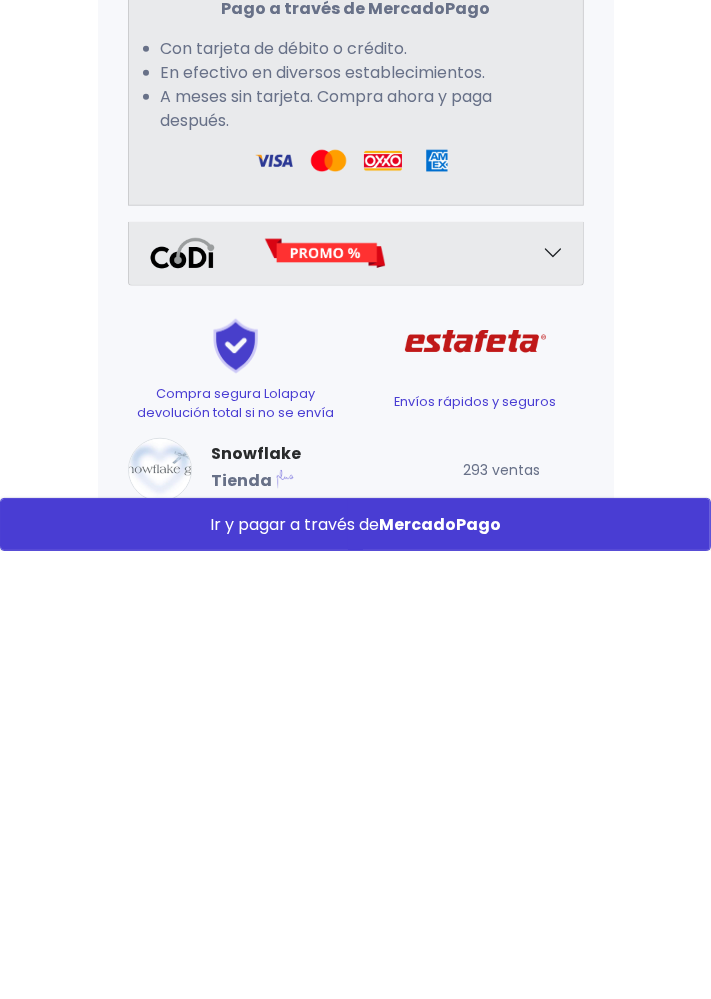 type on "**********" 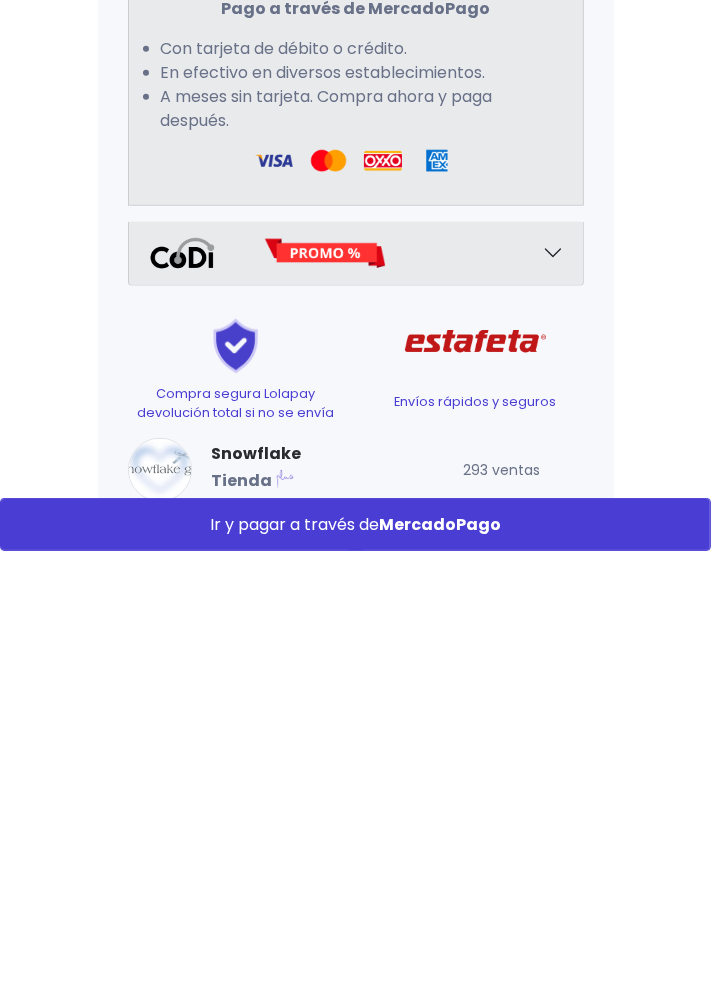 click on "Ir y pagar a través de  MercadoPago" at bounding box center [355, 972] 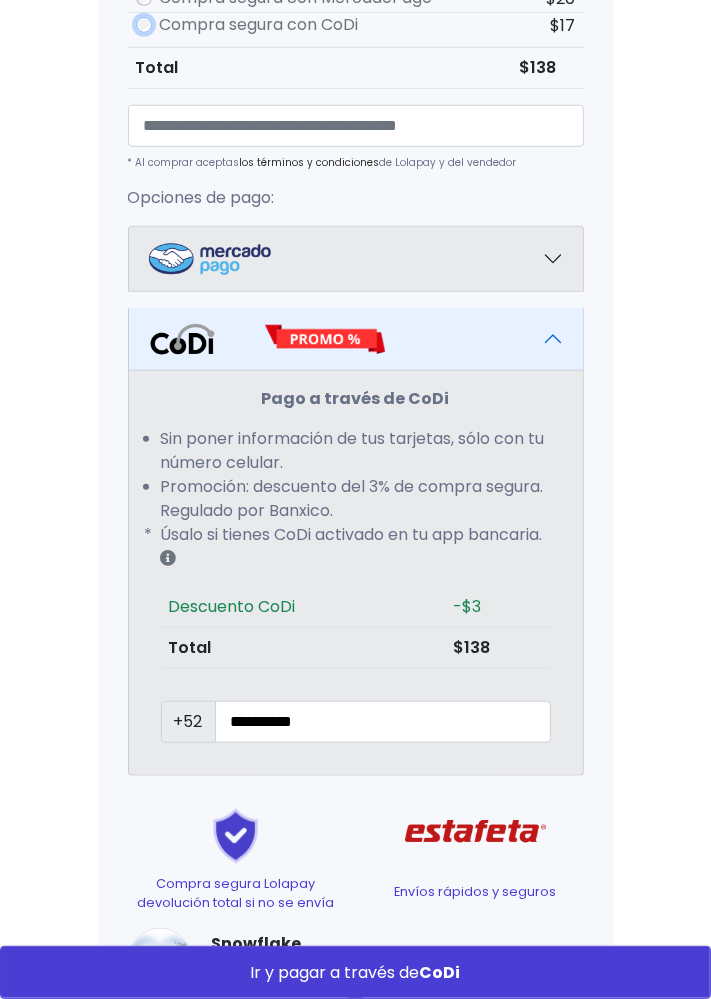 scroll, scrollTop: 1286, scrollLeft: 0, axis: vertical 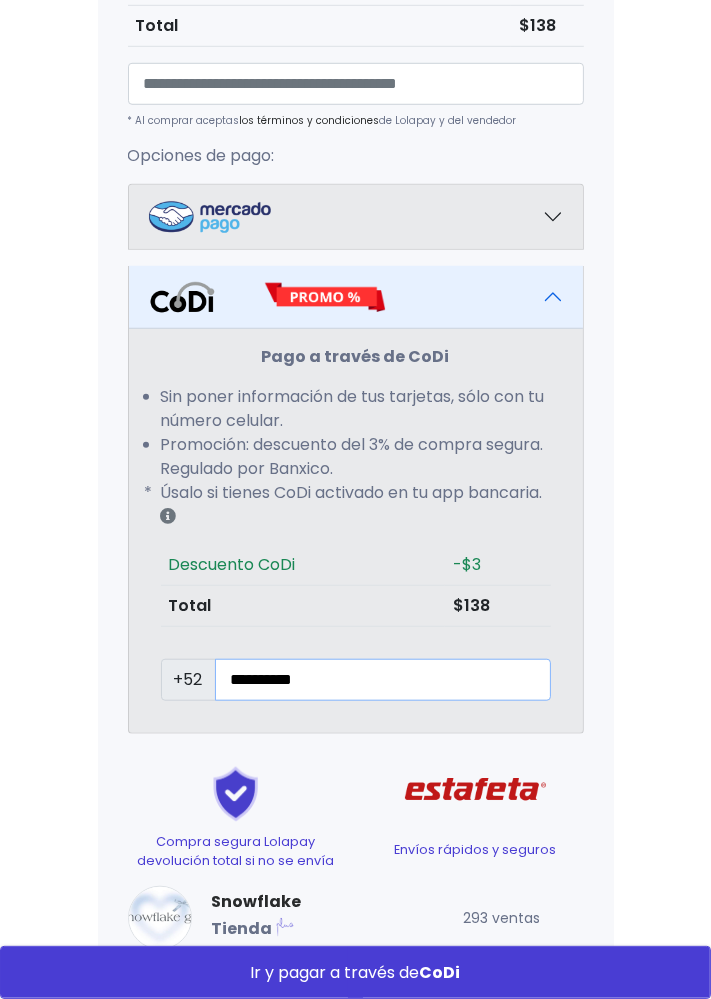 click on "**********" at bounding box center (383, 680) 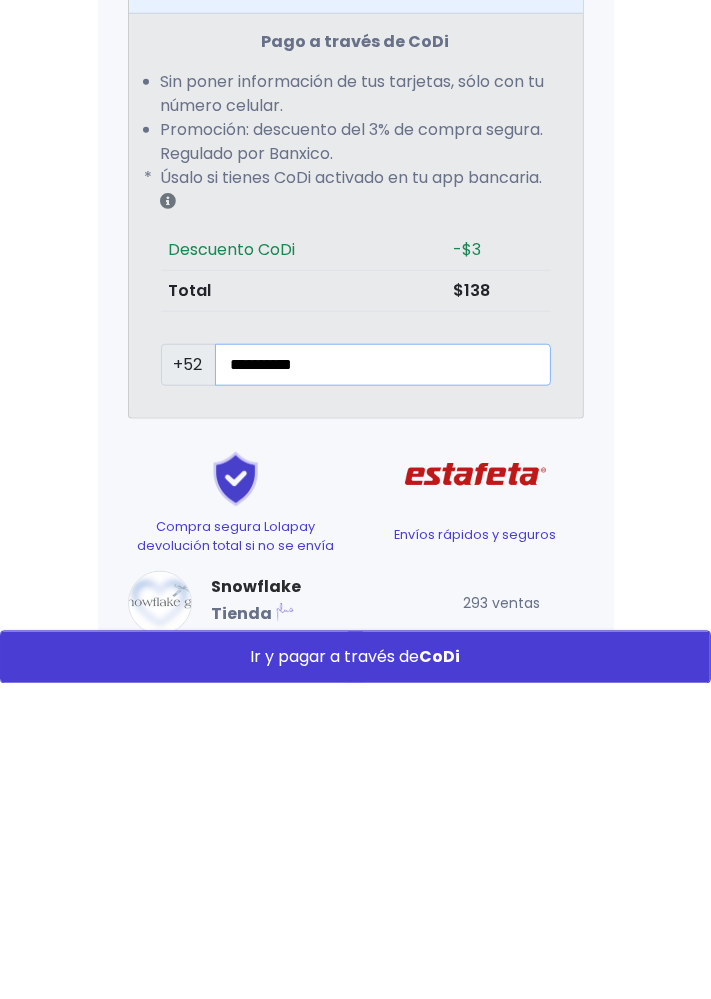 scroll, scrollTop: 1286, scrollLeft: 0, axis: vertical 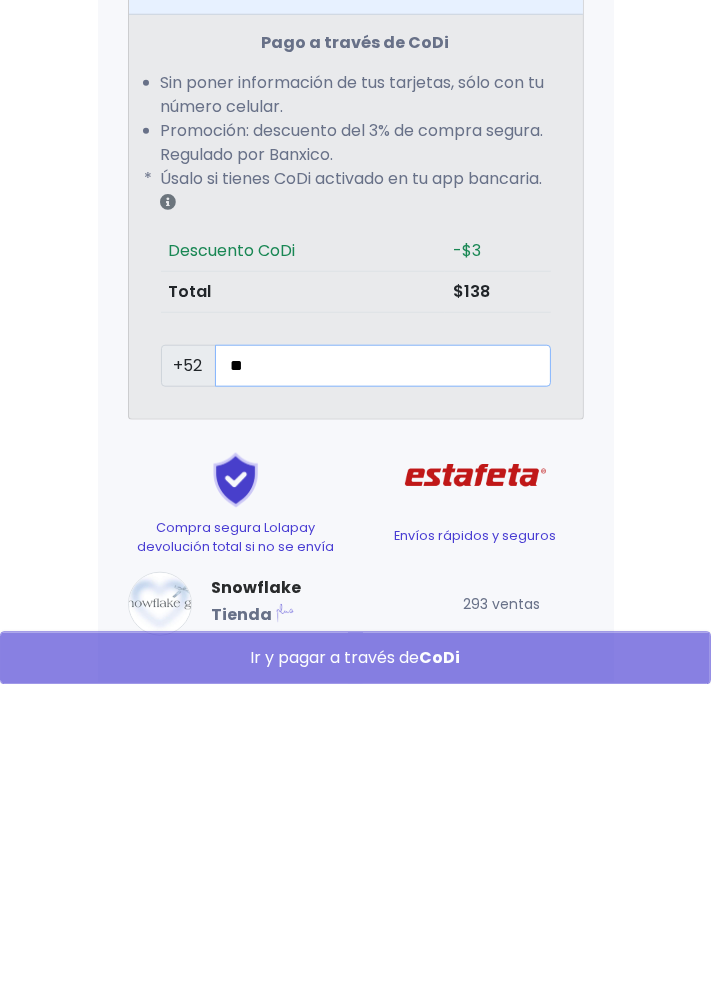 type on "*" 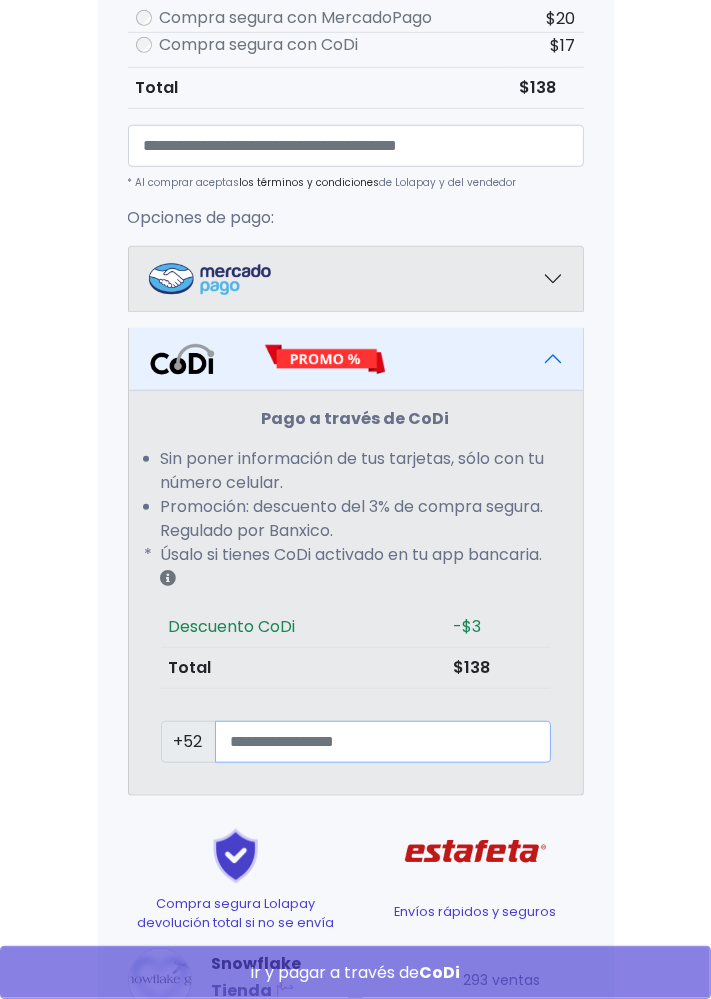 scroll, scrollTop: 1218, scrollLeft: 0, axis: vertical 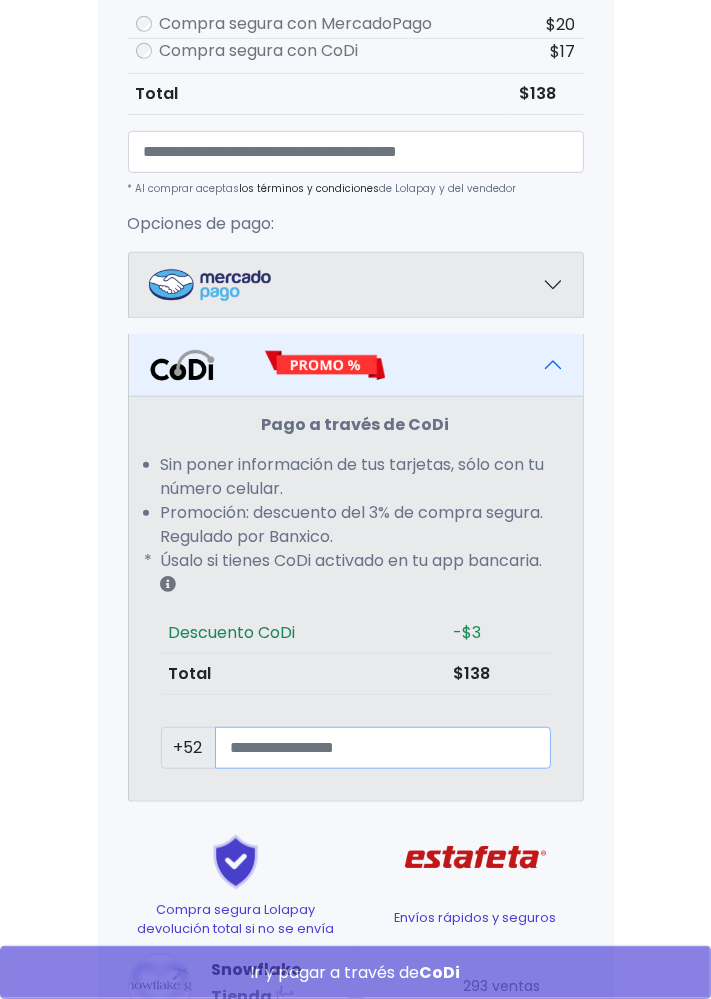type 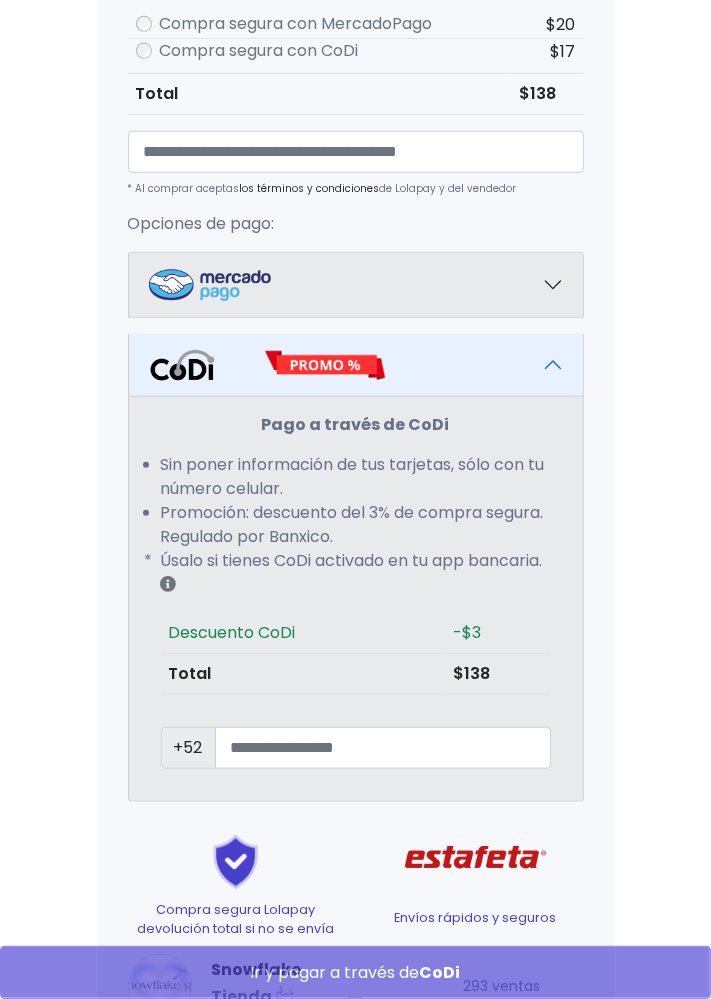 click at bounding box center (356, 285) 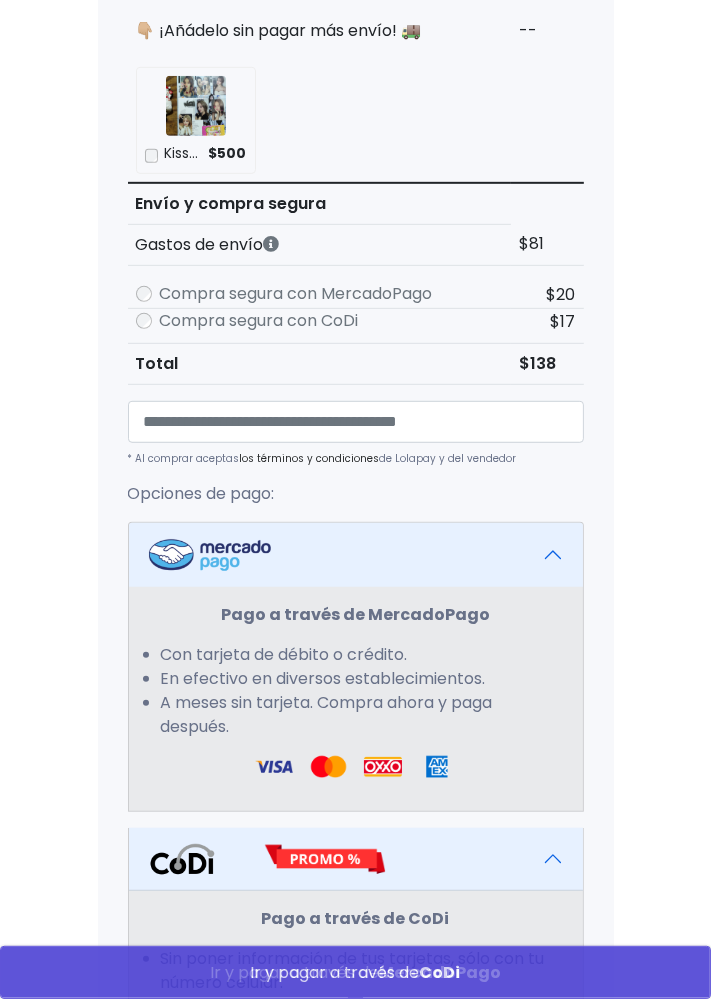 scroll, scrollTop: 954, scrollLeft: 0, axis: vertical 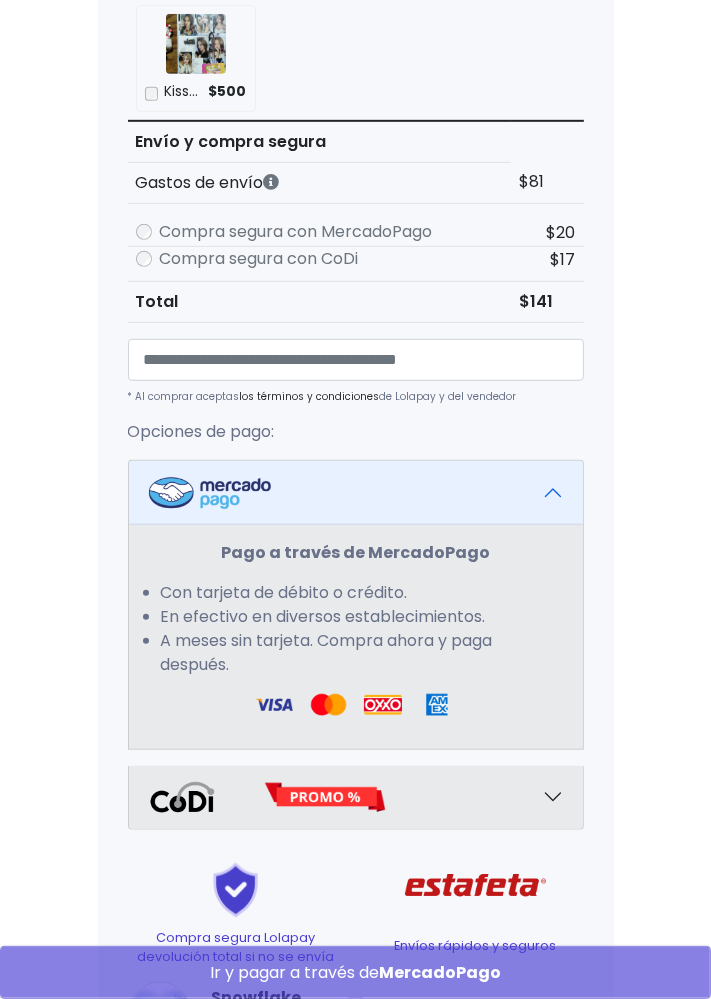 click on "Tu pedido
Producto
Total
NEO  x1
$40
$500 3" at bounding box center (356, 440) 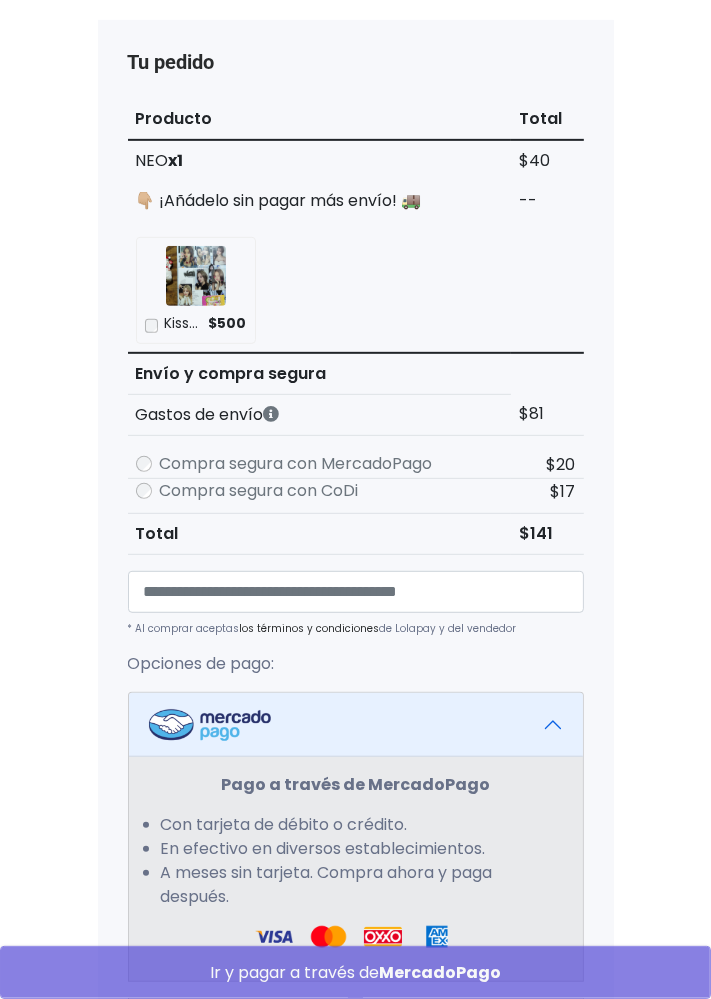scroll, scrollTop: 770, scrollLeft: 0, axis: vertical 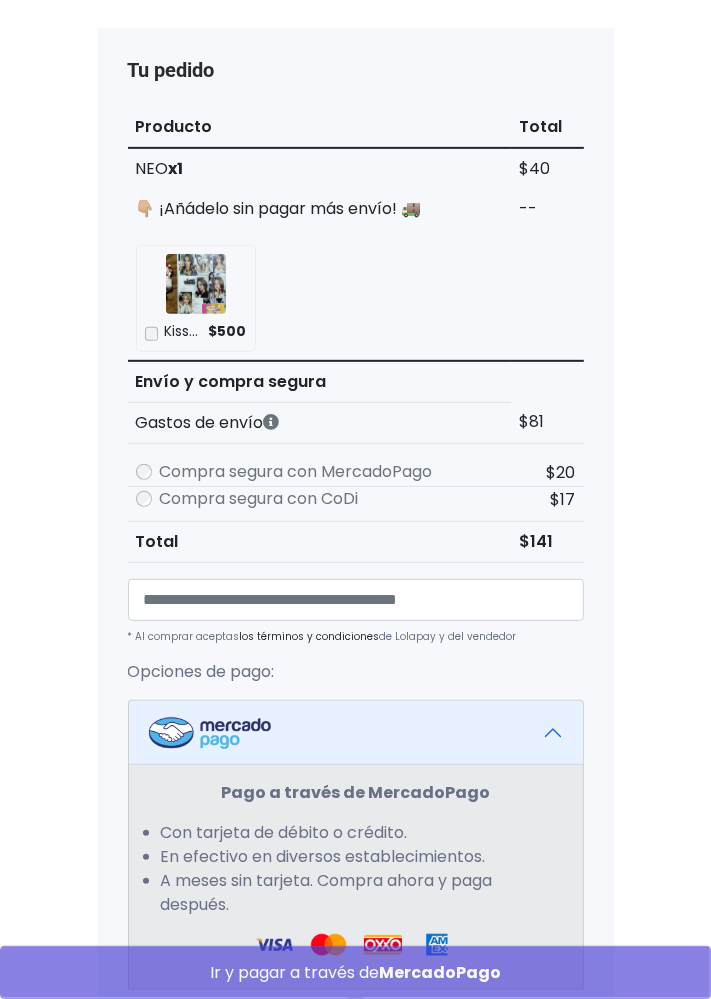 click on "Pago a través de MercadoPago
Con tarjeta de débito o crédito.
En efectivo en diversos establecimientos.
A meses sin tarjeta. Compra ahora y paga después.
Ir y pagar a través de  MercadoPago" at bounding box center [356, 877] 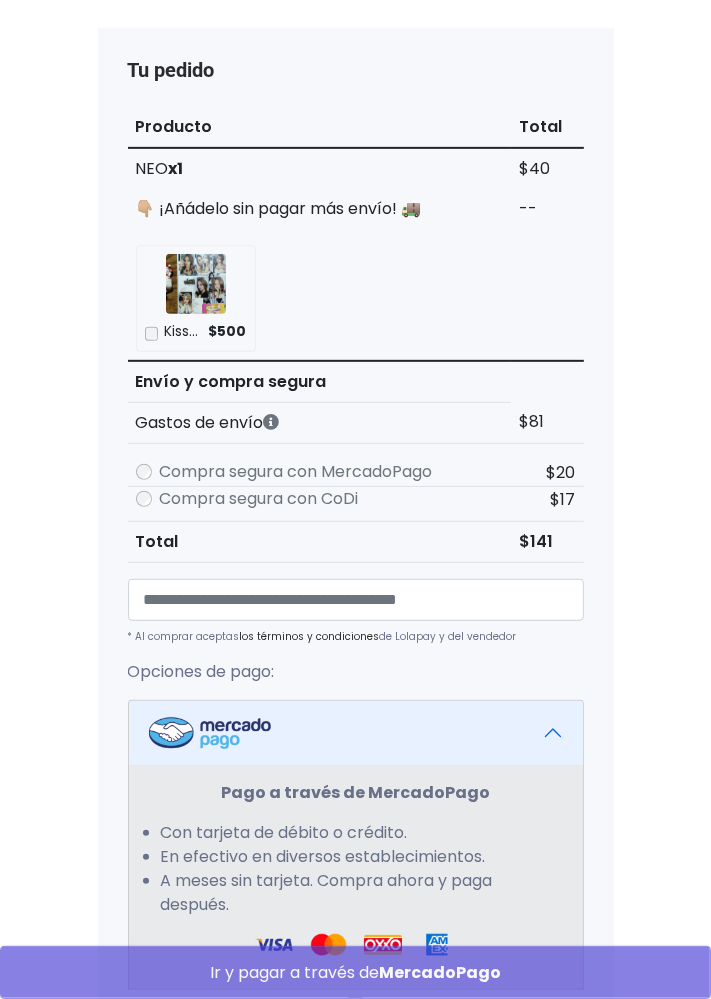 click at bounding box center [356, 733] 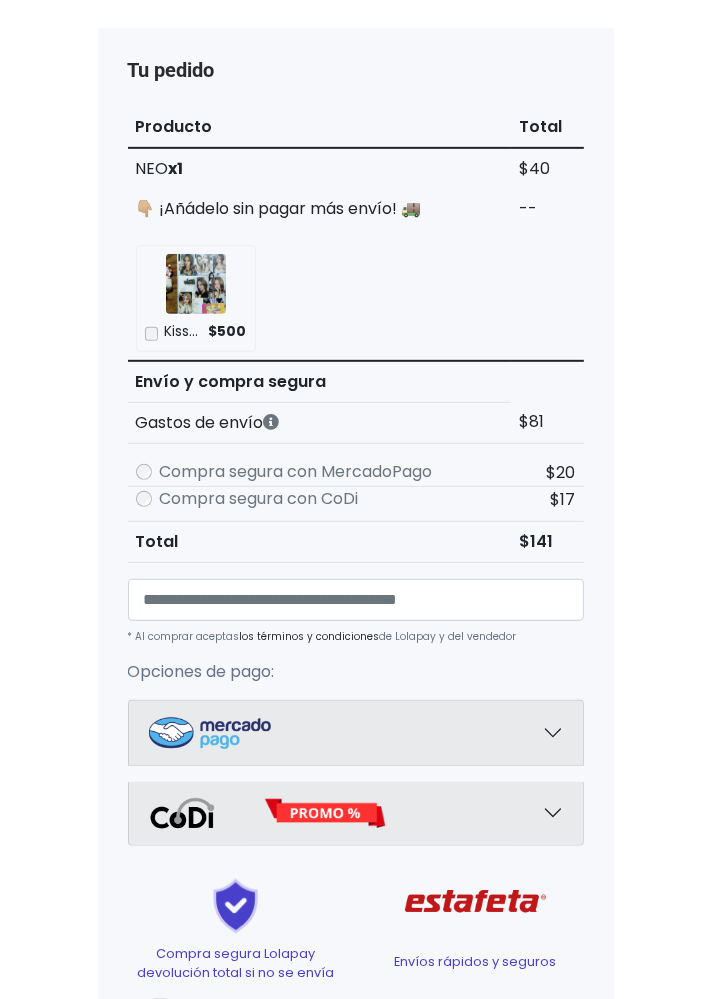 click at bounding box center (356, 733) 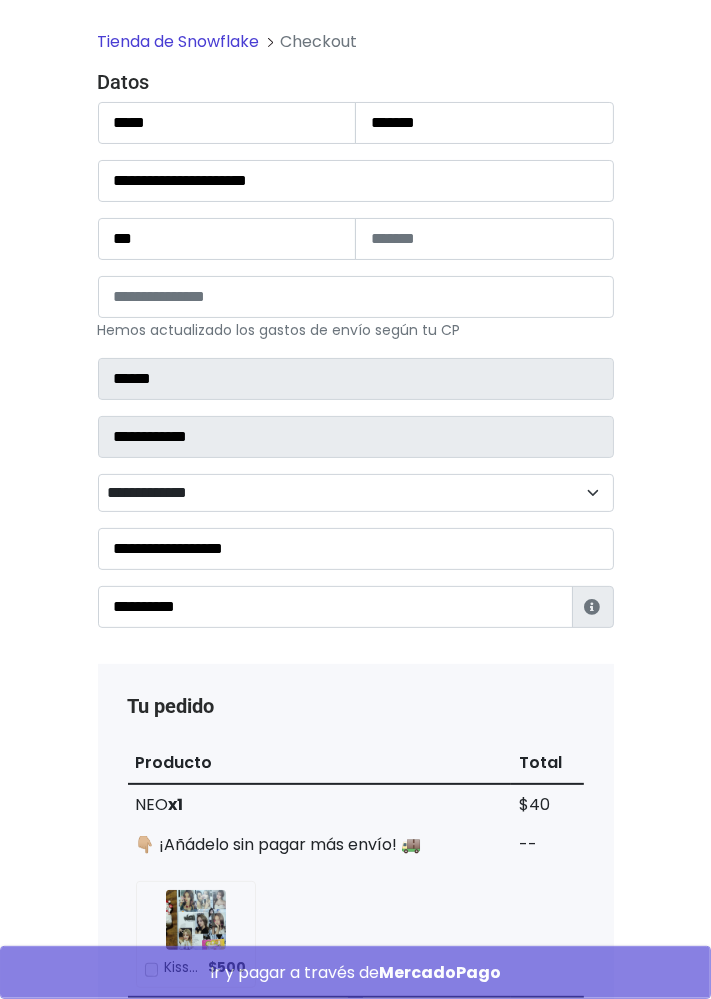 scroll, scrollTop: 134, scrollLeft: 0, axis: vertical 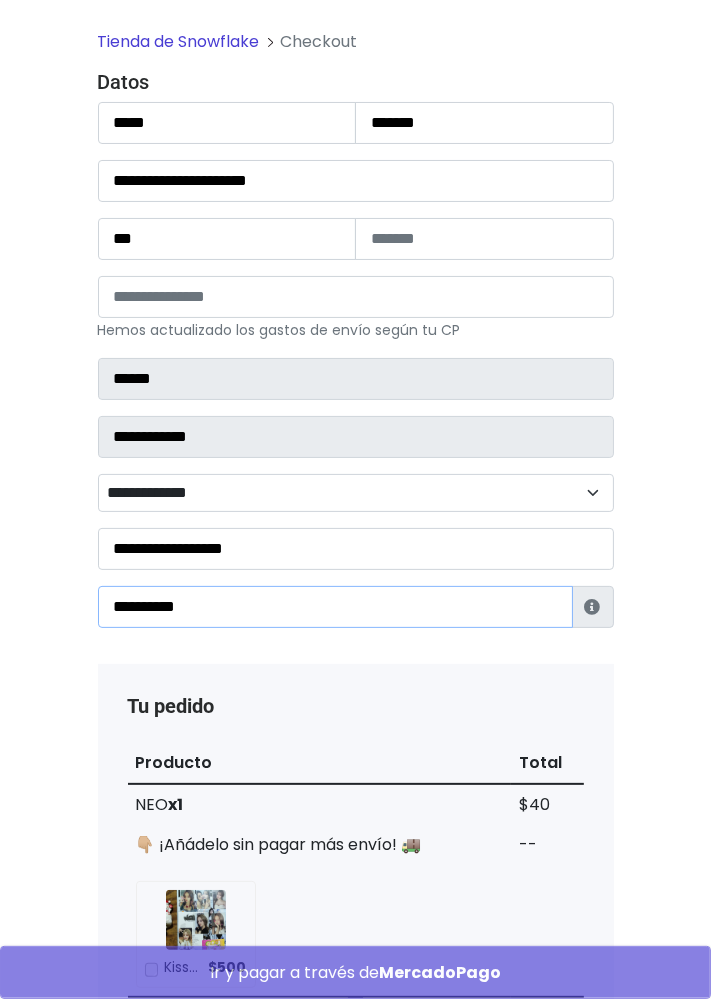 click on "**********" at bounding box center [335, 607] 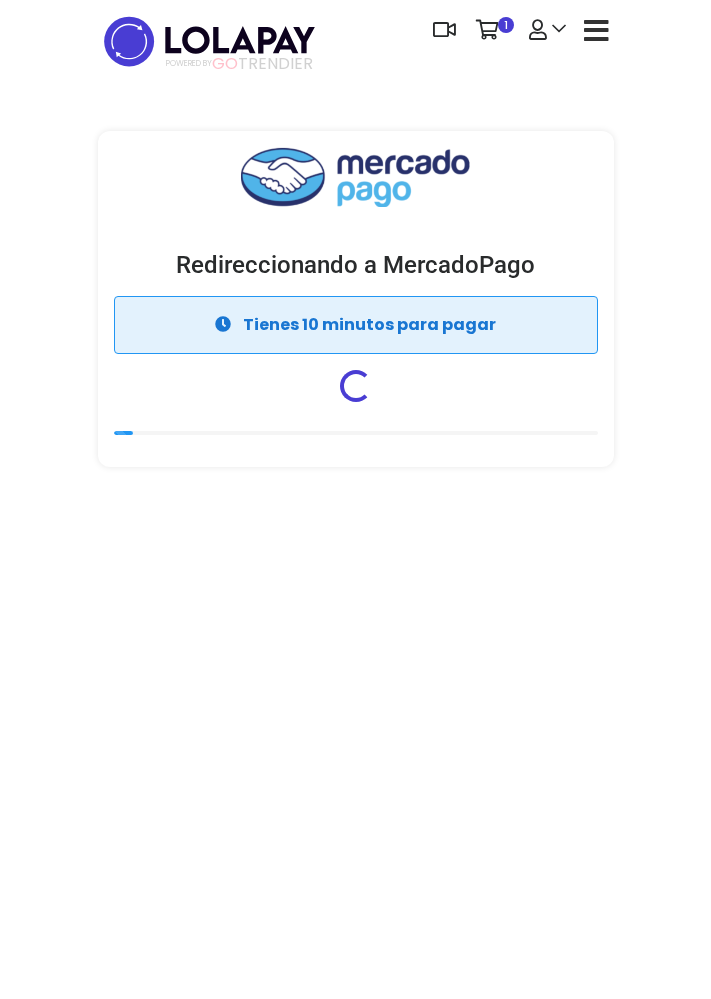 scroll, scrollTop: 0, scrollLeft: 0, axis: both 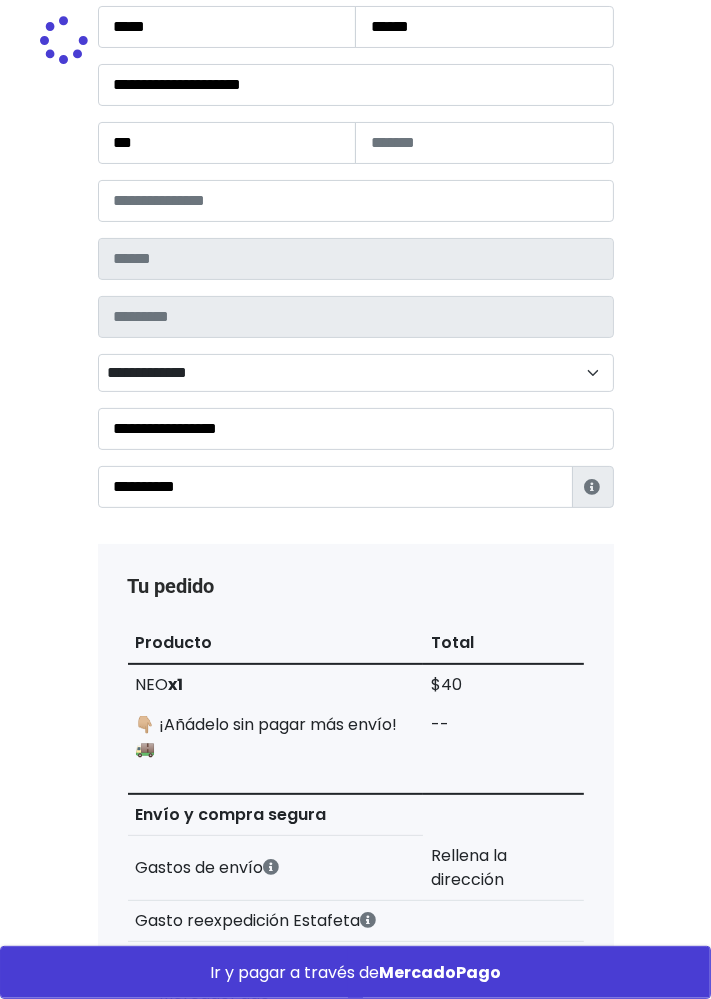 type on "******" 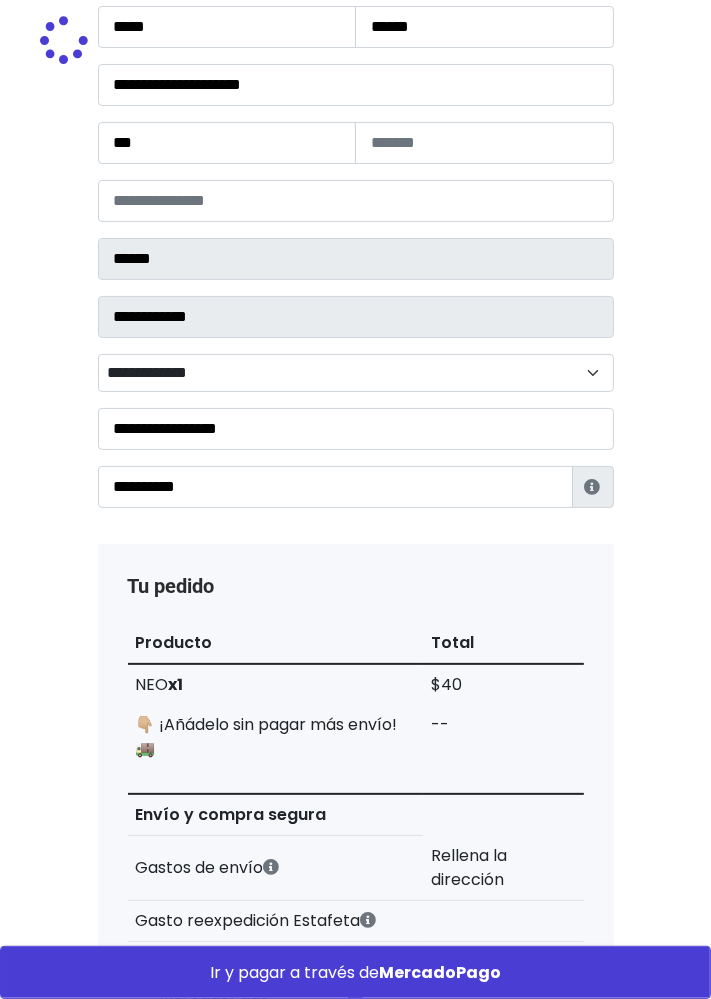 select on "**********" 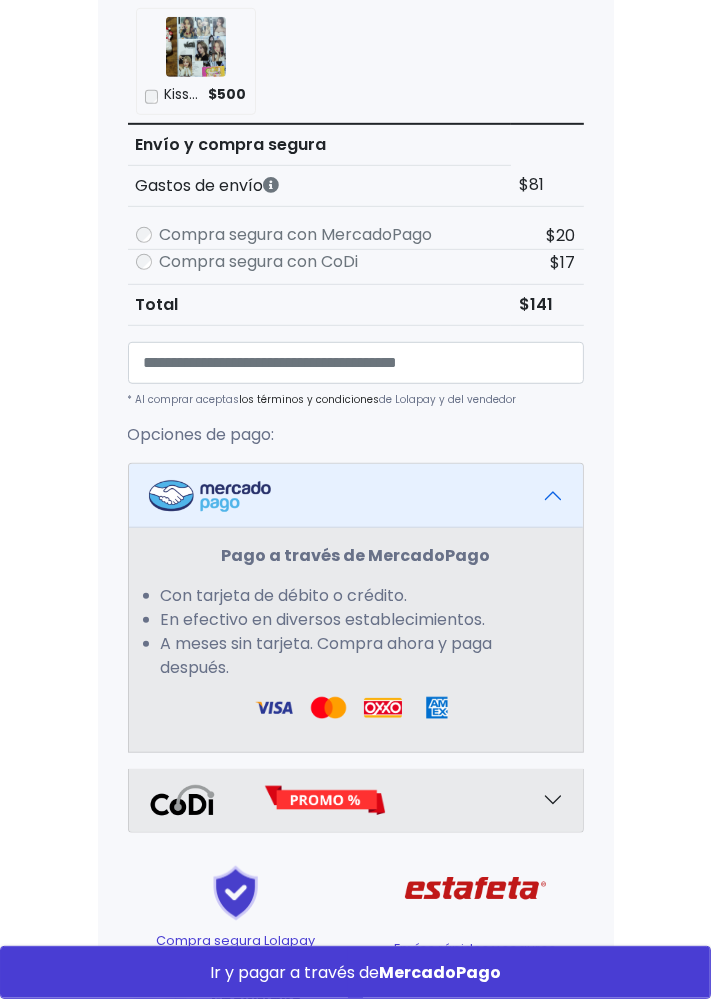 scroll, scrollTop: 1010, scrollLeft: 0, axis: vertical 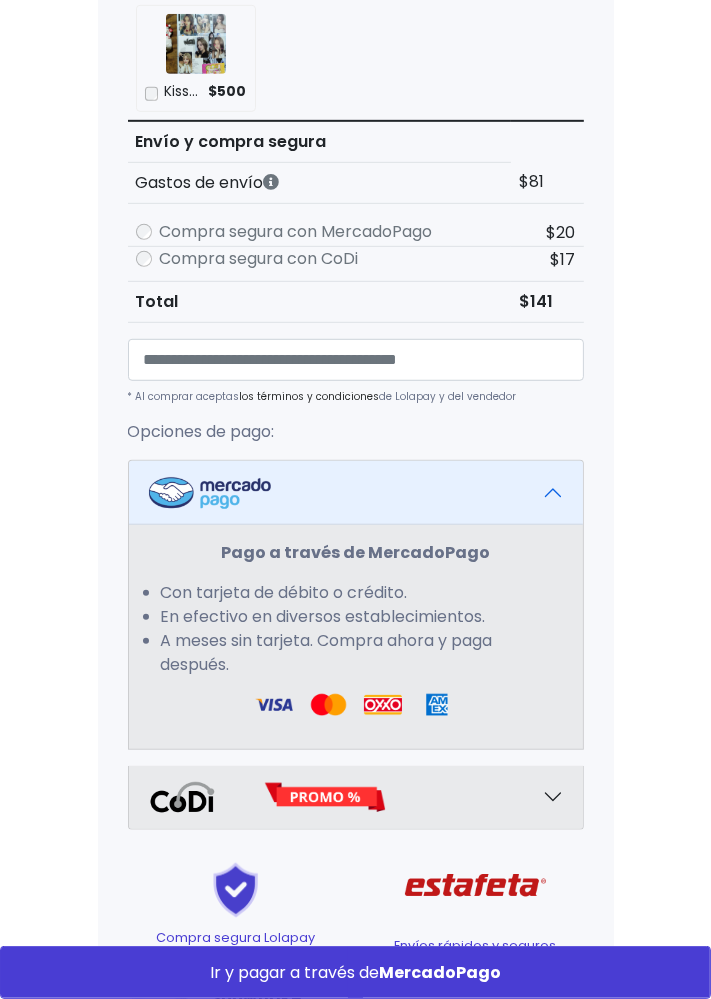 click on "Ir y pagar a través de  MercadoPago" at bounding box center (355, 972) 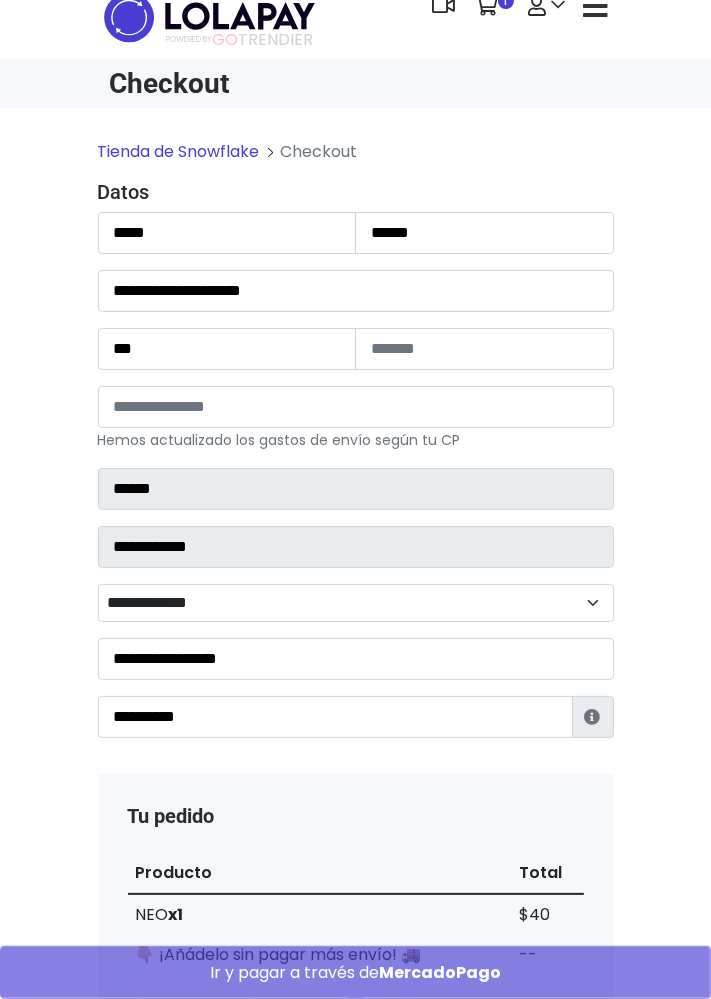 scroll, scrollTop: 0, scrollLeft: 0, axis: both 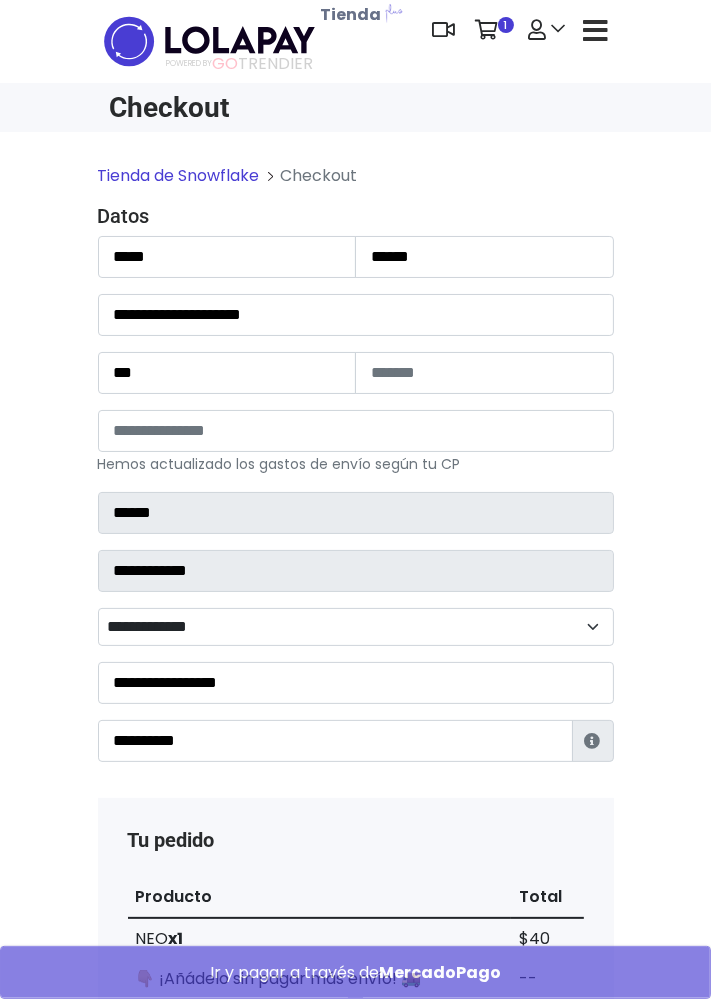 click on "Tienda de Snowflake" at bounding box center (179, 175) 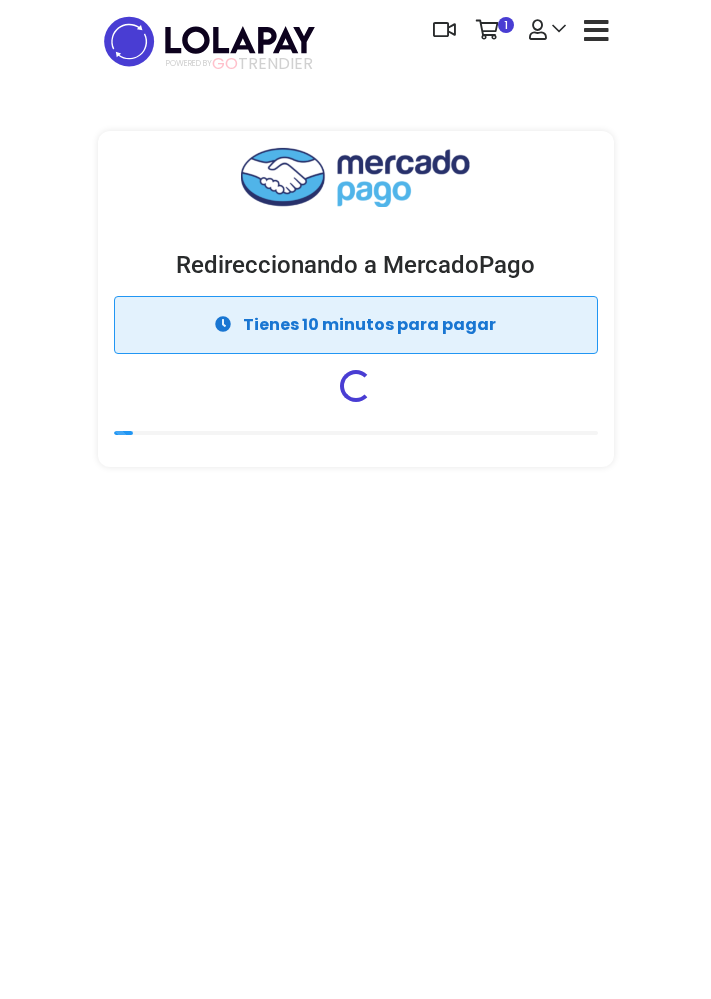 scroll, scrollTop: 0, scrollLeft: 0, axis: both 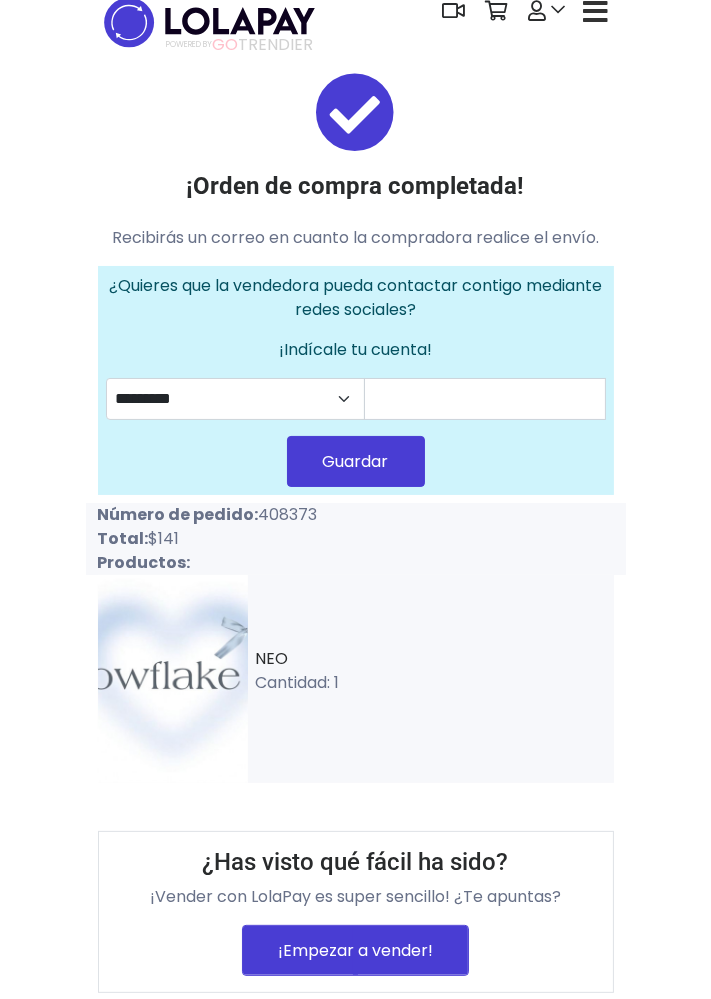 click at bounding box center [173, 679] 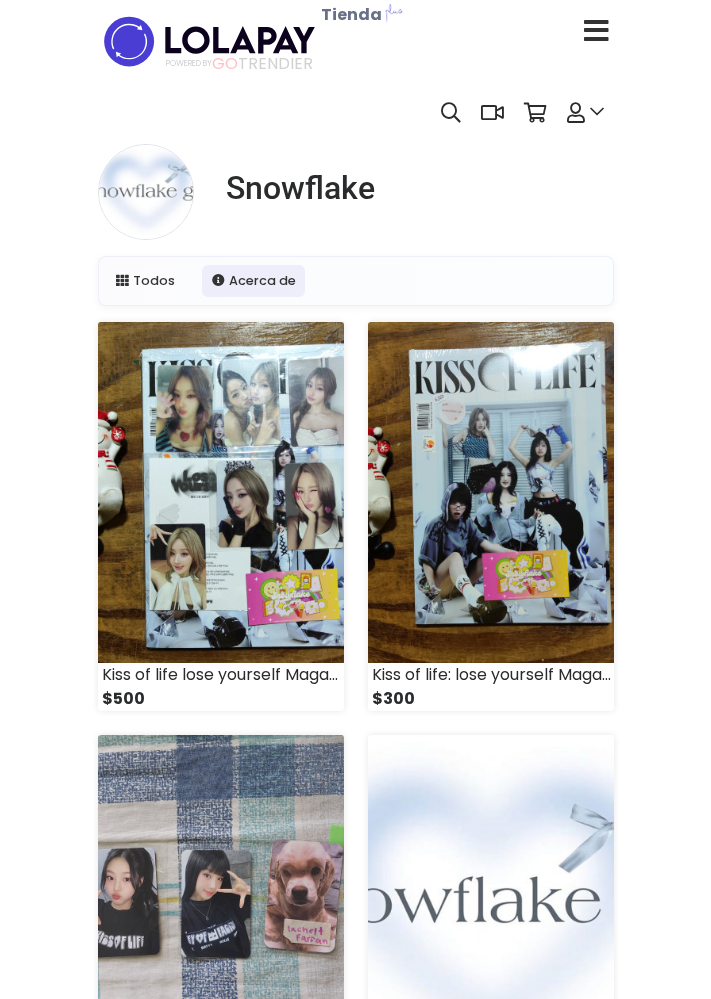 scroll, scrollTop: 0, scrollLeft: 0, axis: both 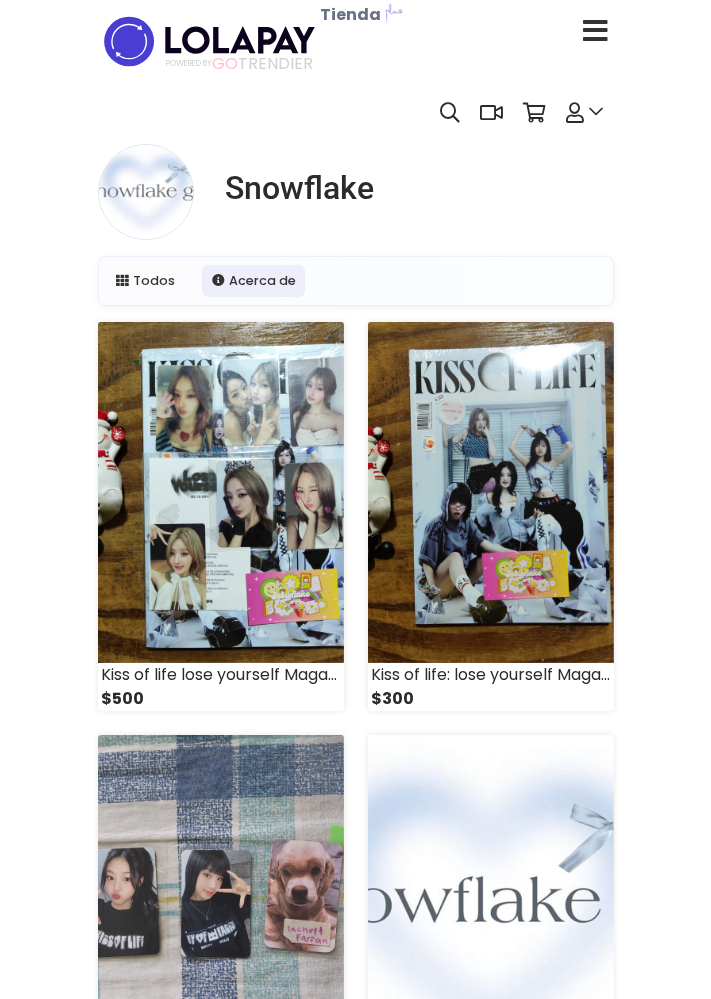 click at bounding box center (491, 905) 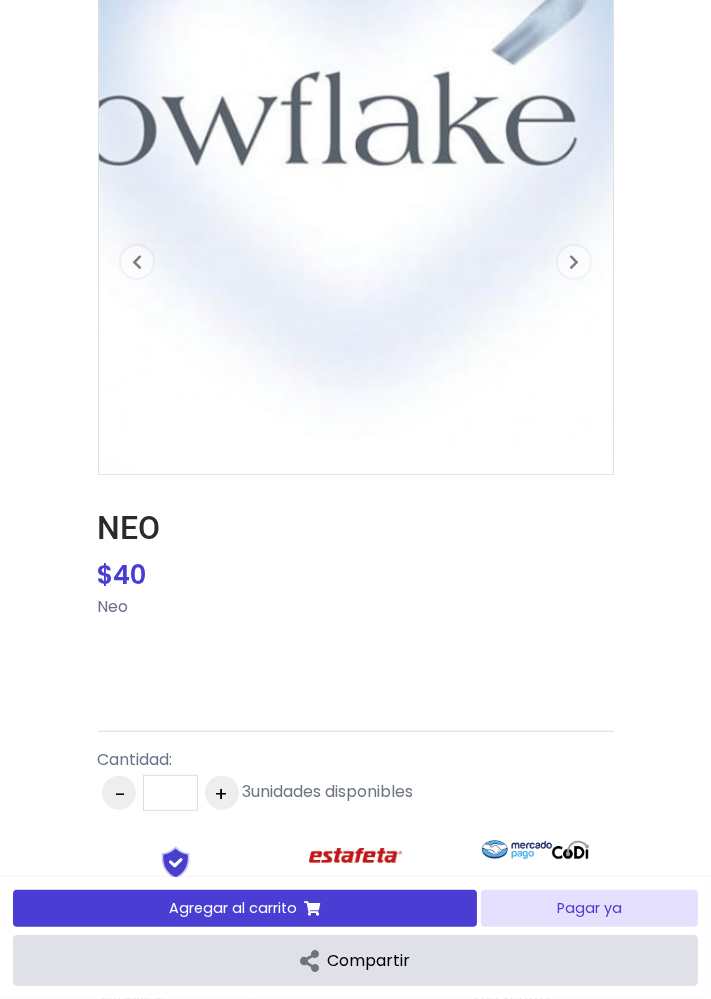 scroll, scrollTop: 511, scrollLeft: 0, axis: vertical 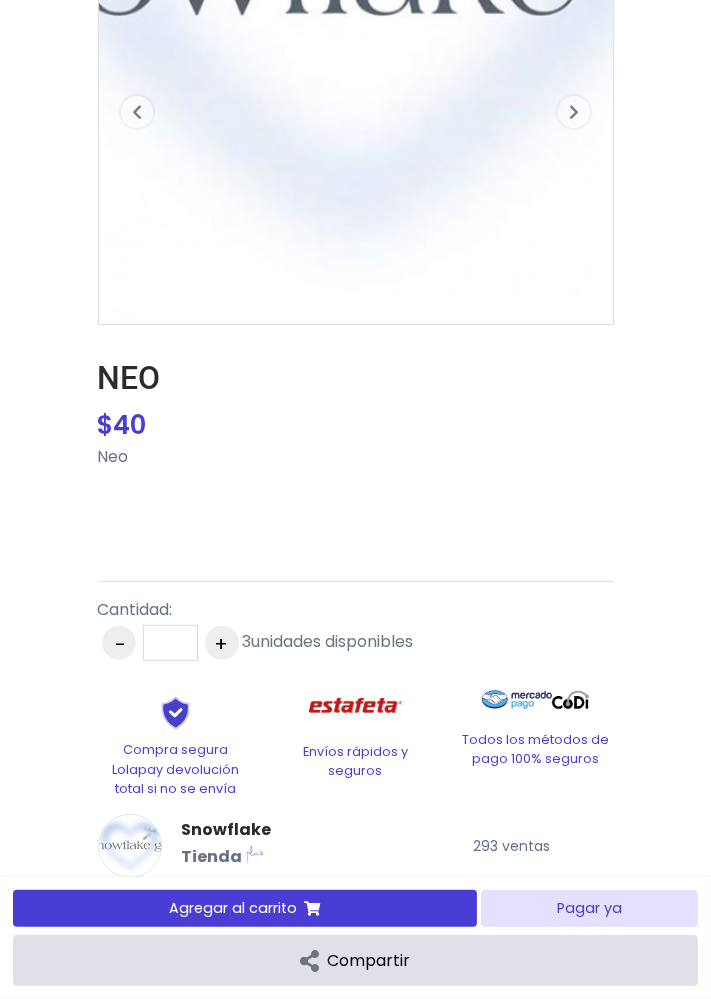 click on "Agregar al carrito" at bounding box center [245, 908] 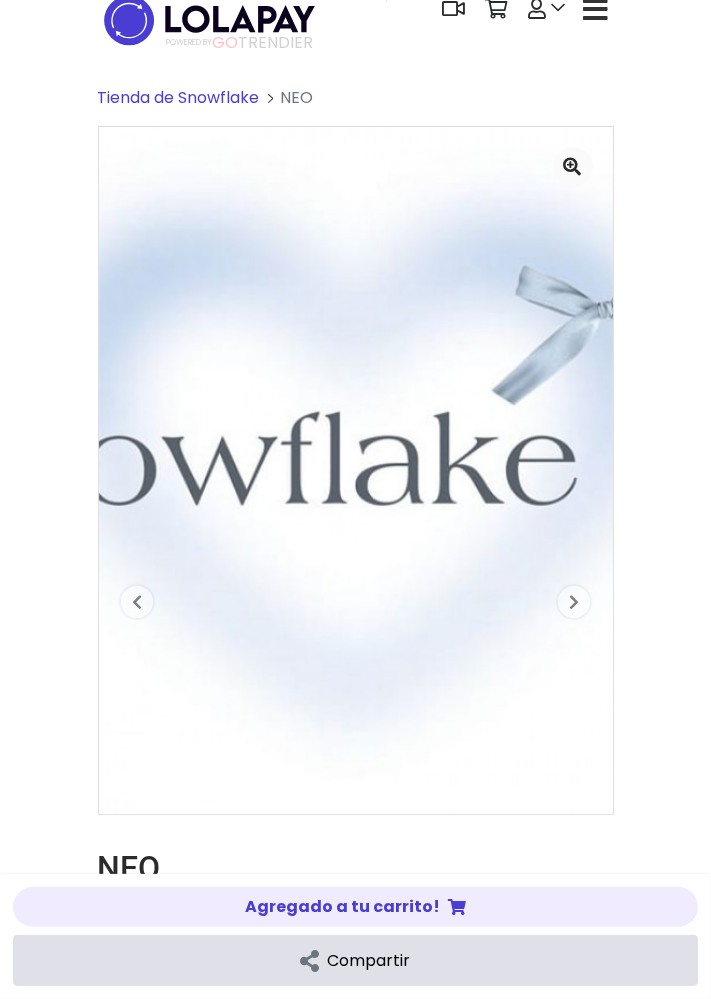 scroll, scrollTop: 0, scrollLeft: 0, axis: both 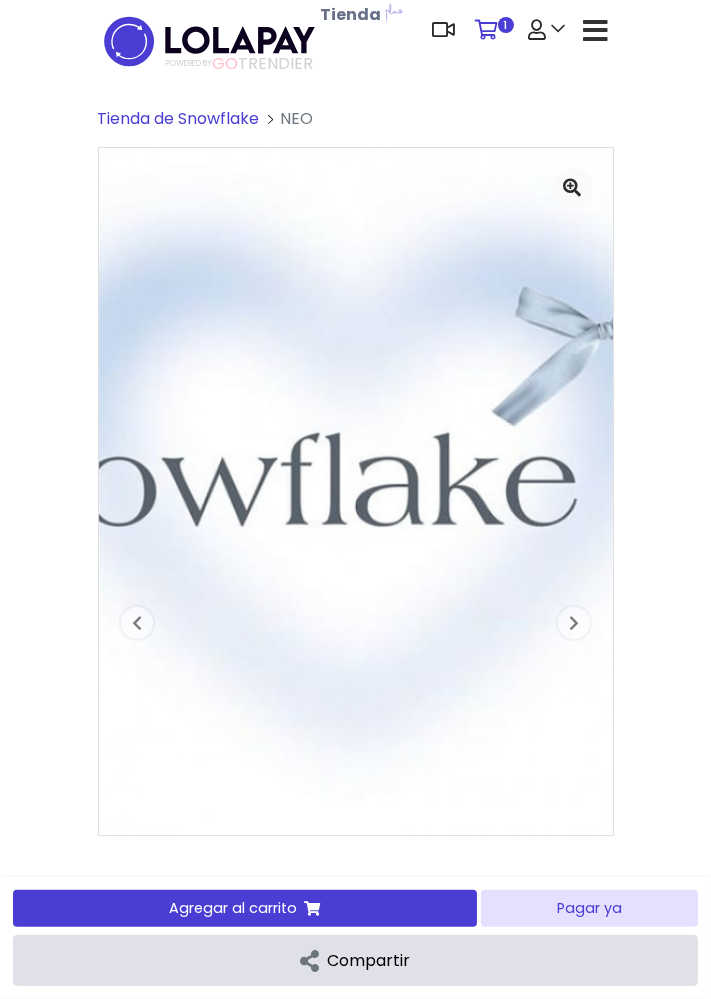 click at bounding box center (487, 30) 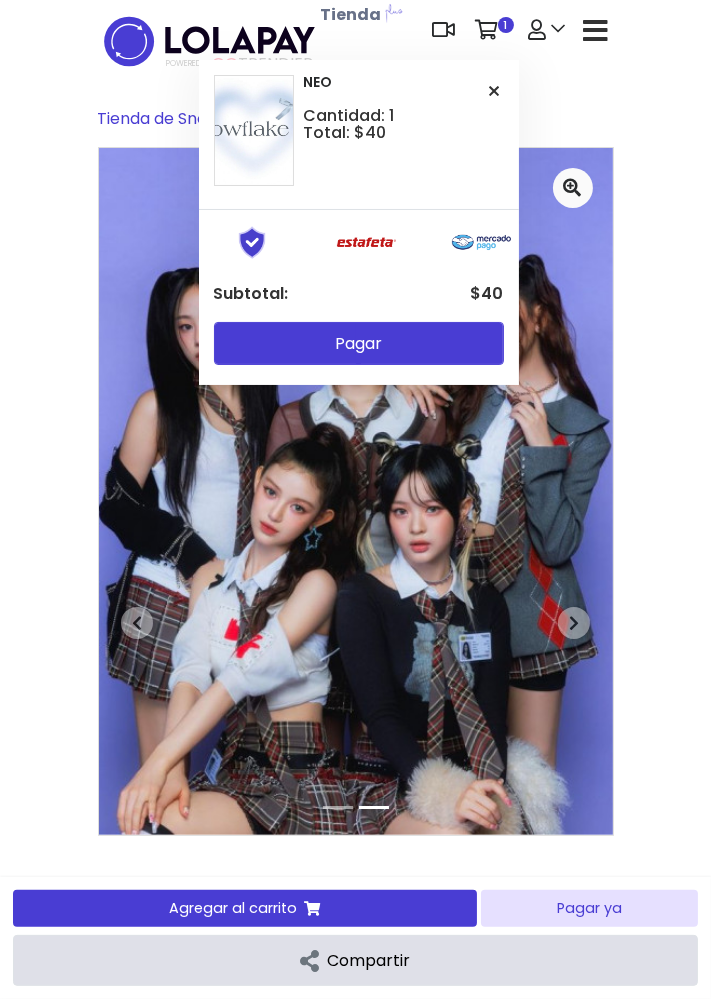 click on "Pagar" at bounding box center (359, 343) 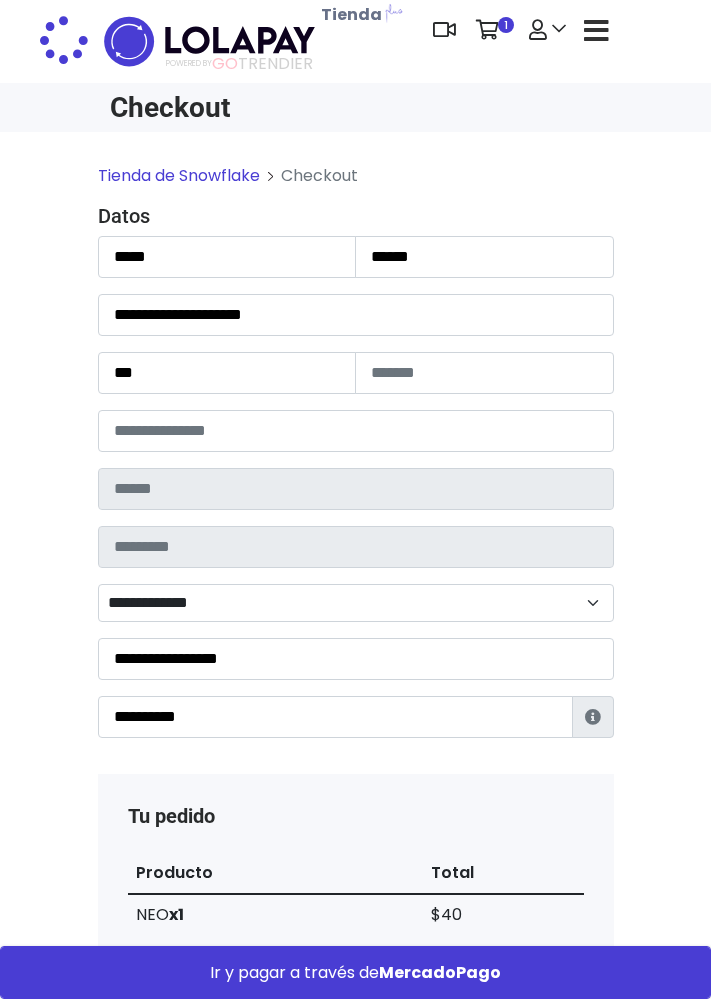 scroll, scrollTop: 0, scrollLeft: 0, axis: both 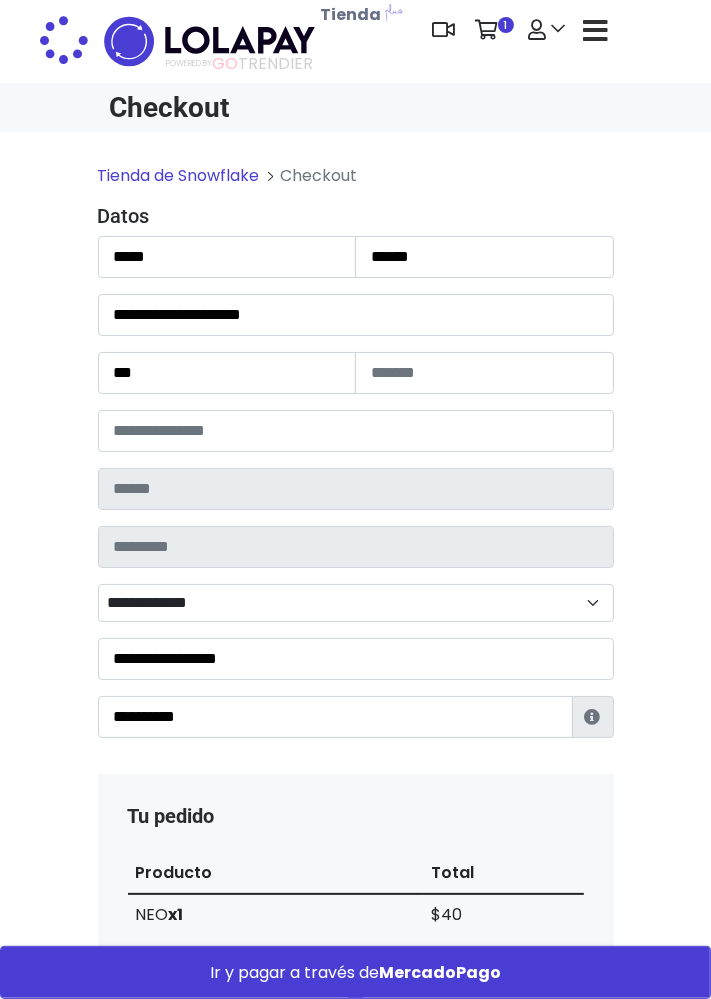 type on "******" 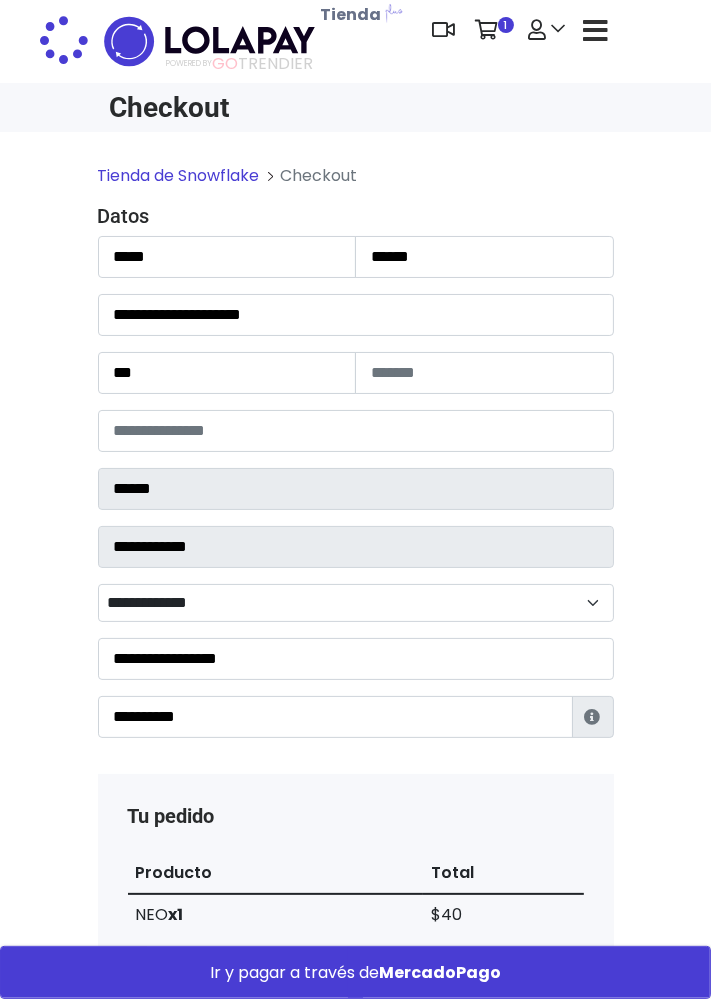 select on "**********" 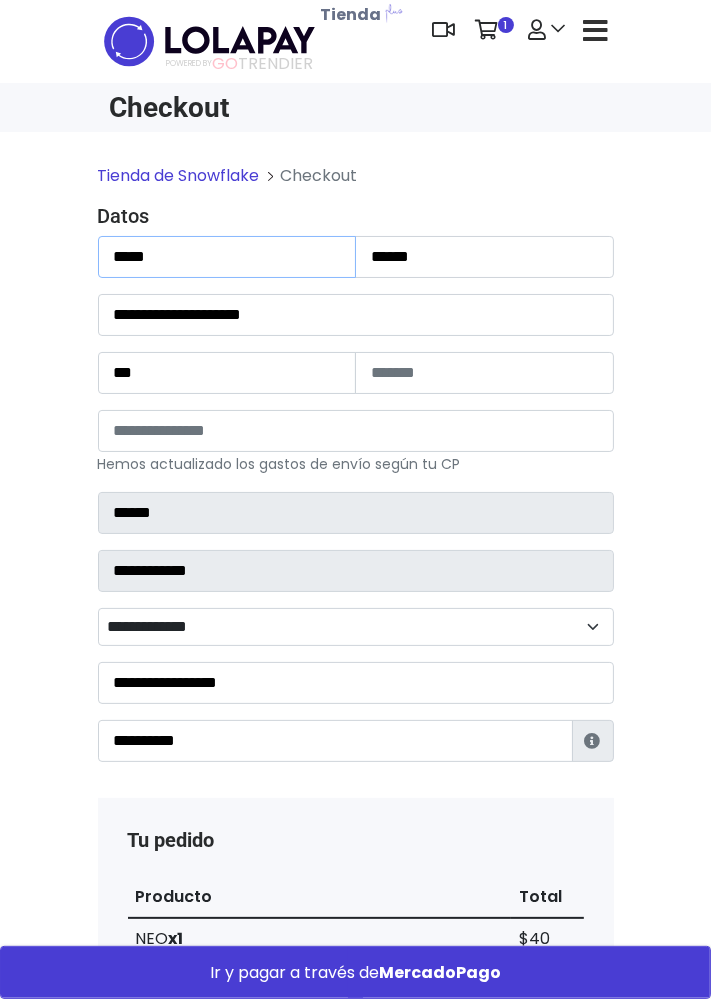 click on "*****" at bounding box center [227, 257] 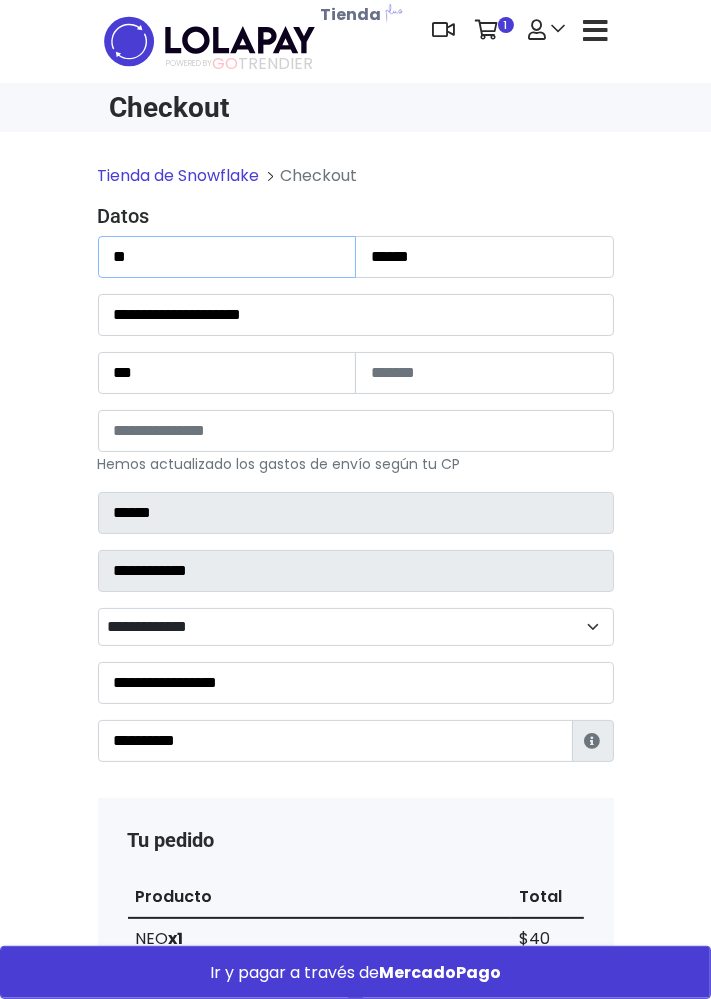 type on "*" 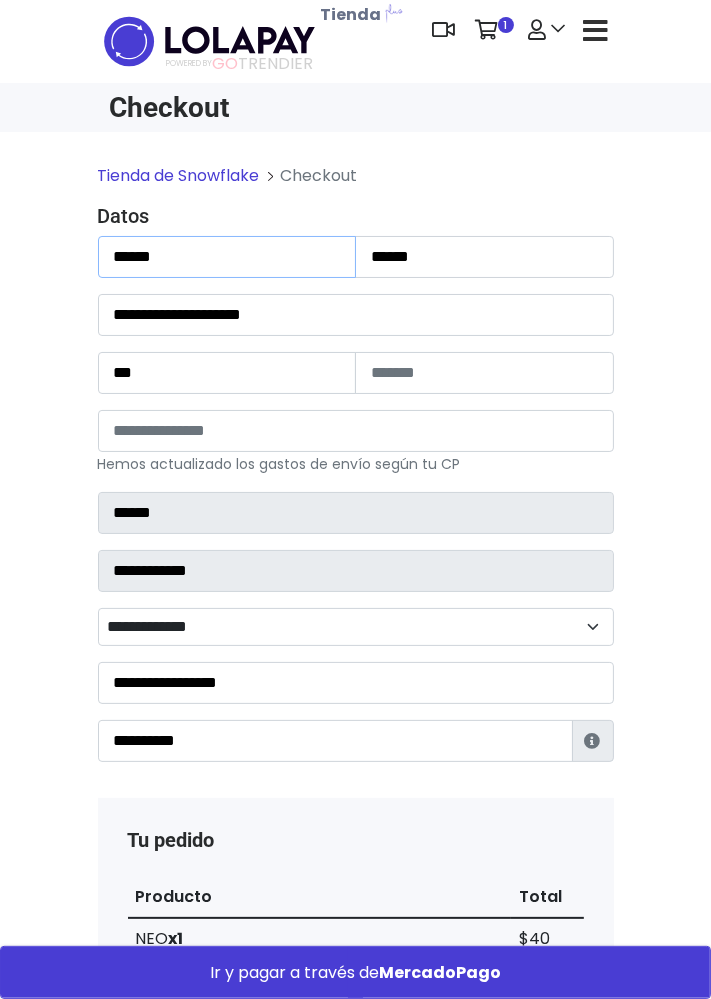 type on "******" 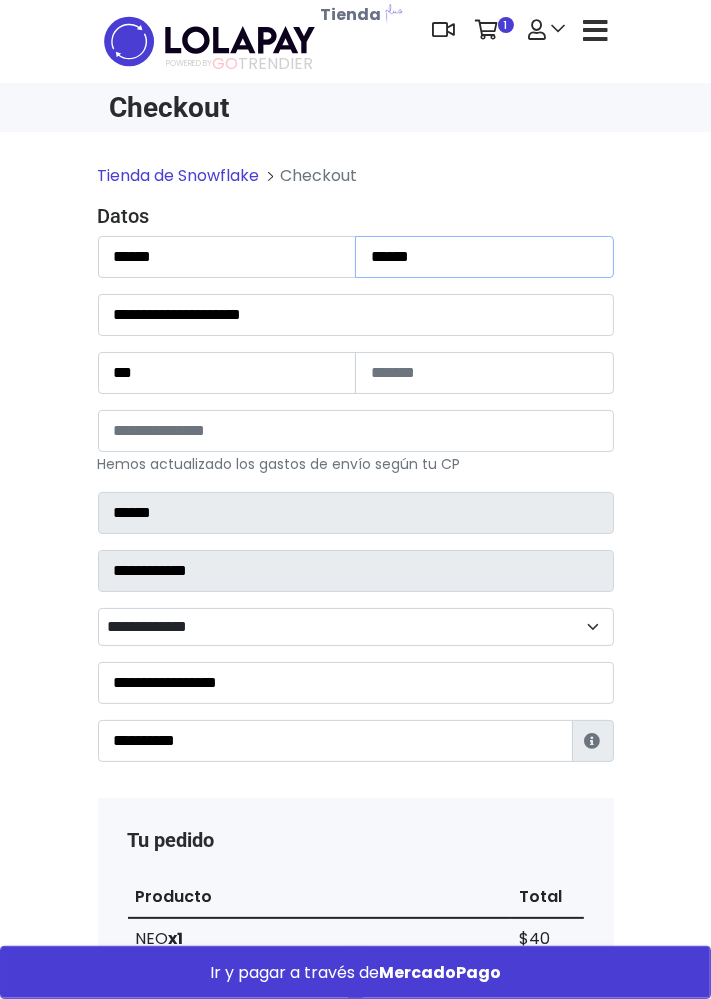 click on "******" at bounding box center (484, 257) 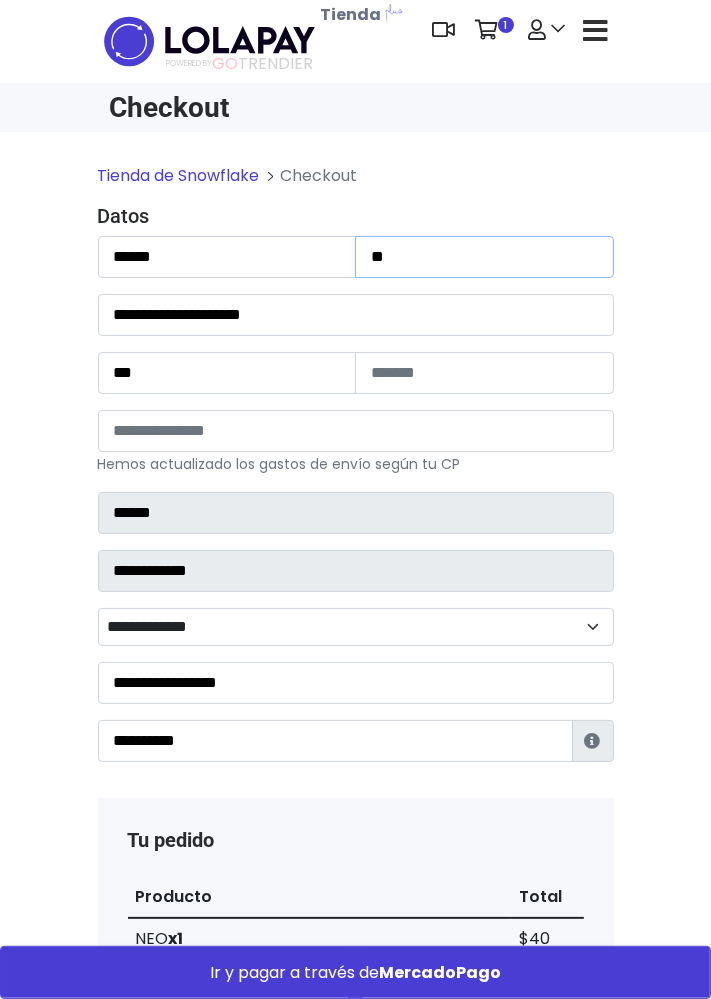 type on "*" 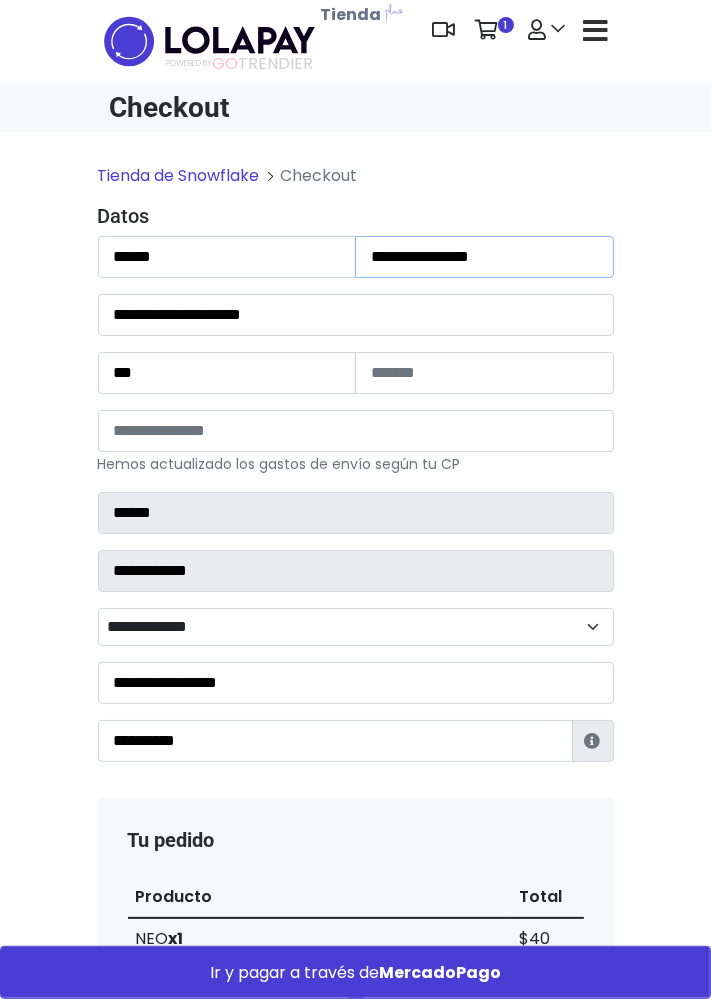 type on "**********" 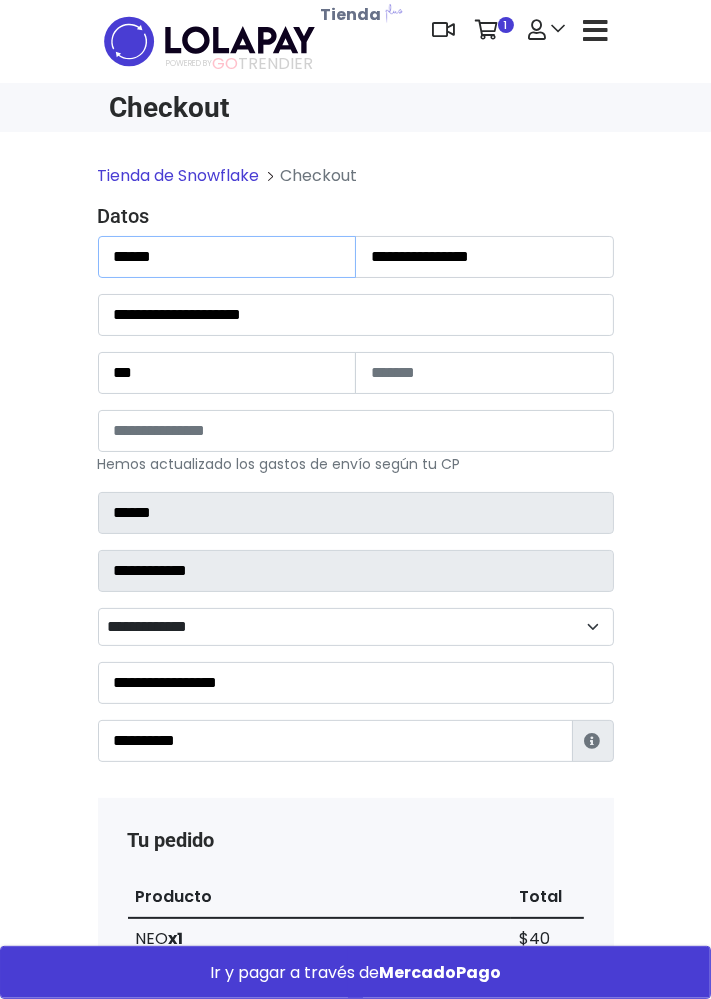 click on "******" at bounding box center [227, 257] 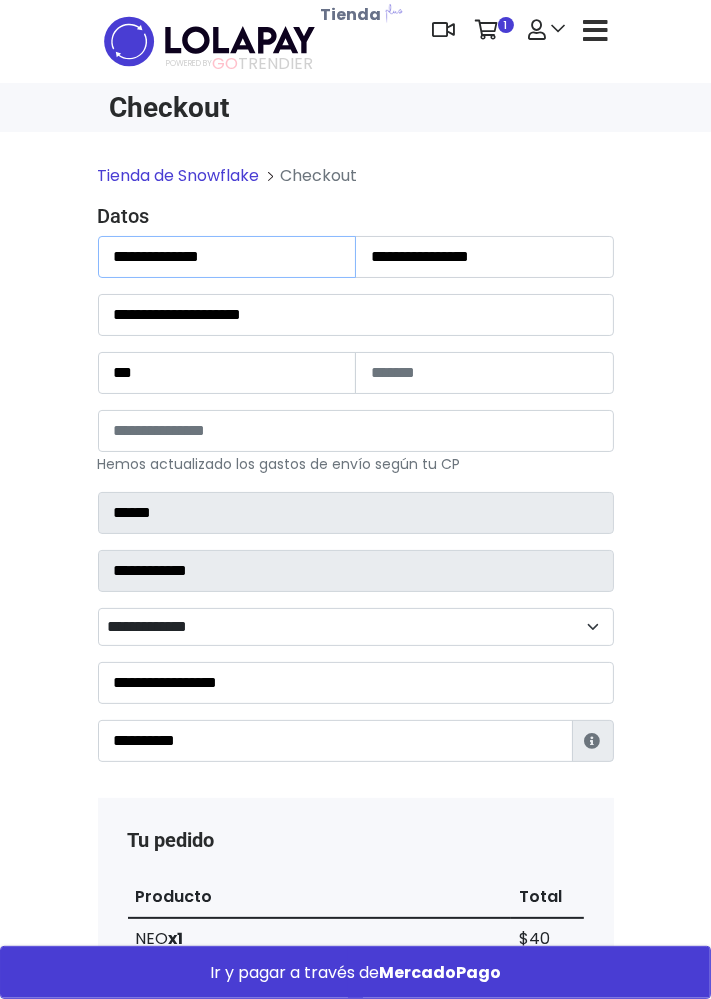 type on "**********" 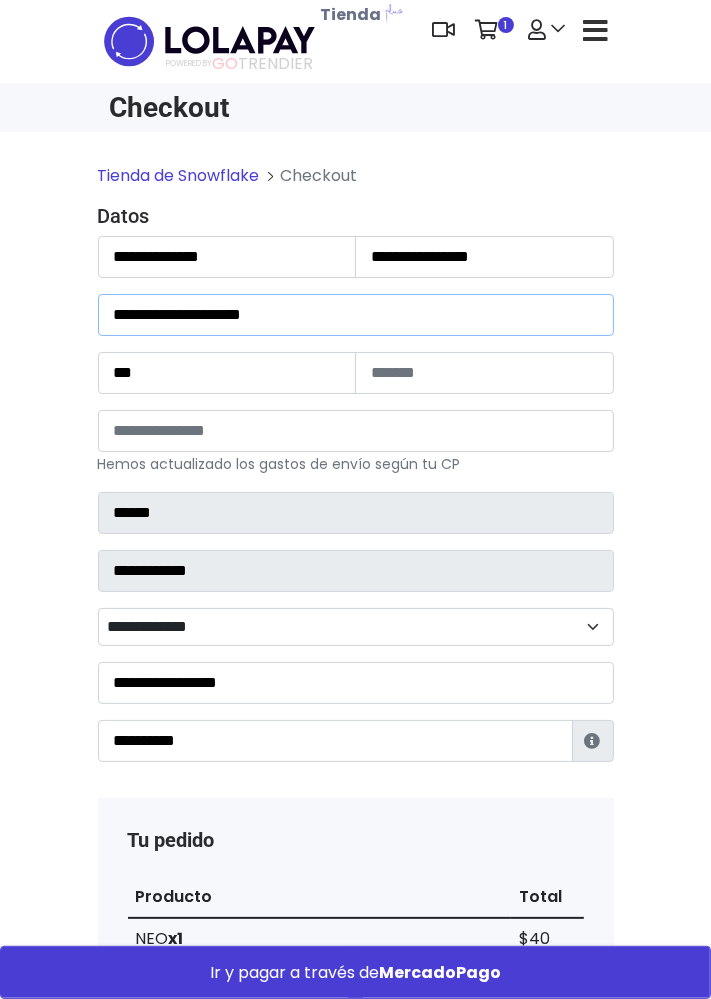 click on "**********" at bounding box center (356, 315) 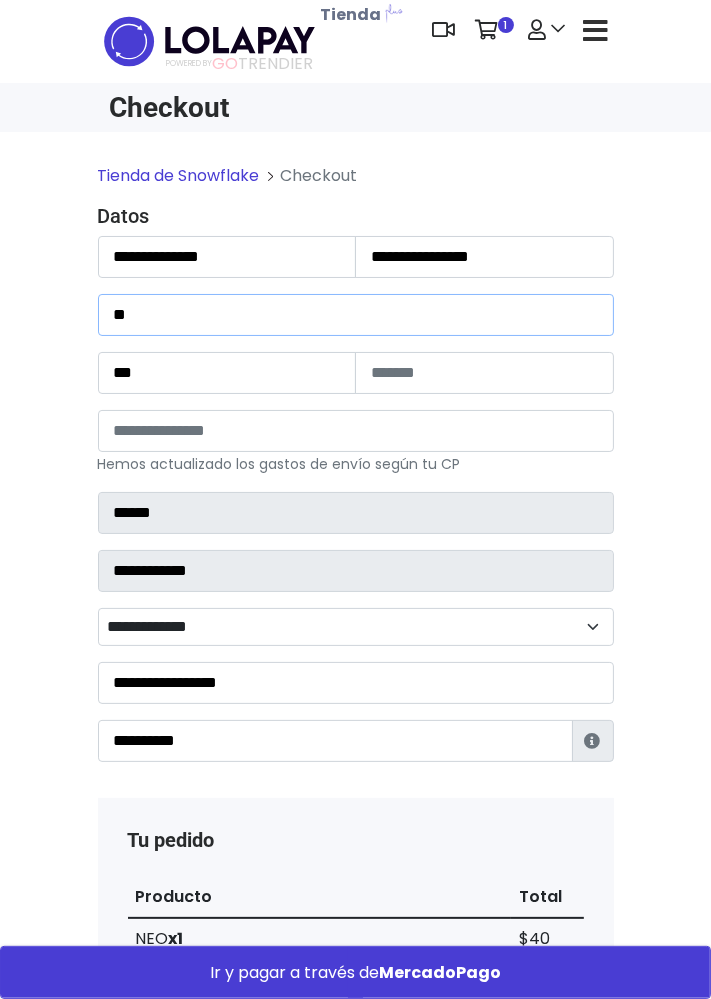 type on "*" 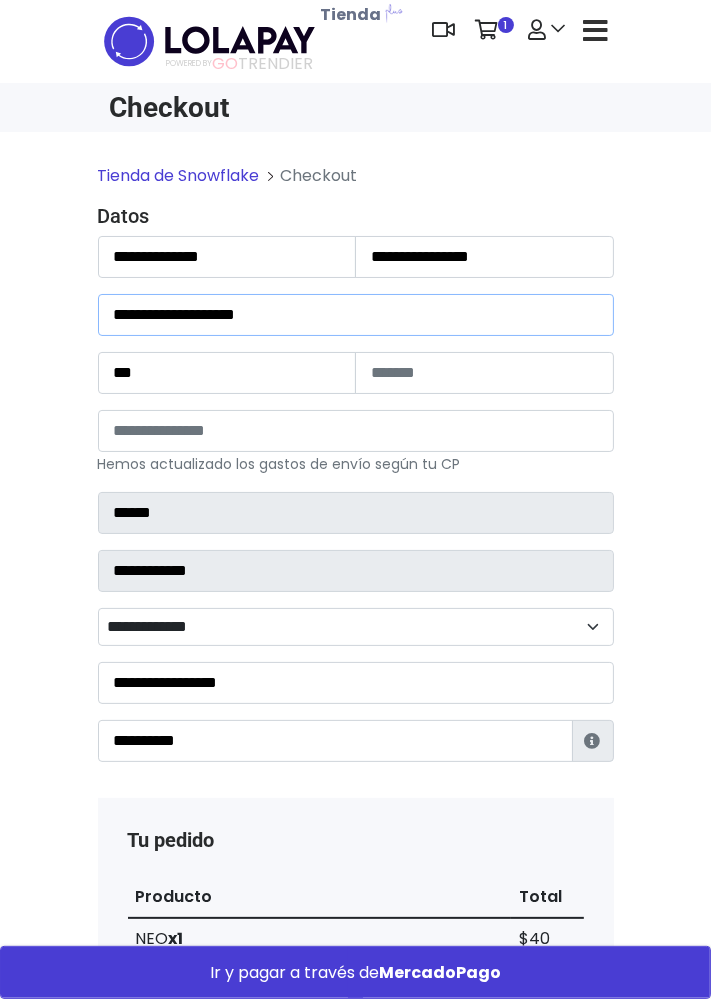 type on "**********" 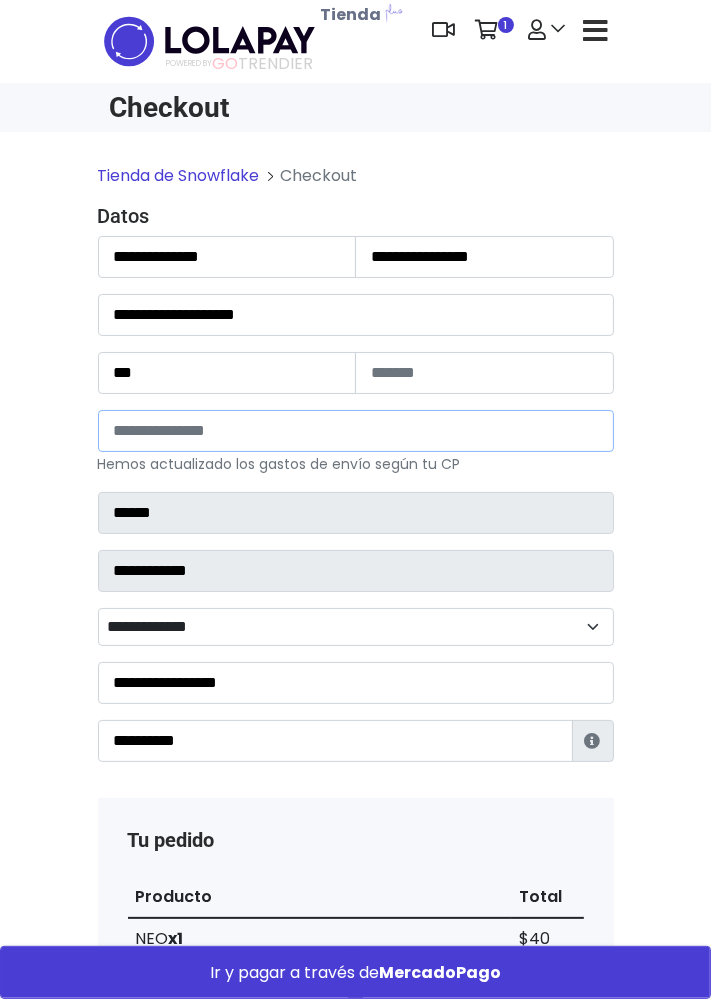 click on "*****" at bounding box center (356, 431) 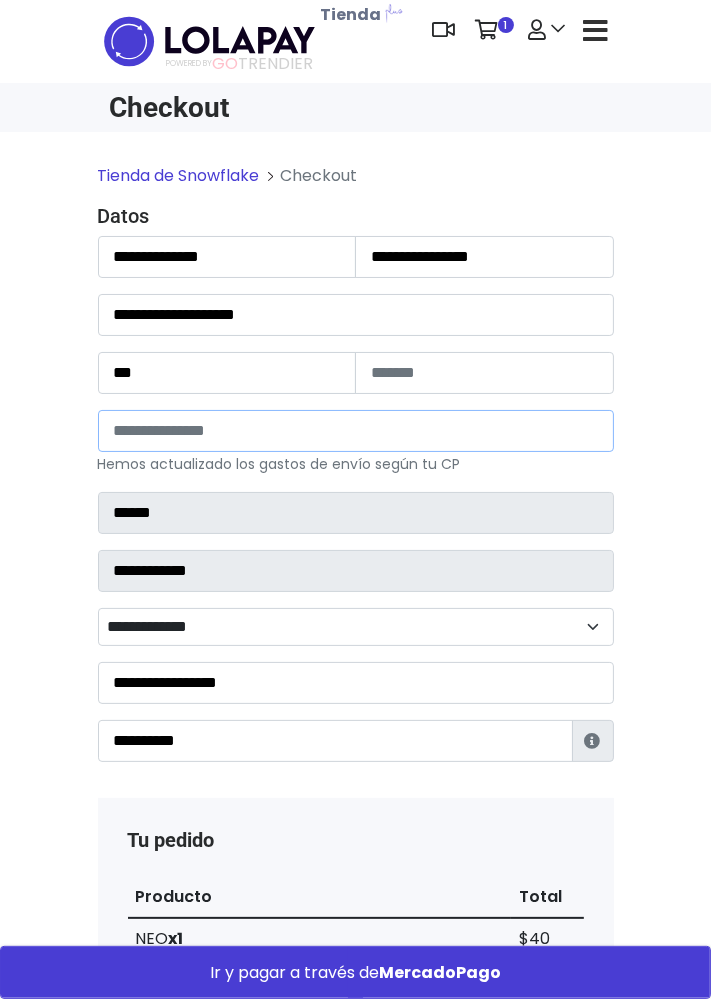 type on "*" 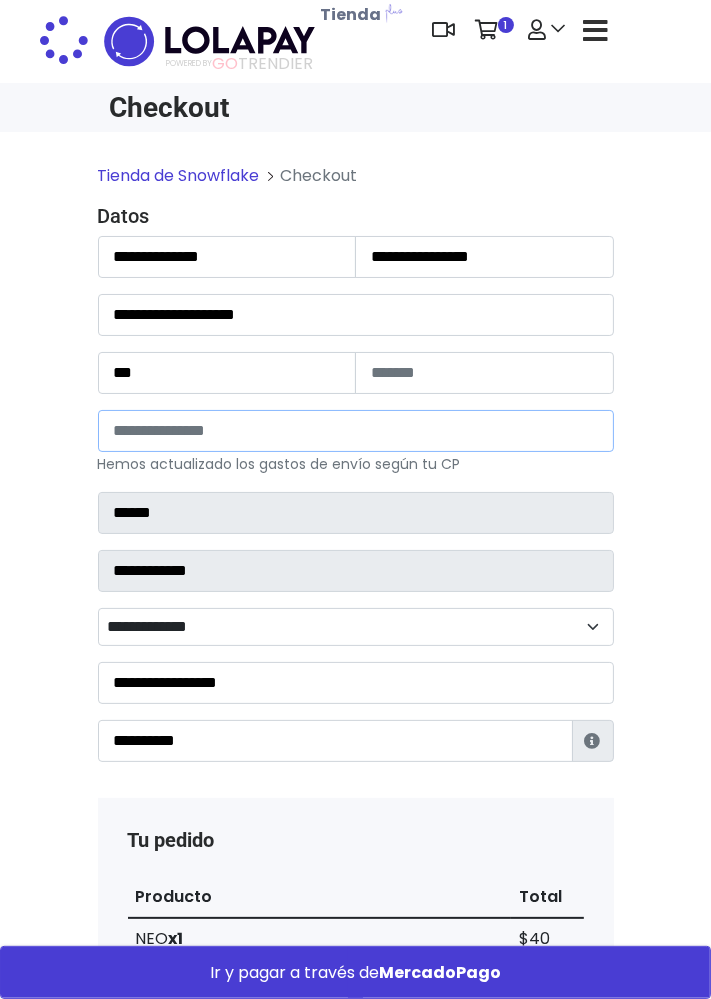 type on "**********" 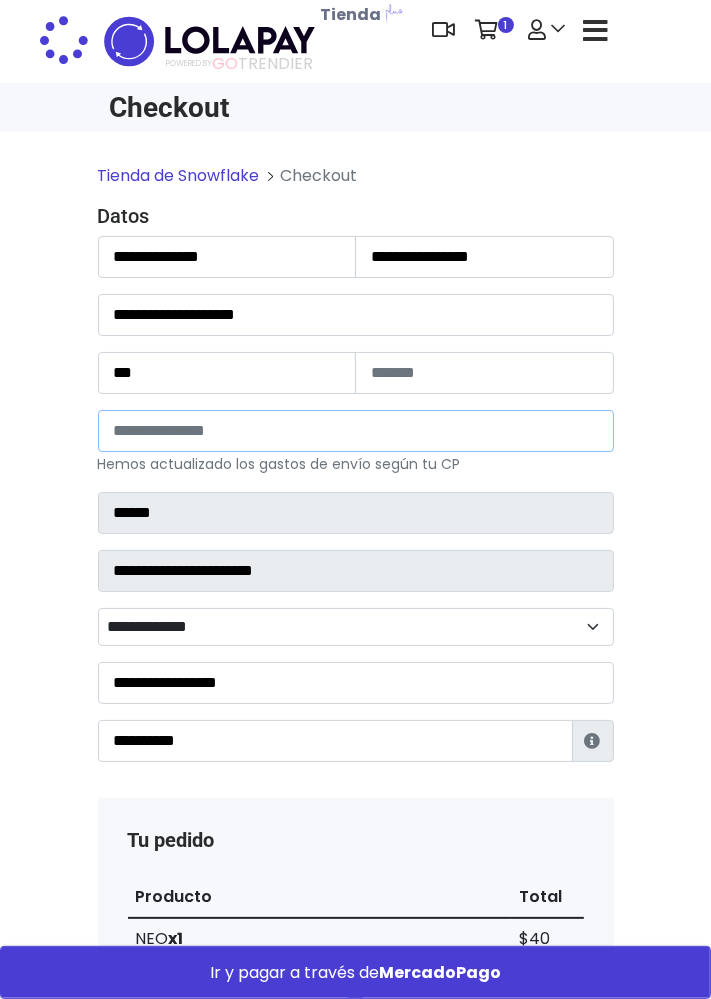 select 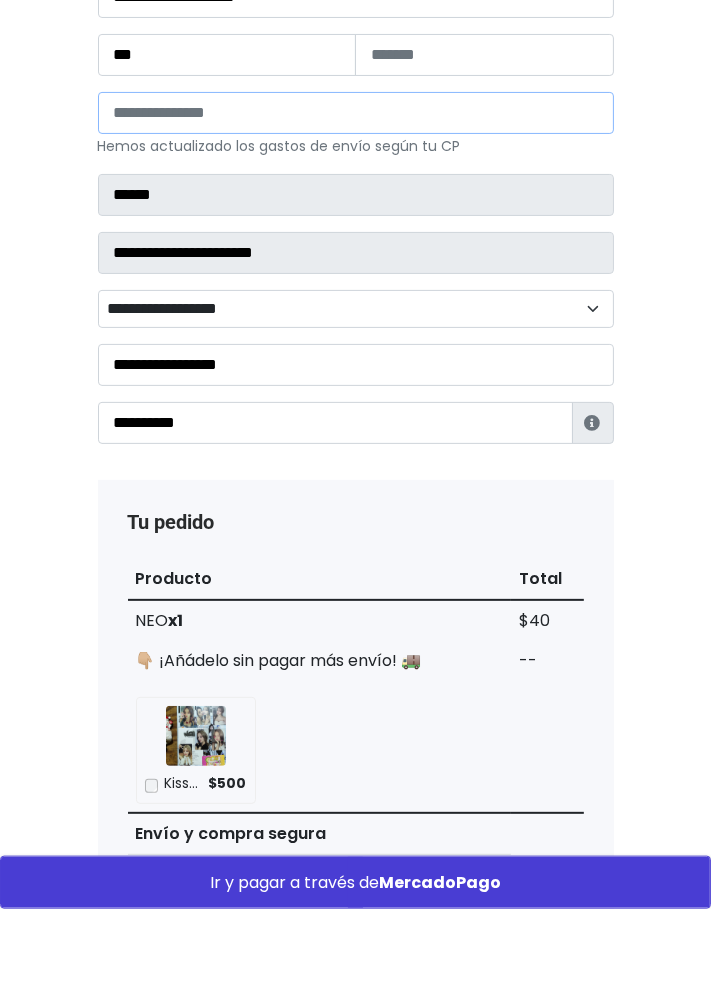 scroll, scrollTop: 227, scrollLeft: 0, axis: vertical 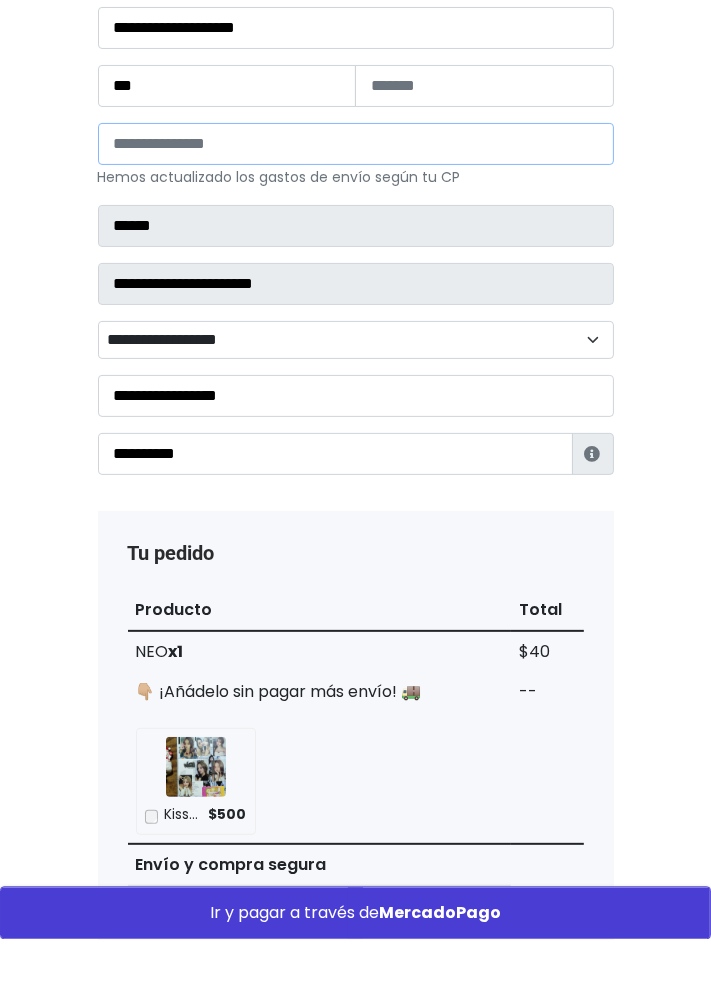 type on "*****" 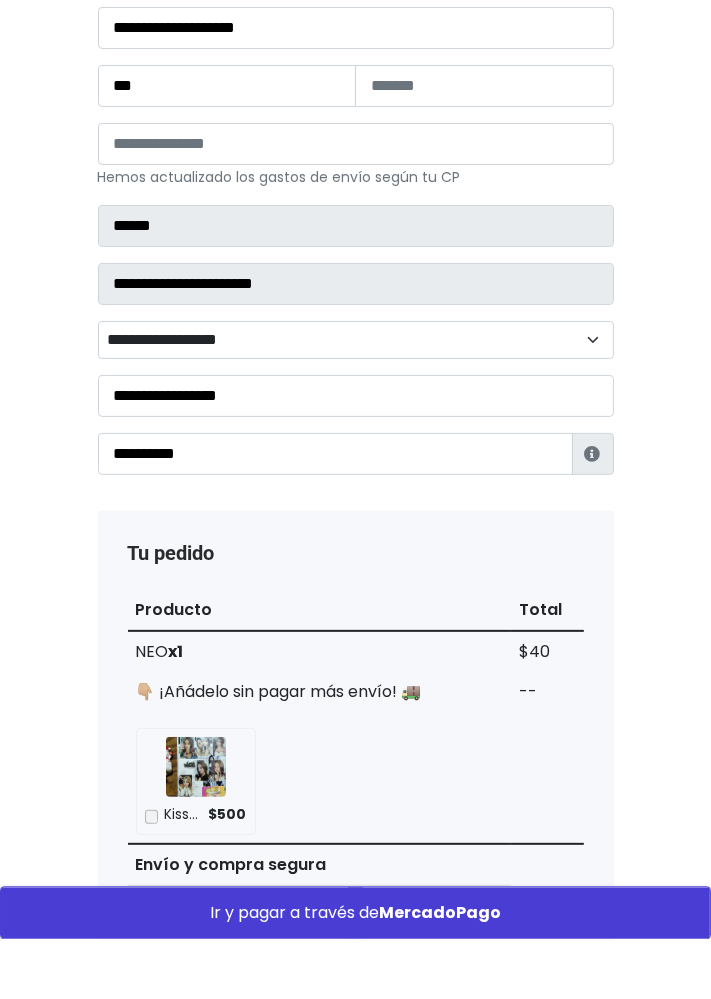 click on "**********" at bounding box center (356, 400) 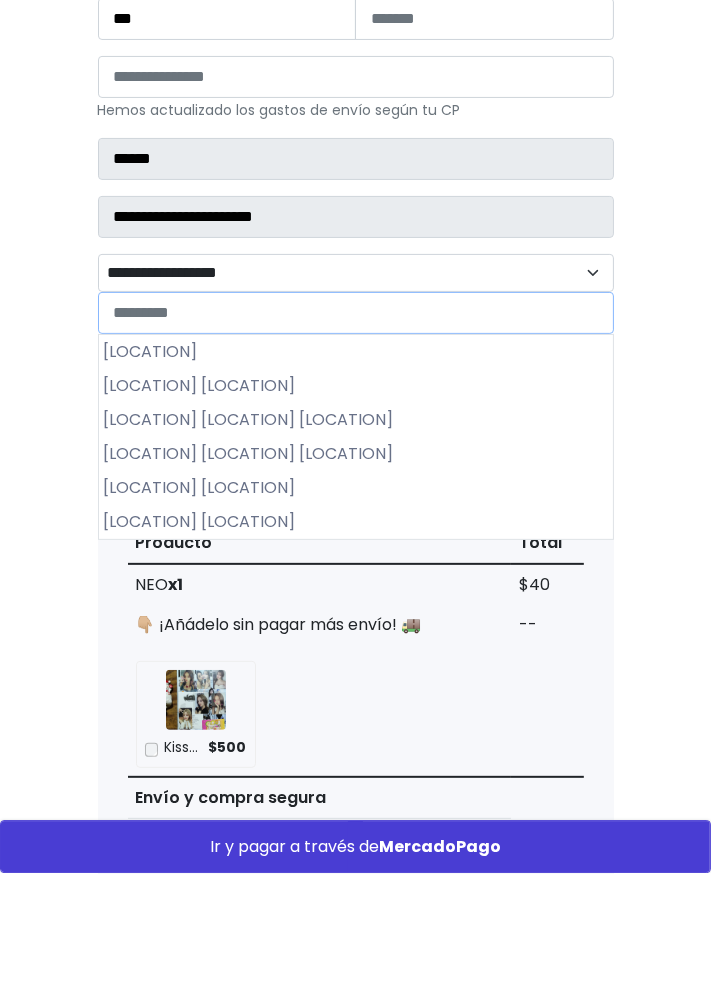 scroll, scrollTop: 228, scrollLeft: 0, axis: vertical 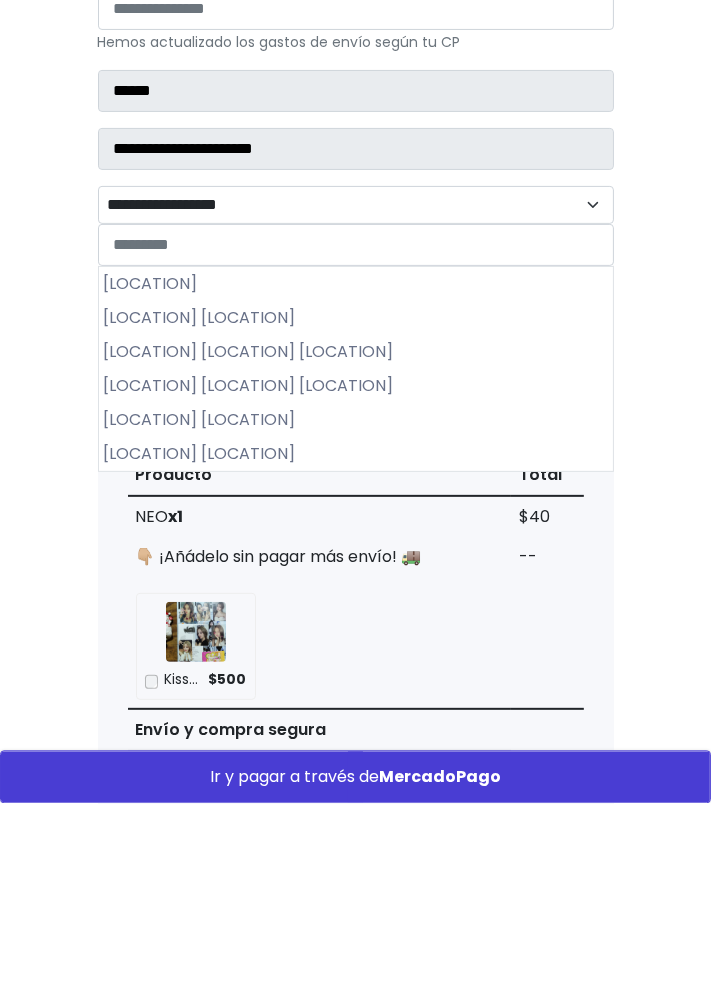 click on "Rinconada San Felipe I" at bounding box center [356, 547] 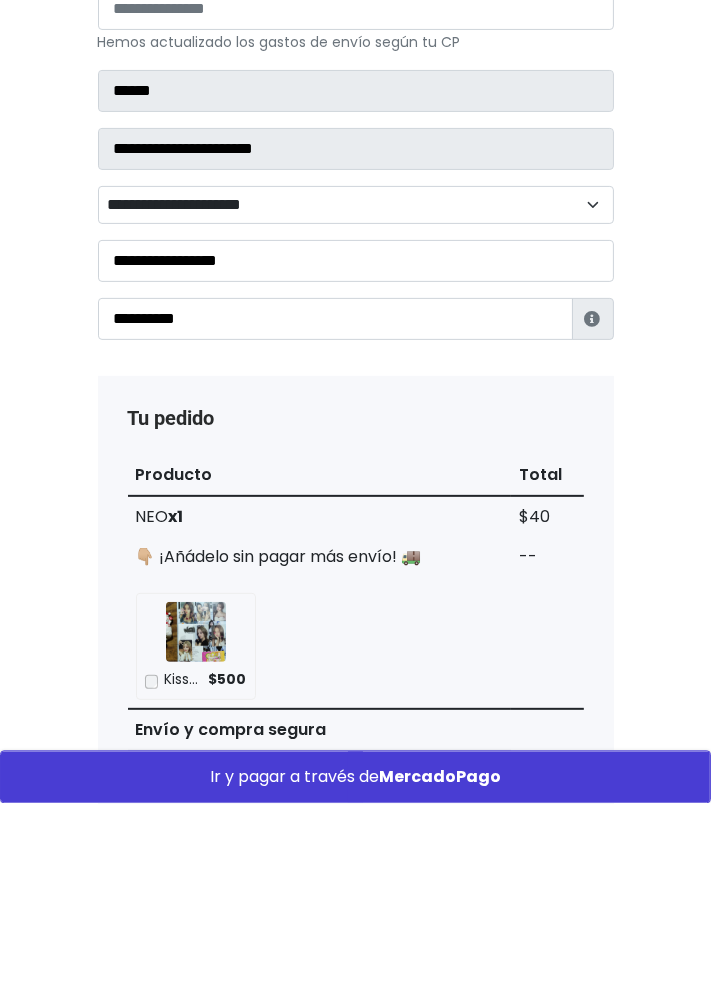 scroll, scrollTop: 228, scrollLeft: 0, axis: vertical 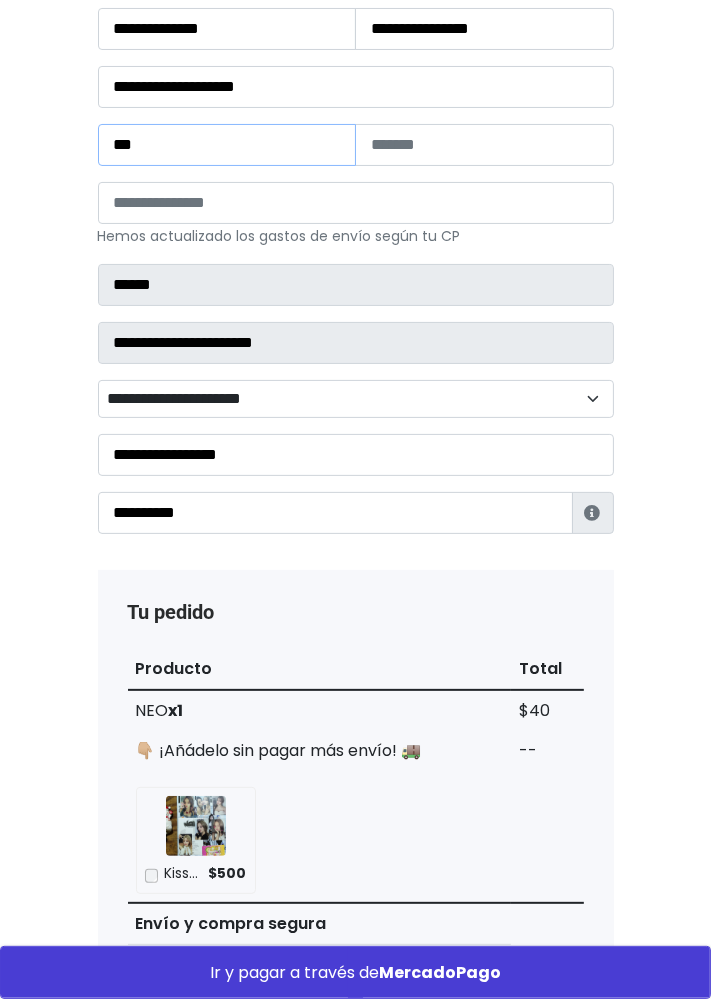 click on "***" at bounding box center (227, 145) 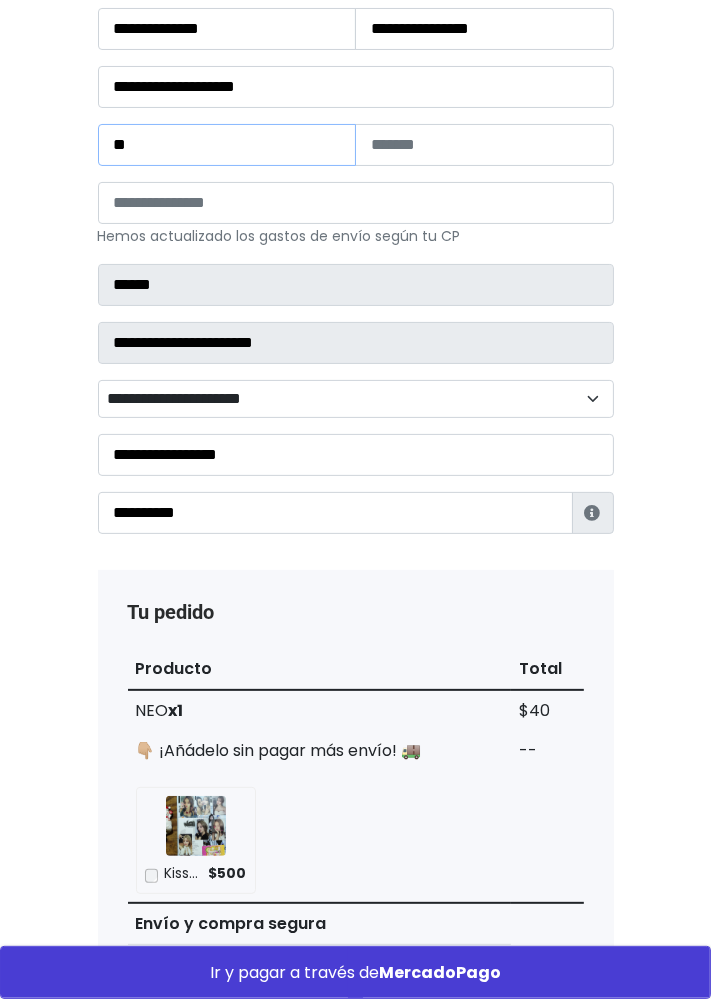type on "*" 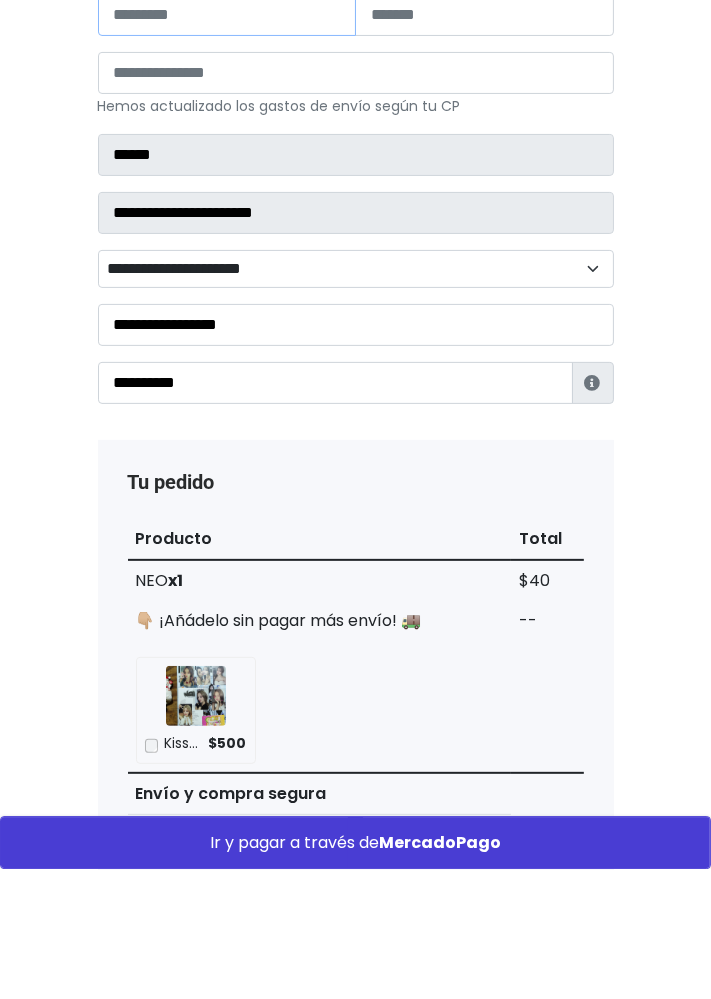 scroll, scrollTop: 228, scrollLeft: 0, axis: vertical 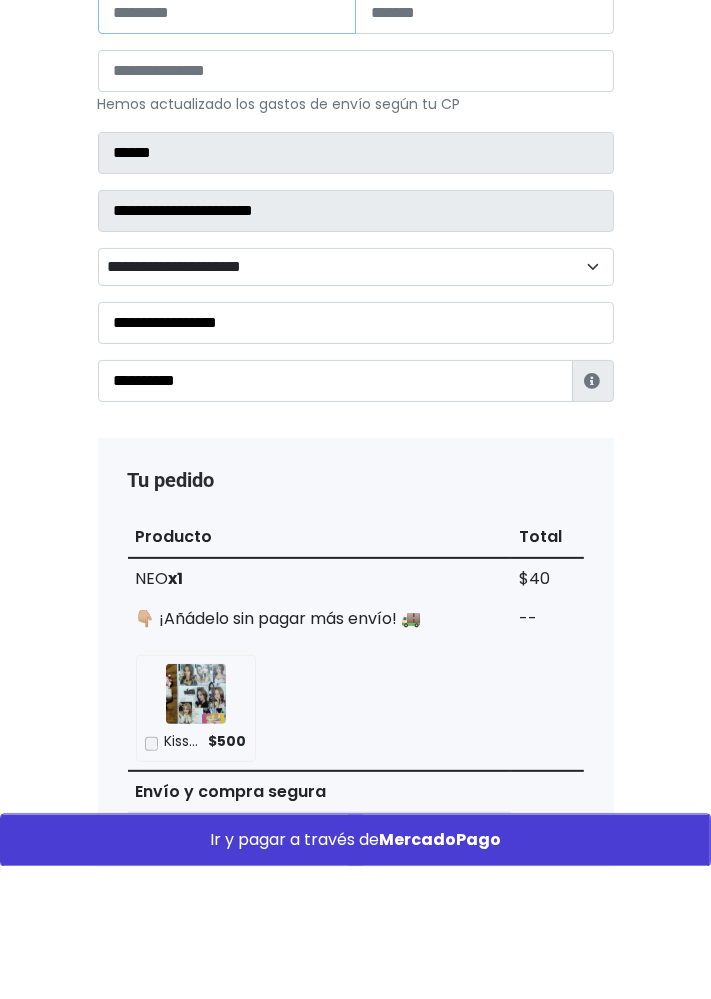 type 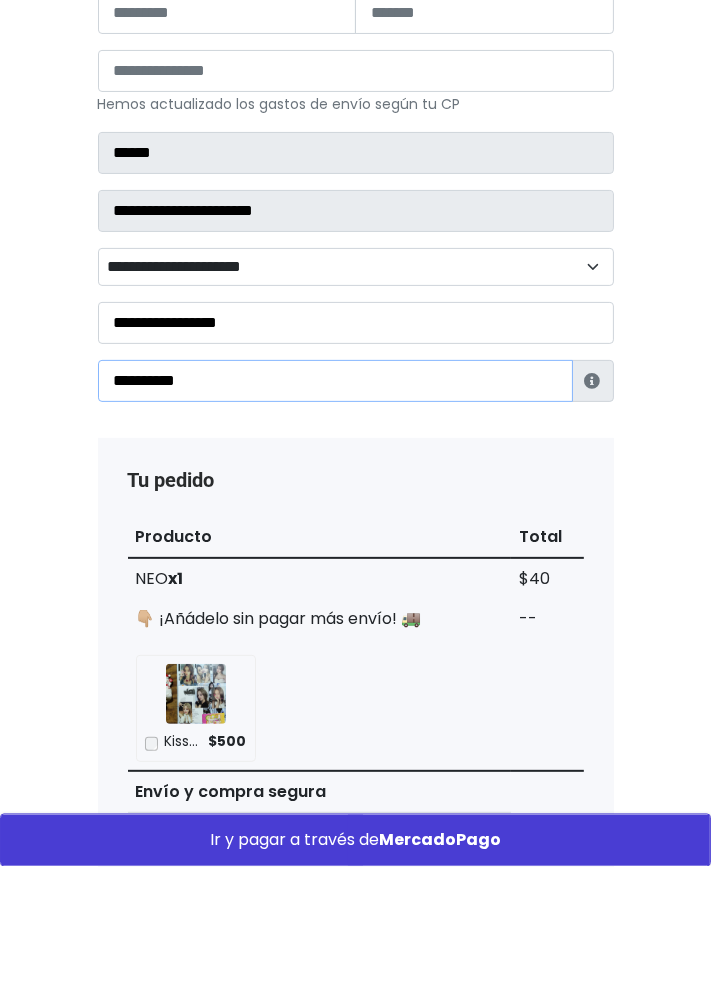 click on "**********" at bounding box center (335, 513) 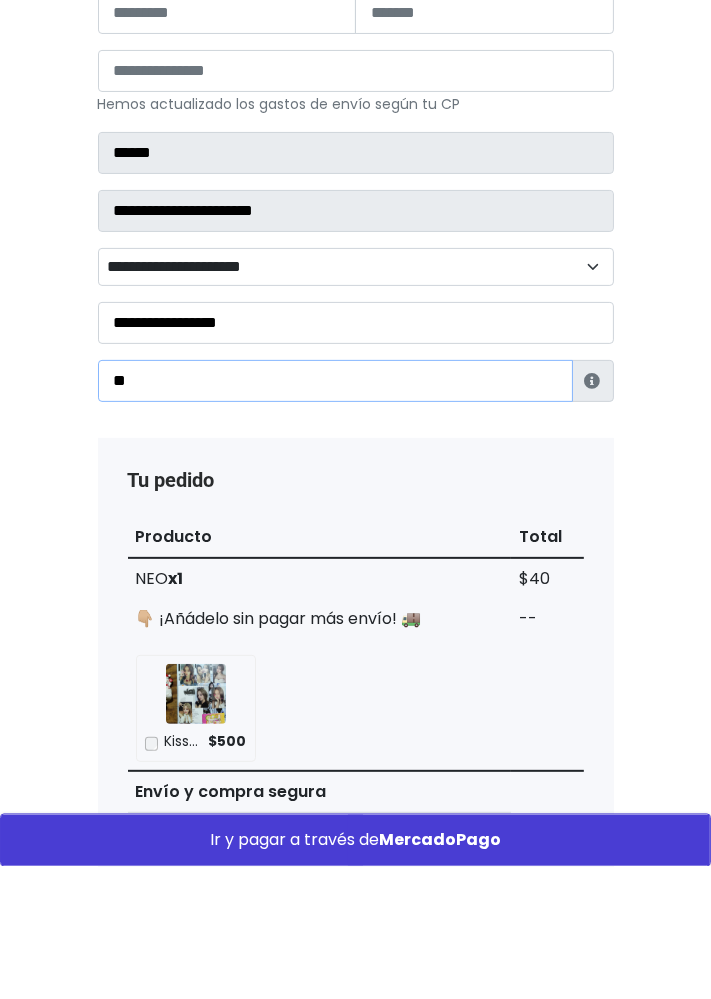 type on "*" 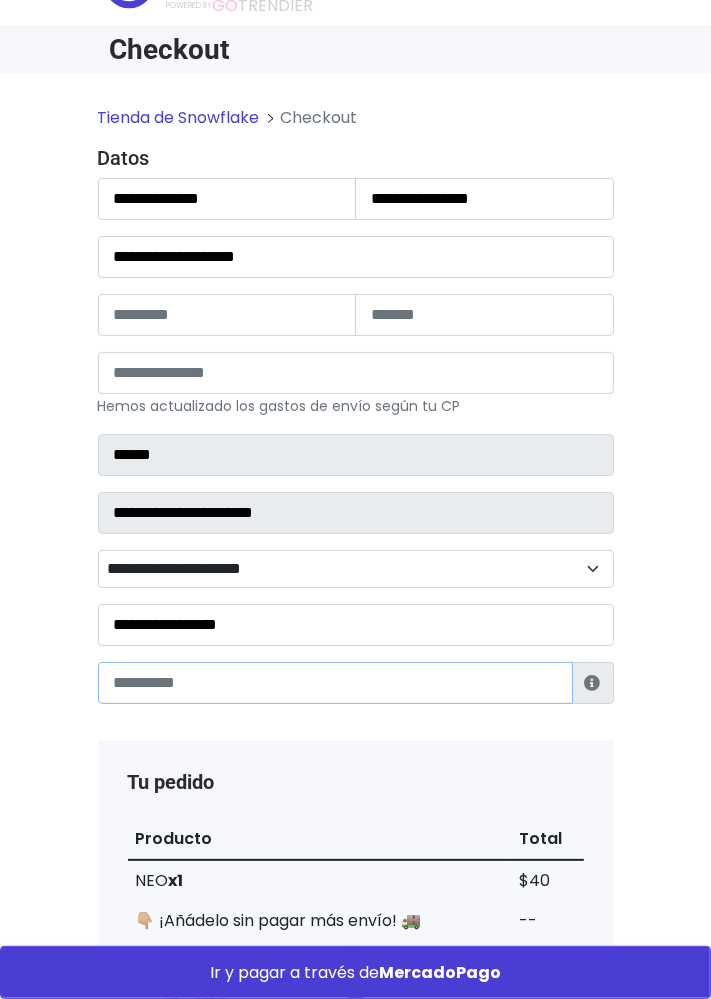 scroll, scrollTop: 0, scrollLeft: 0, axis: both 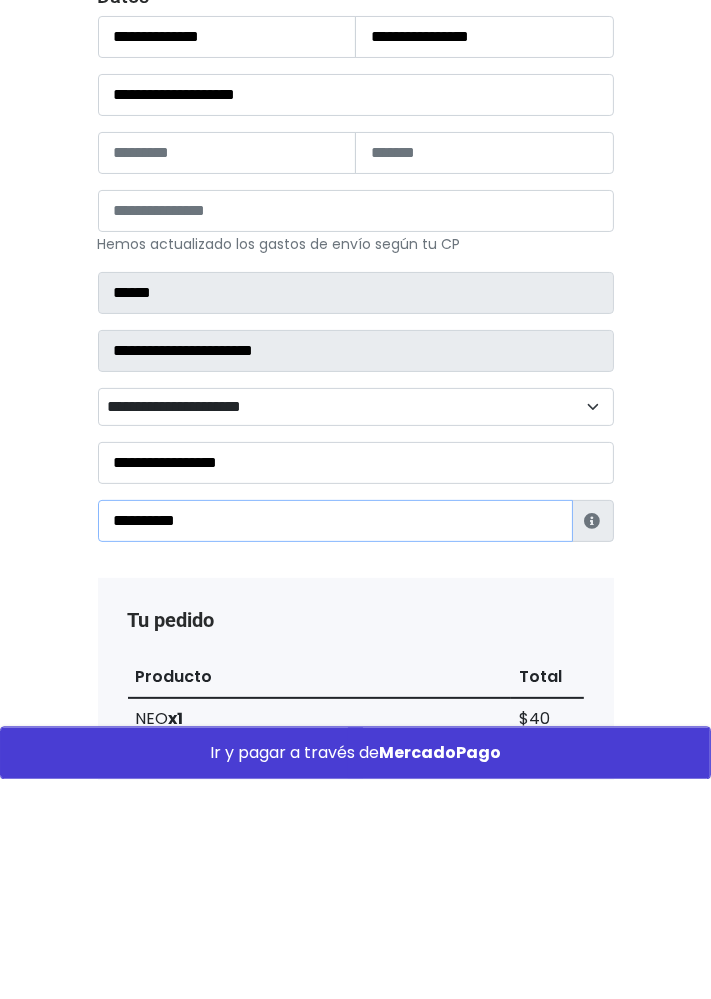 type on "**********" 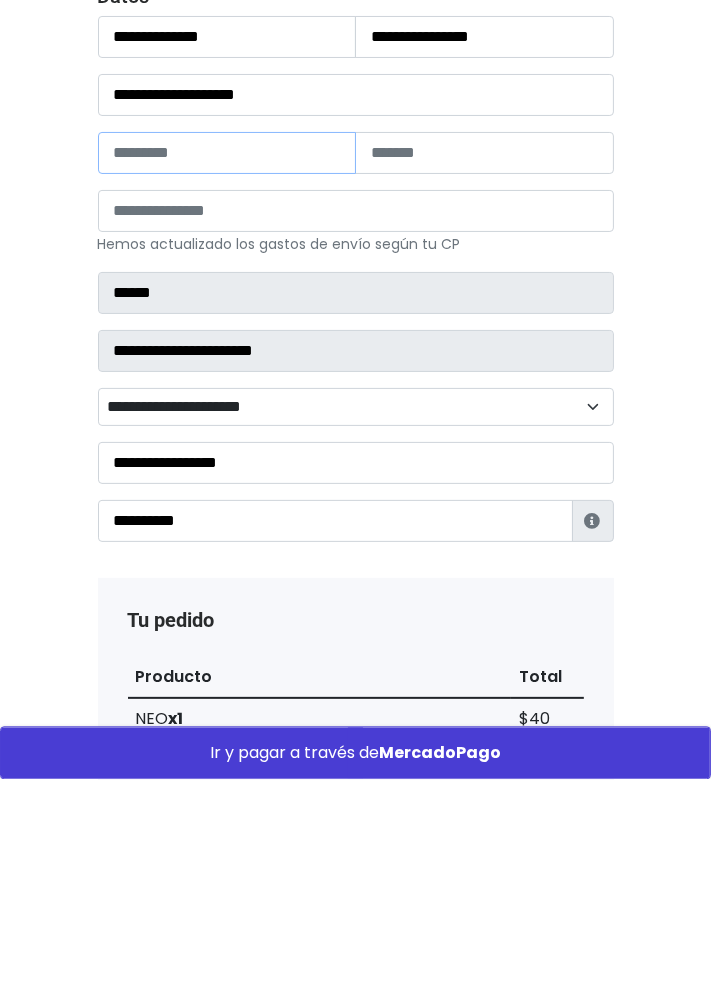 click at bounding box center (227, 373) 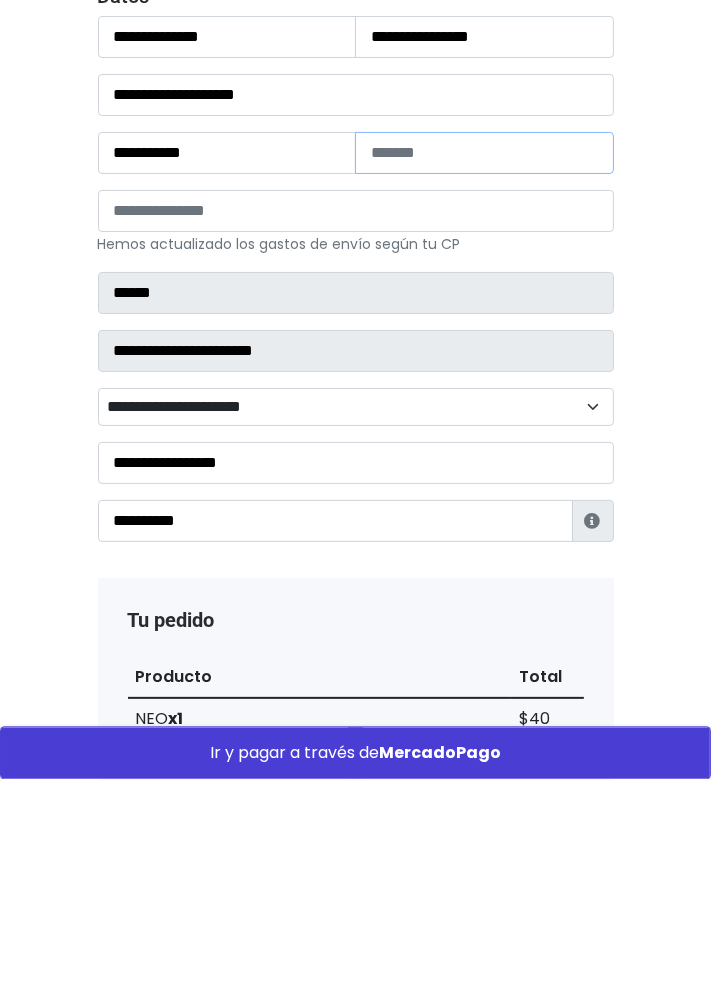 click at bounding box center (484, 373) 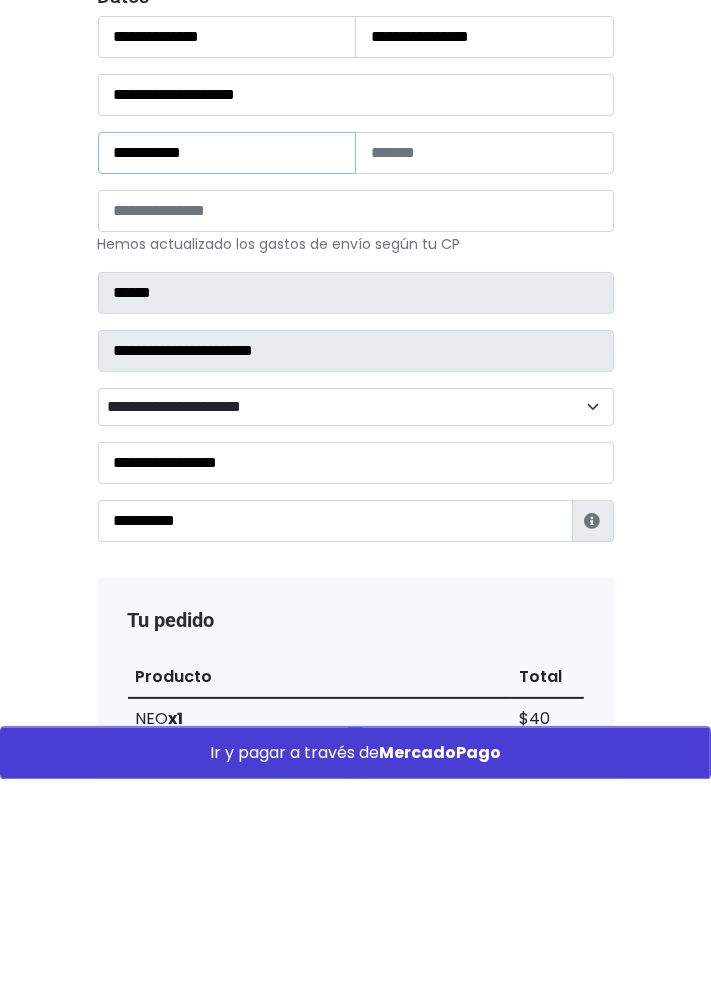 click on "**********" at bounding box center [227, 373] 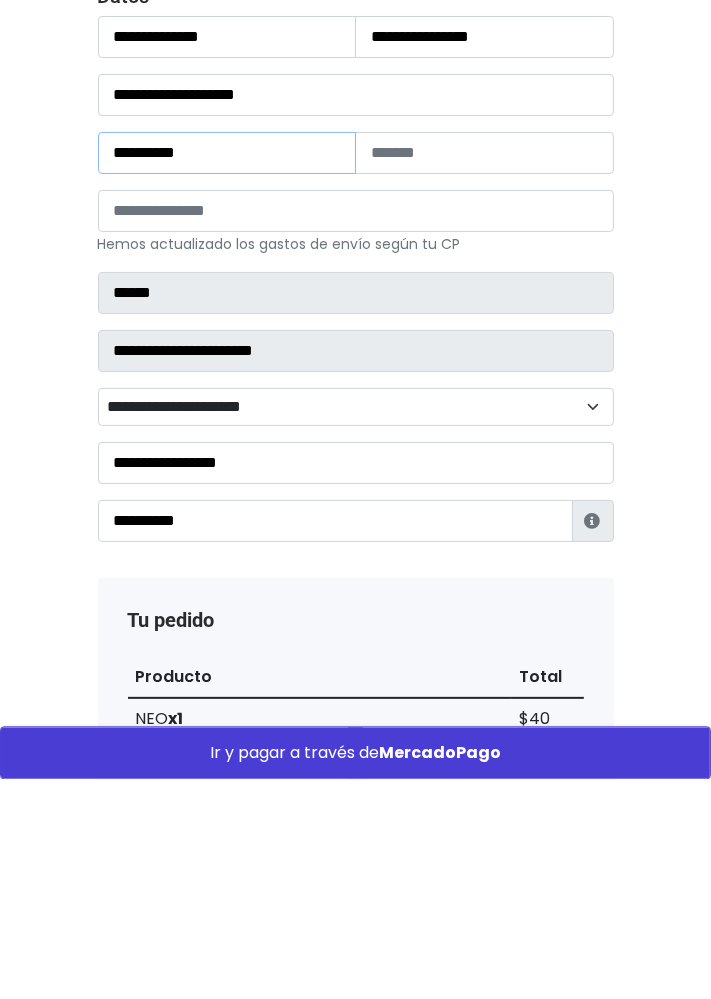 click on "**********" at bounding box center [227, 373] 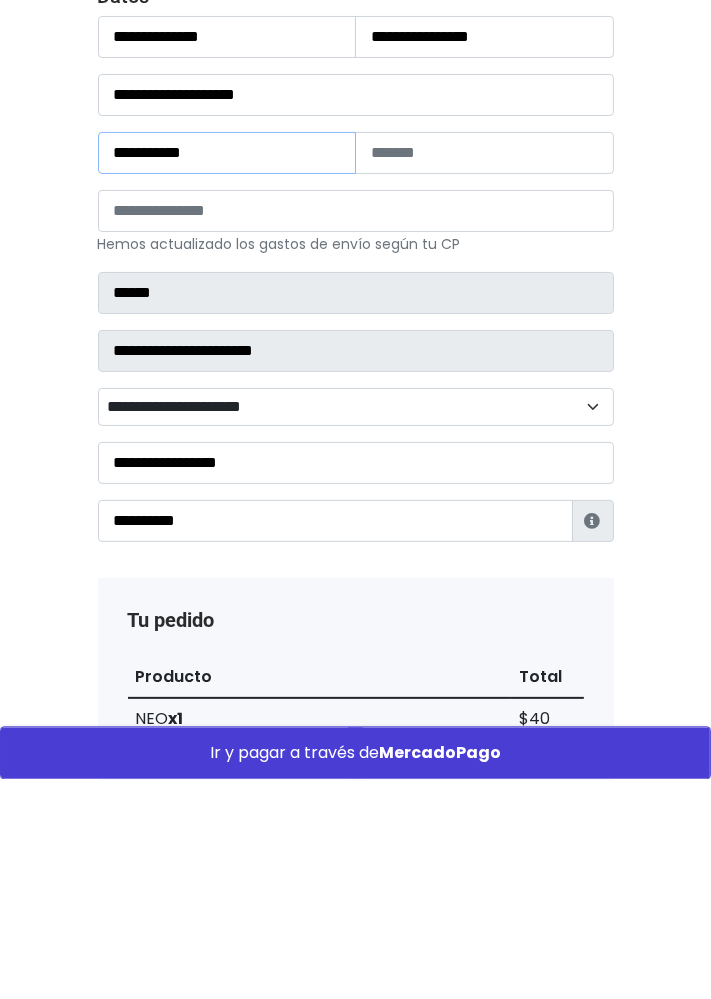 type on "**********" 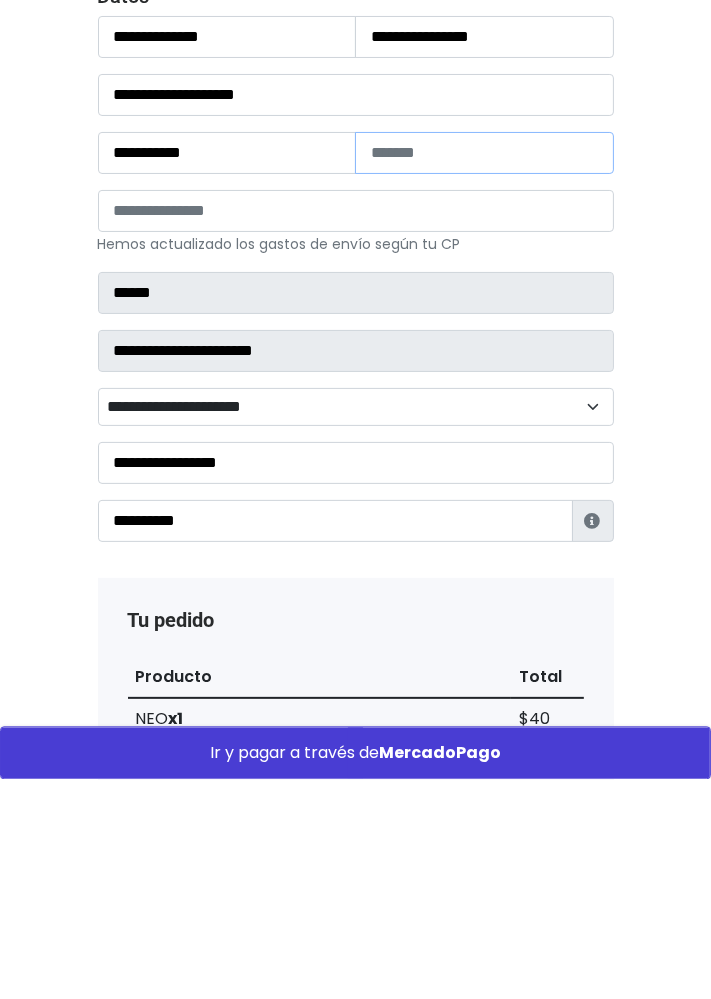 click at bounding box center (484, 373) 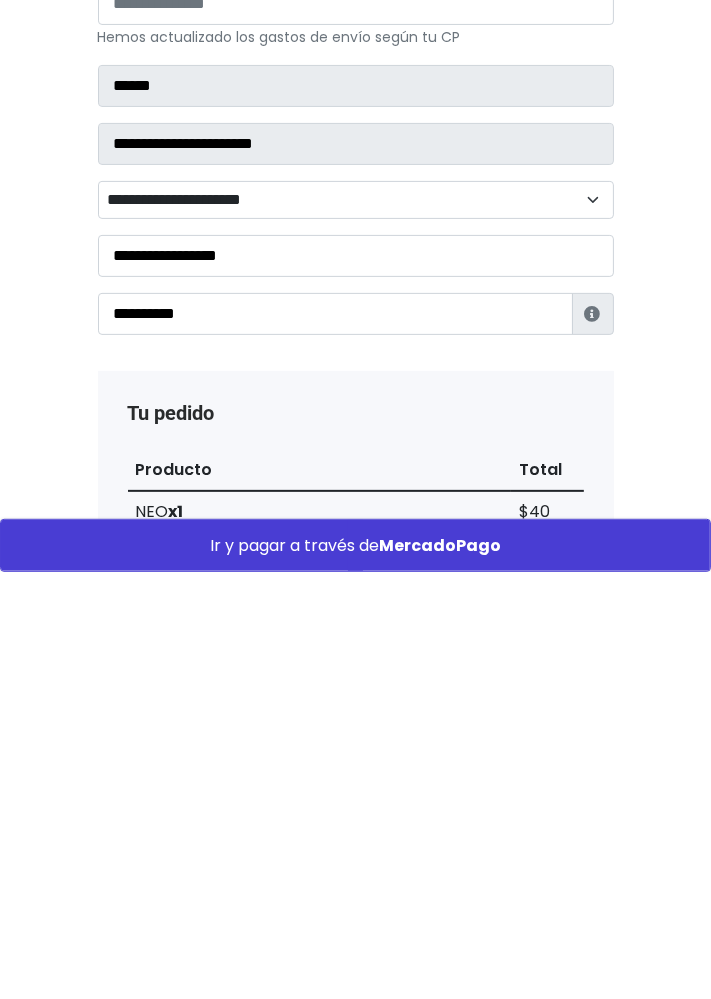 type on "********" 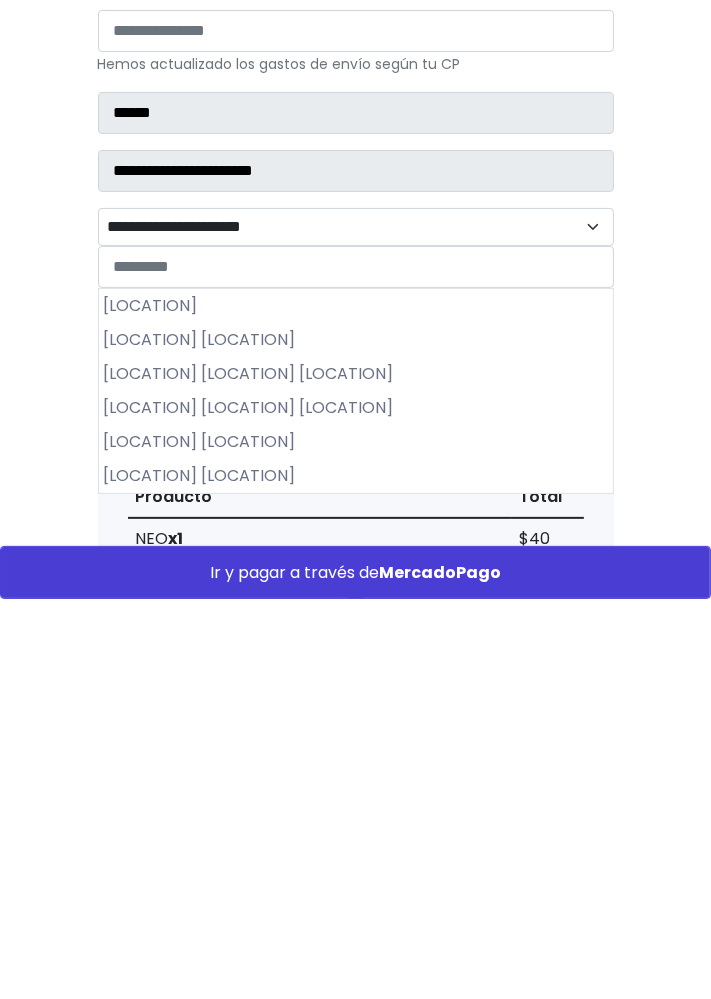 click on "Tienda de Snowflake
Checkout
Datos
Información de Estafeta
Este CP es Ocurre Forzoso para Estafeta , por lo tanto es  responsabilidad del comprador hacer seguimiento del pedido y recogerlo en sucursal . No se hace devolución del costo de envío si el pedido regresa a remitente.
📦 ¿Dónde lo tengo que recoger?" at bounding box center (355, 1133) 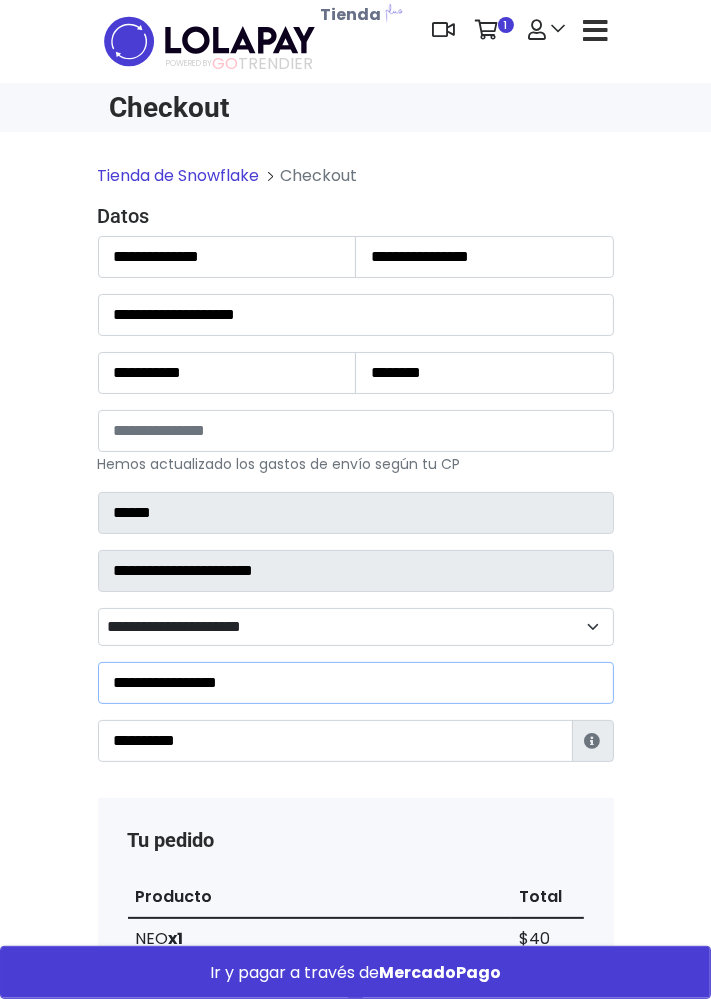 click on "**********" at bounding box center (356, 683) 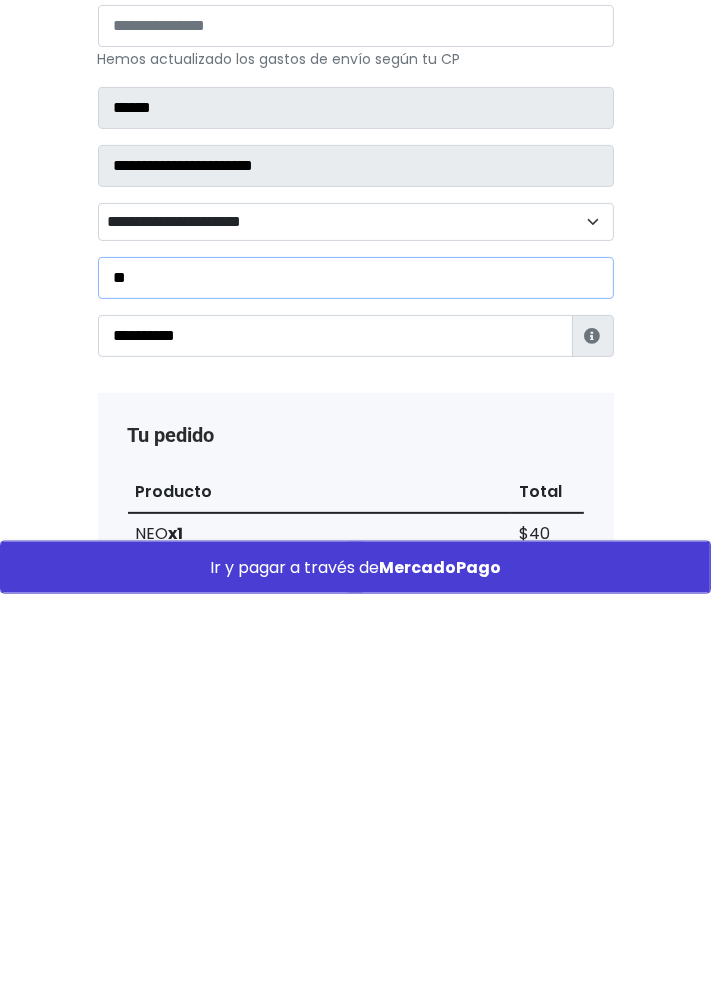 type on "*" 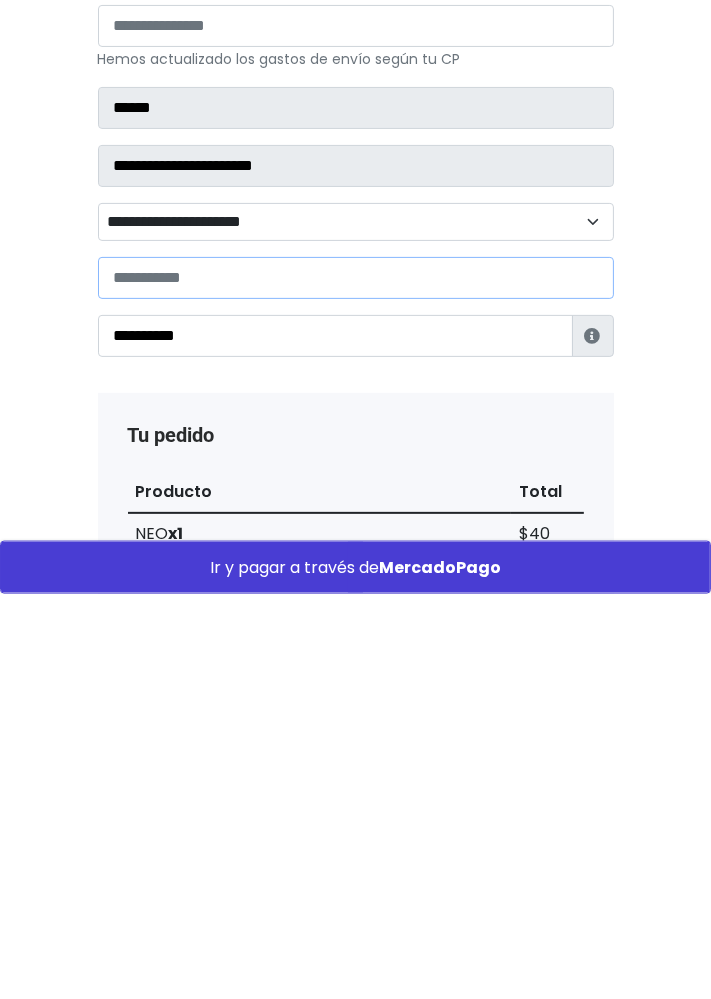 type 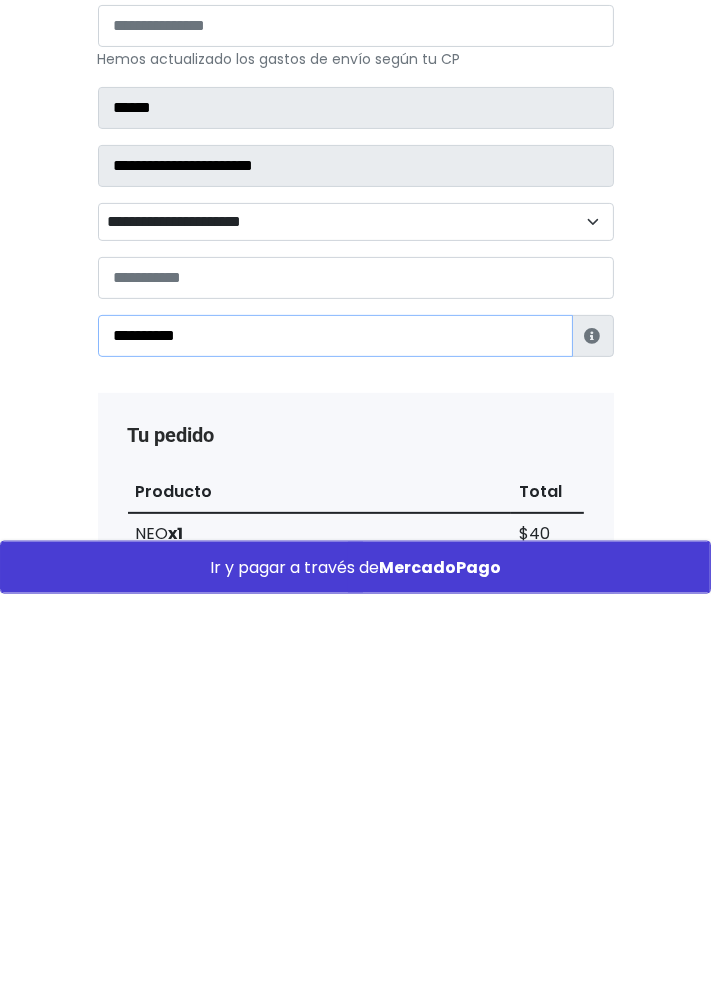 click on "**********" at bounding box center [335, 741] 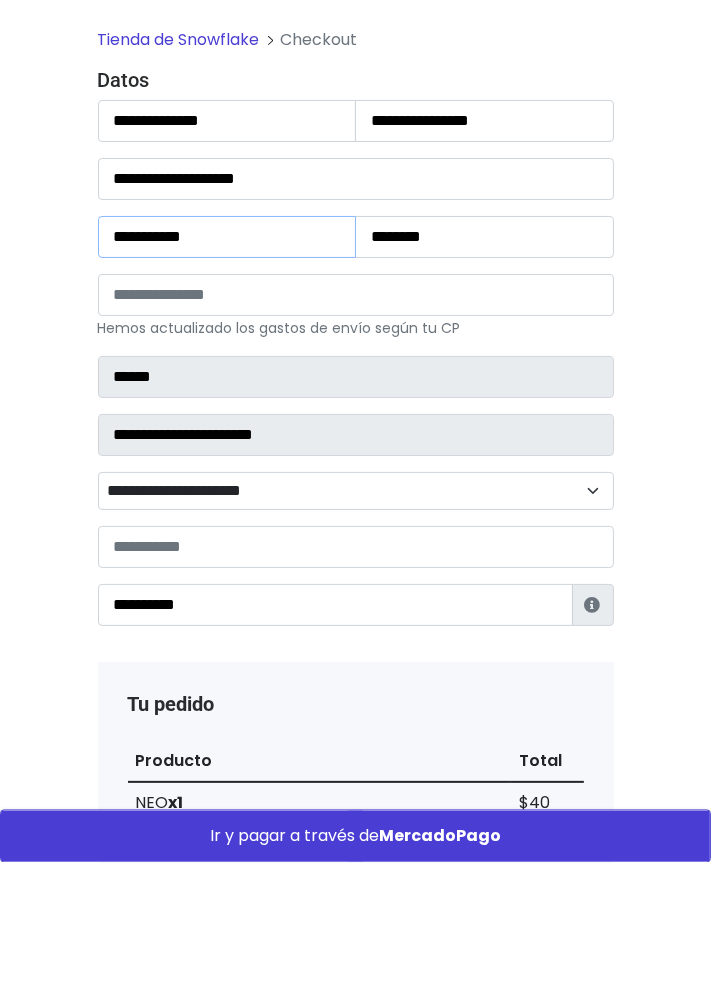 click on "**********" at bounding box center [227, 373] 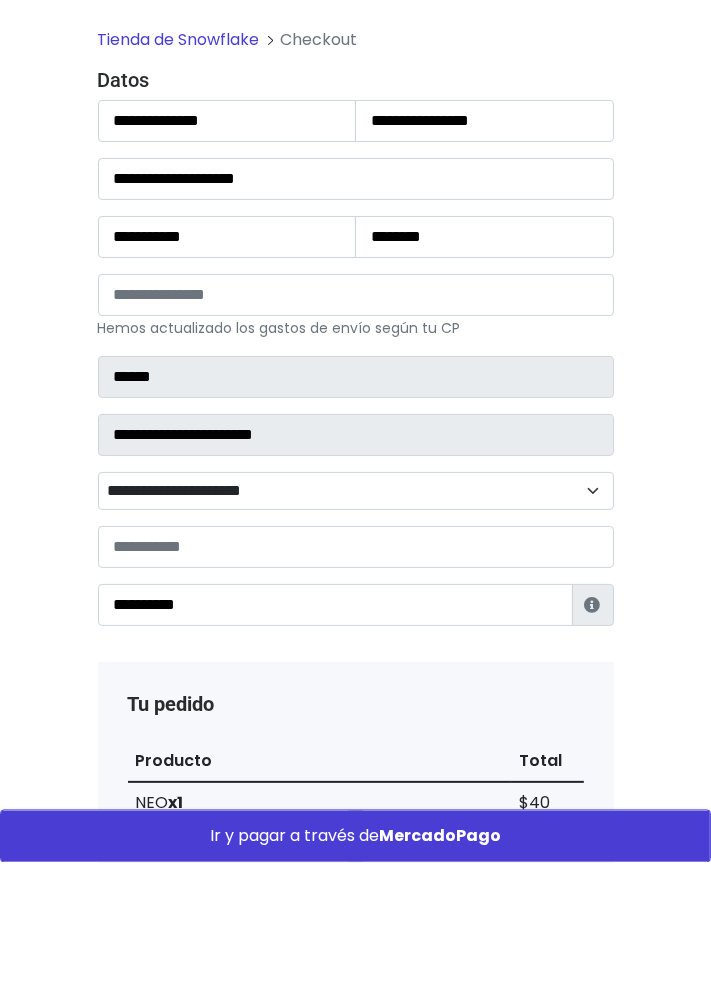 click on "Tienda de Snowflake
Checkout
Datos
Información de Estafeta
Este CP es Ocurre Forzoso para Estafeta , por lo tanto es  responsabilidad del comprador hacer seguimiento del pedido y recogerlo en sucursal . No se hace devolución del costo de envío si el pedido regresa a remitente.
📦 ¿Dónde lo tengo que recoger?" at bounding box center [355, 1133] 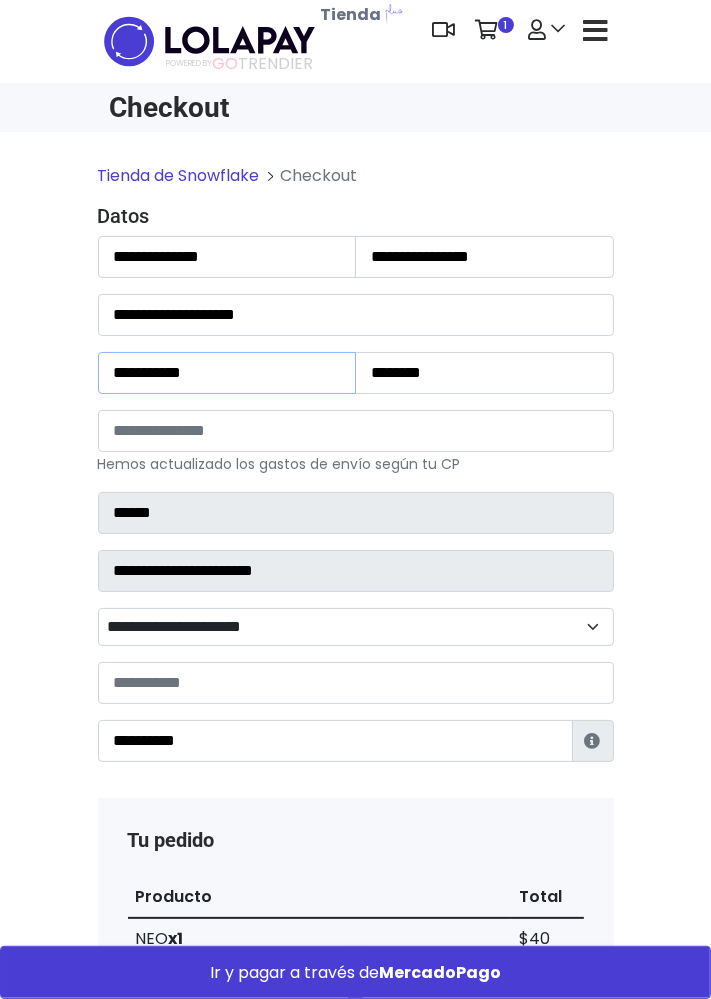 click on "**********" at bounding box center [227, 373] 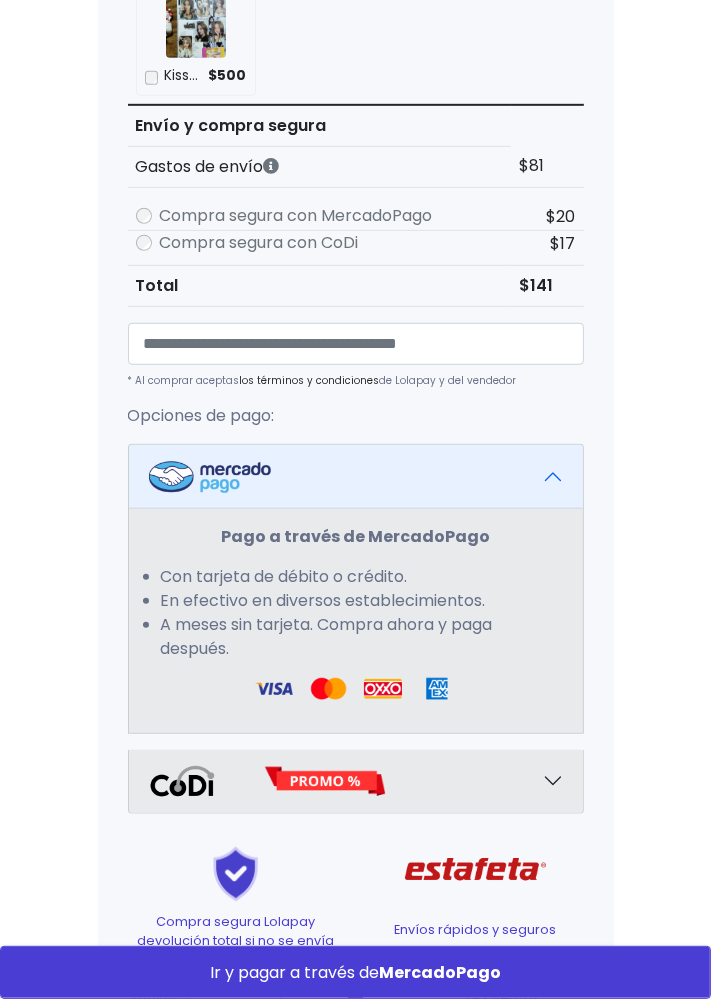 scroll, scrollTop: 1106, scrollLeft: 0, axis: vertical 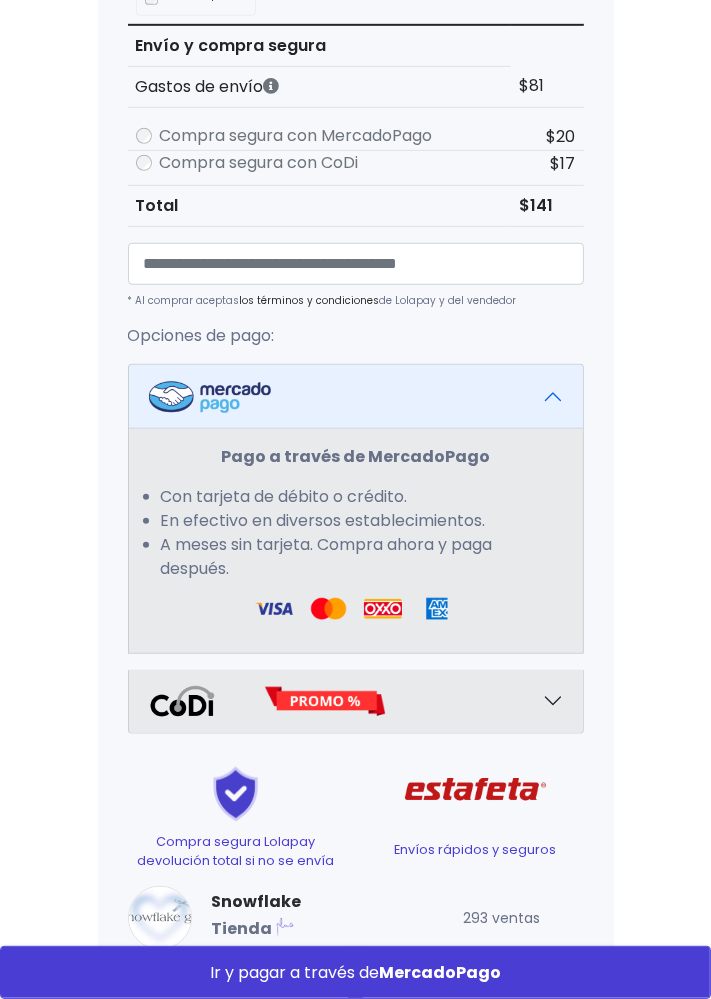 type on "**********" 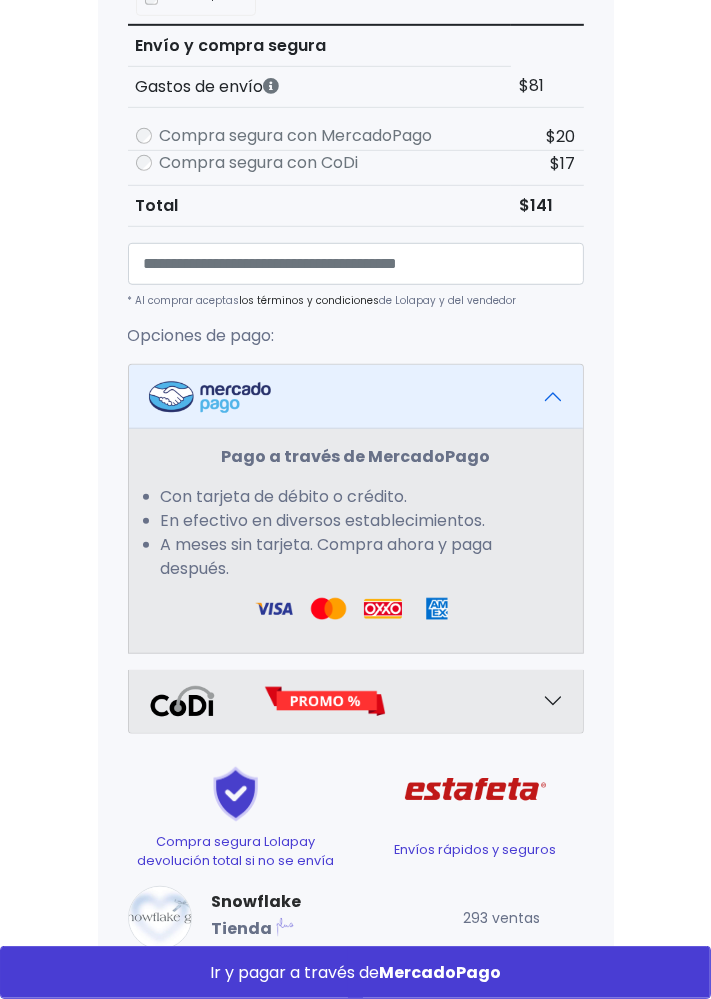 click on "Ir y pagar a través de  MercadoPago" at bounding box center [355, 972] 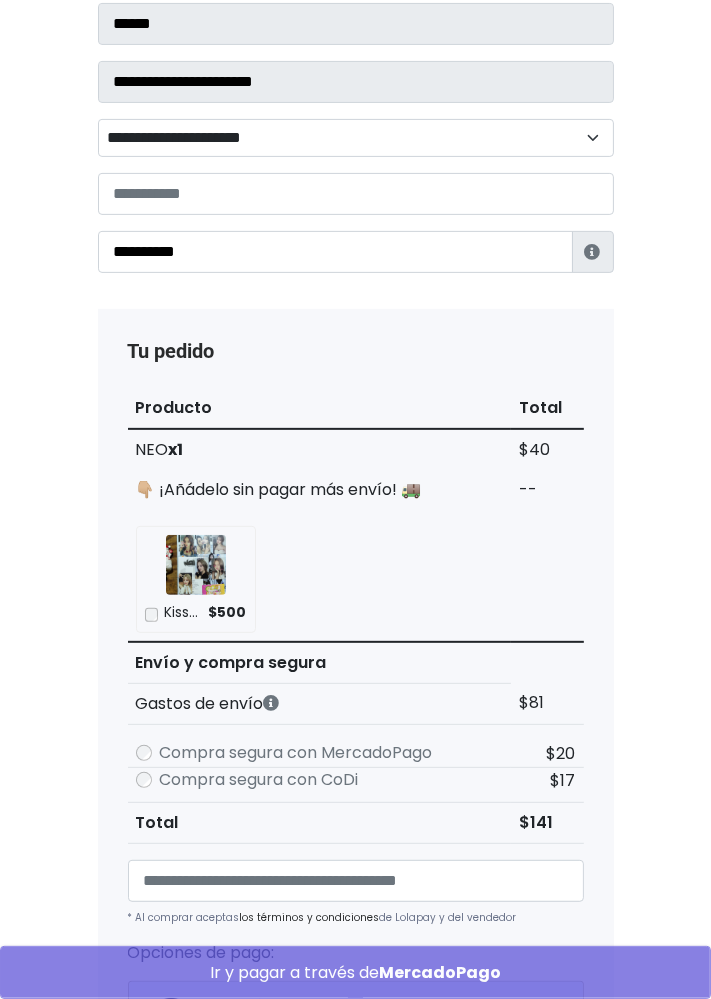 scroll, scrollTop: 0, scrollLeft: 0, axis: both 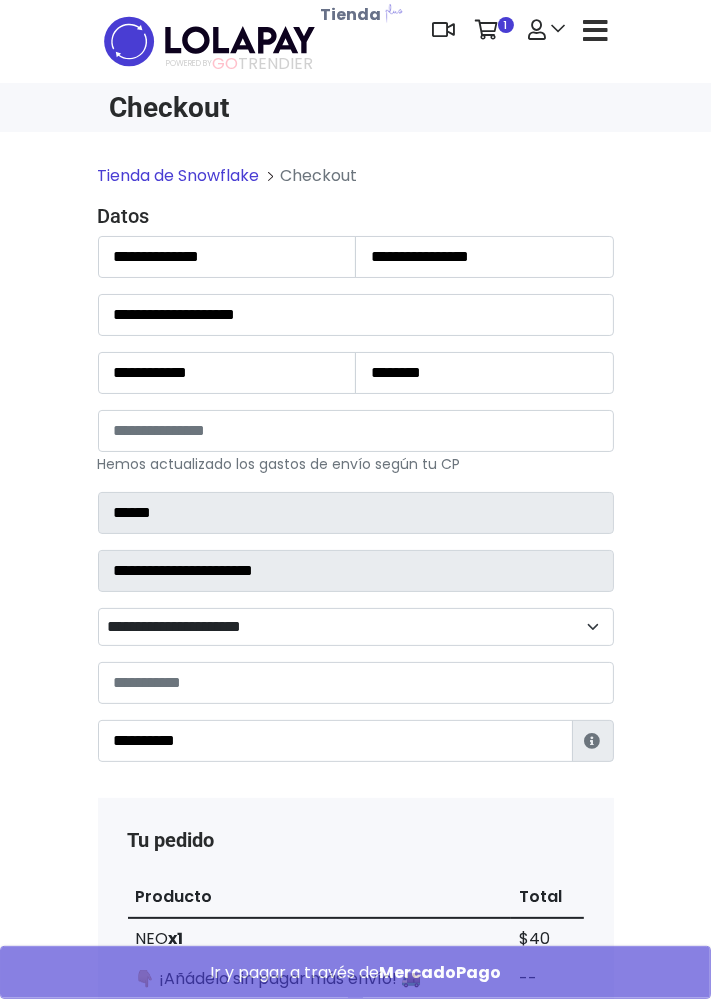 click on "Tienda de Snowflake" at bounding box center [179, 175] 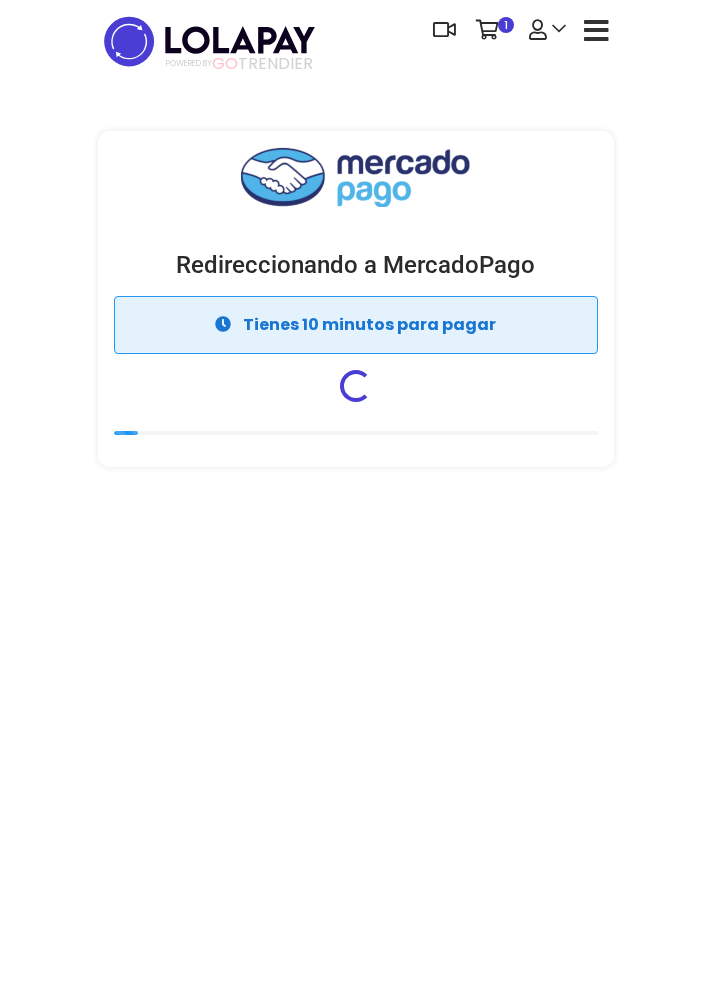 scroll, scrollTop: 0, scrollLeft: 0, axis: both 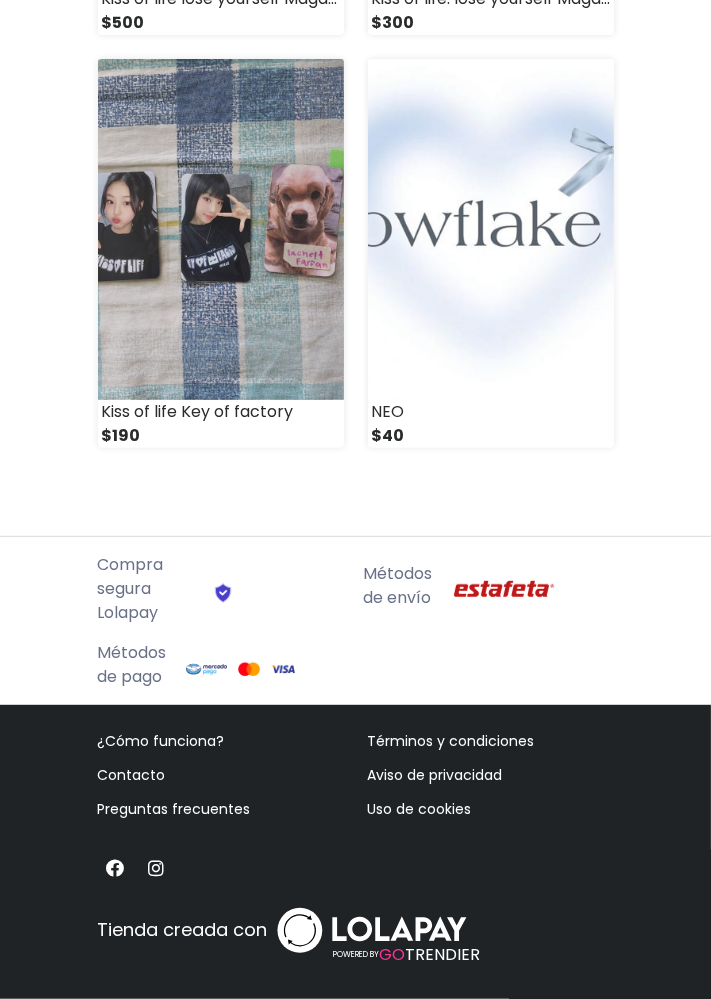 click at bounding box center (491, 229) 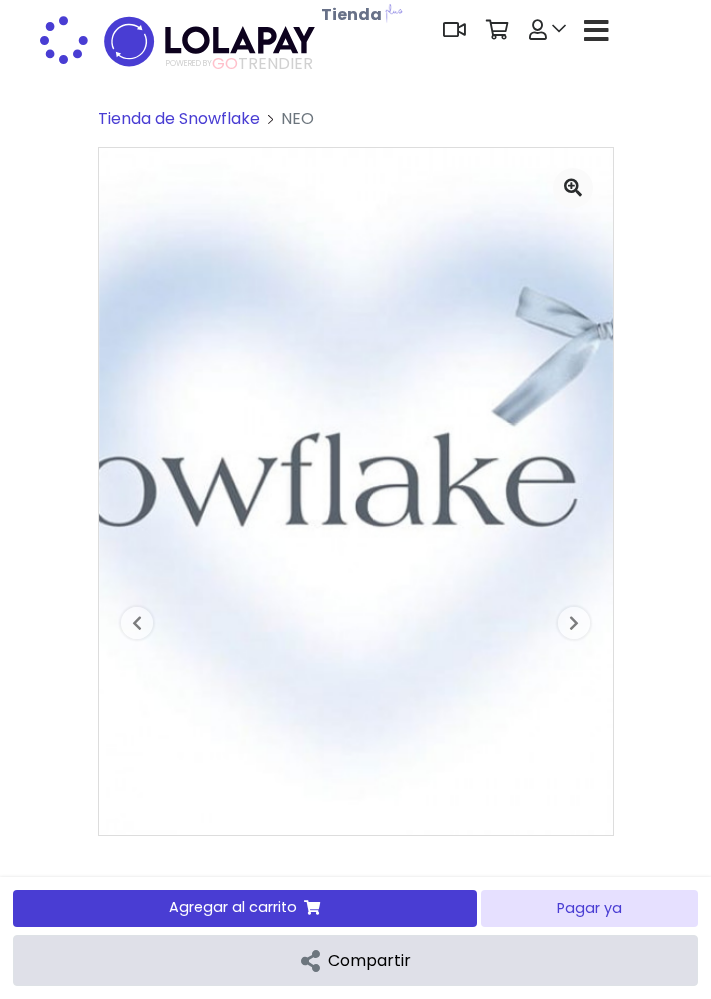 scroll, scrollTop: 0, scrollLeft: 0, axis: both 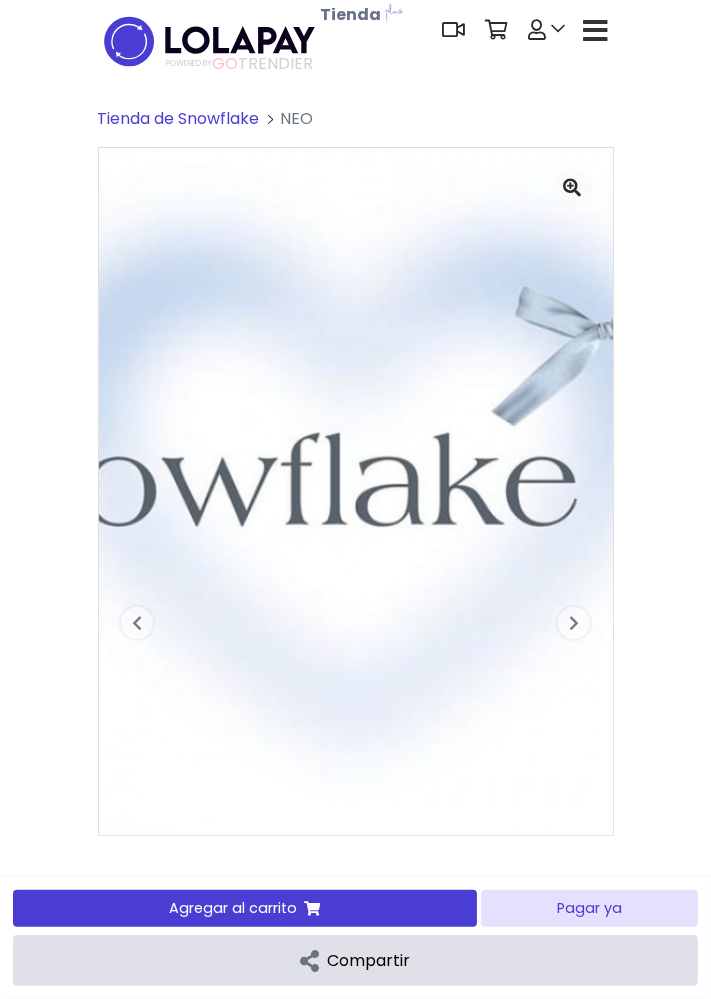 click on "Pagar ya" at bounding box center [589, 908] 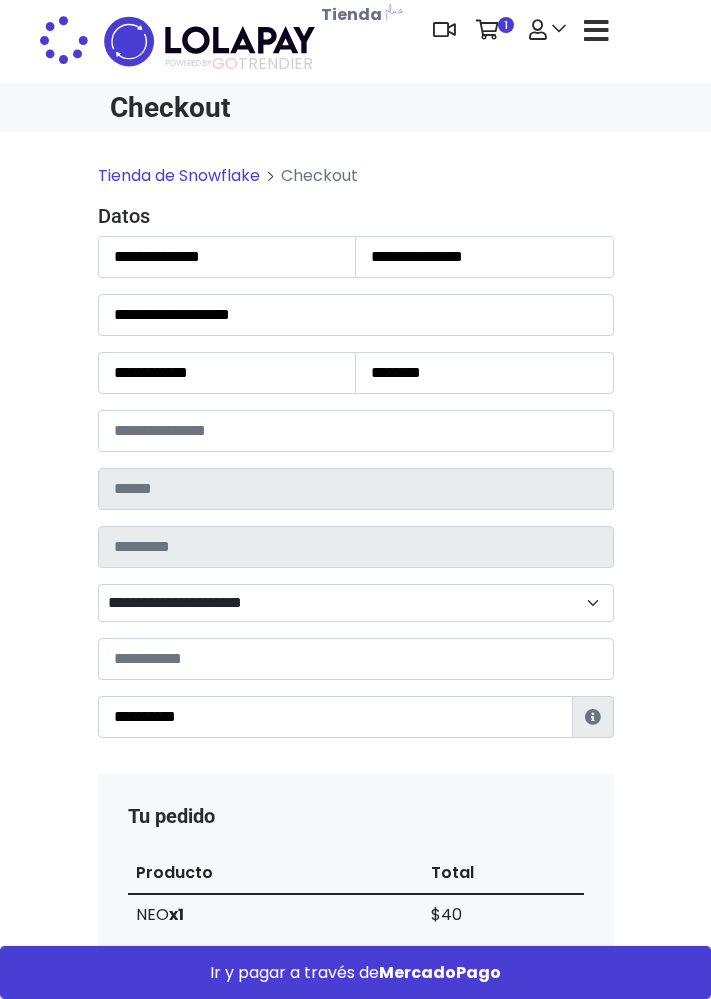 scroll, scrollTop: 0, scrollLeft: 0, axis: both 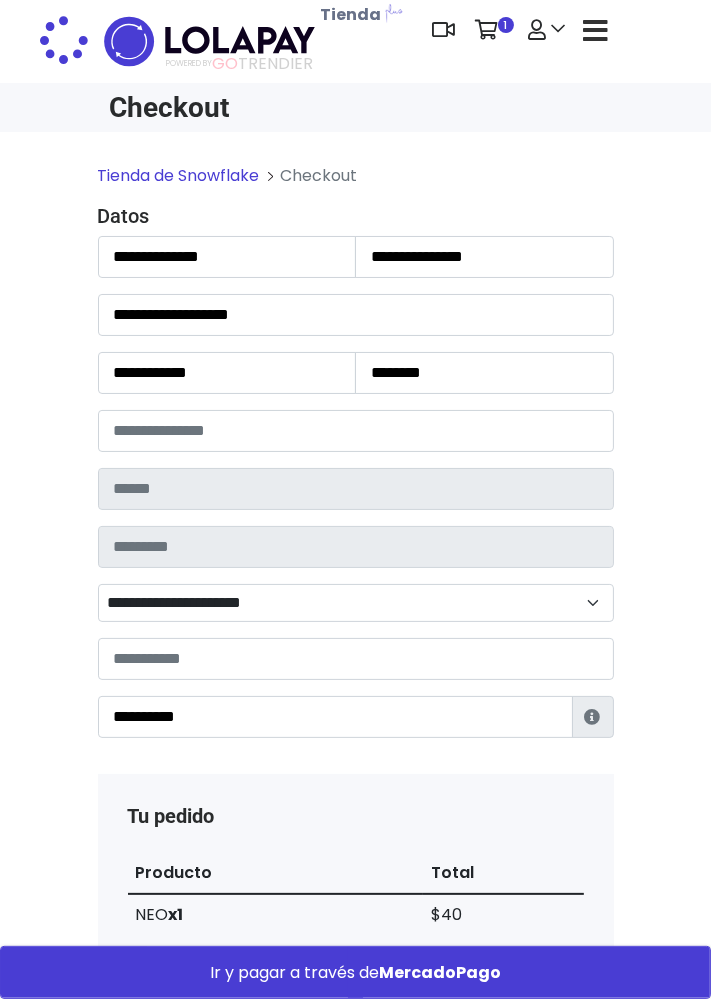 type on "******" 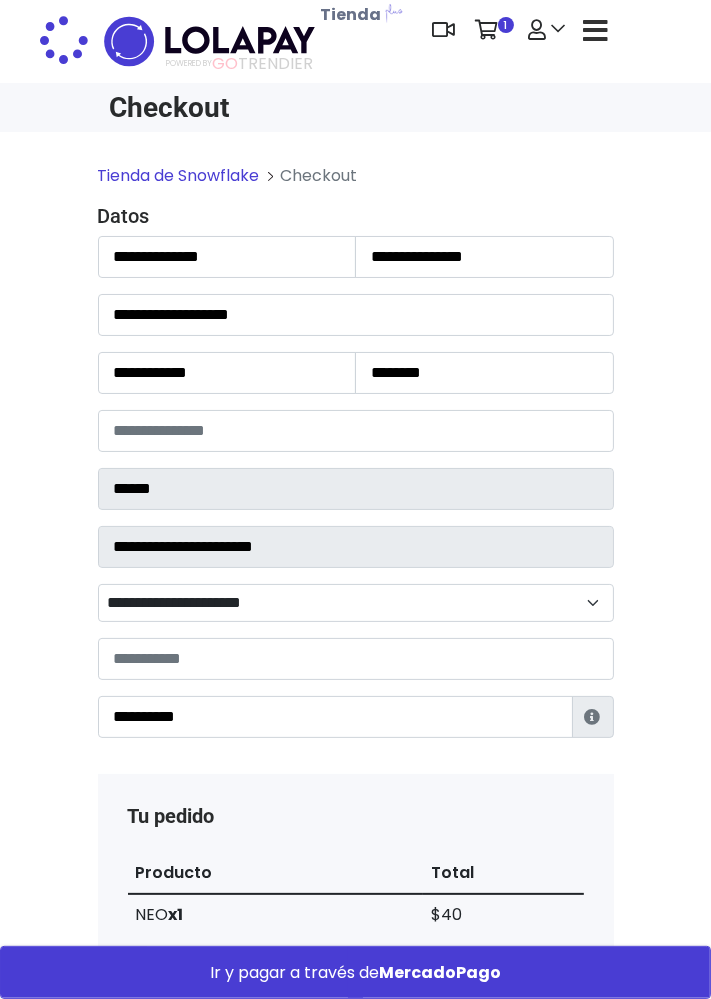select on "**********" 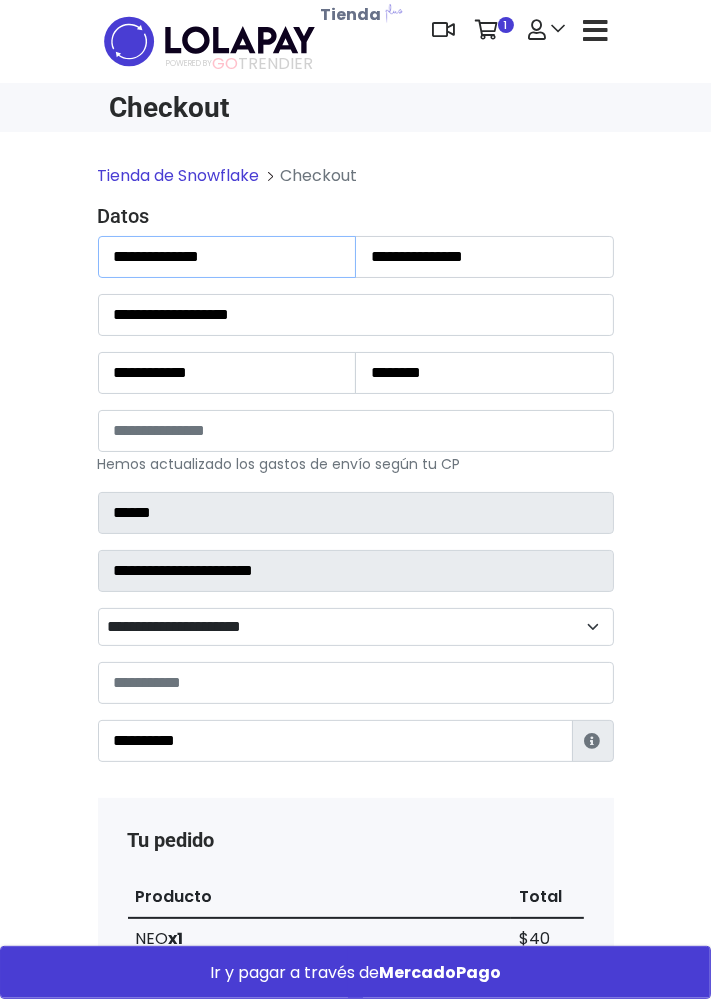 click on "**********" at bounding box center (227, 257) 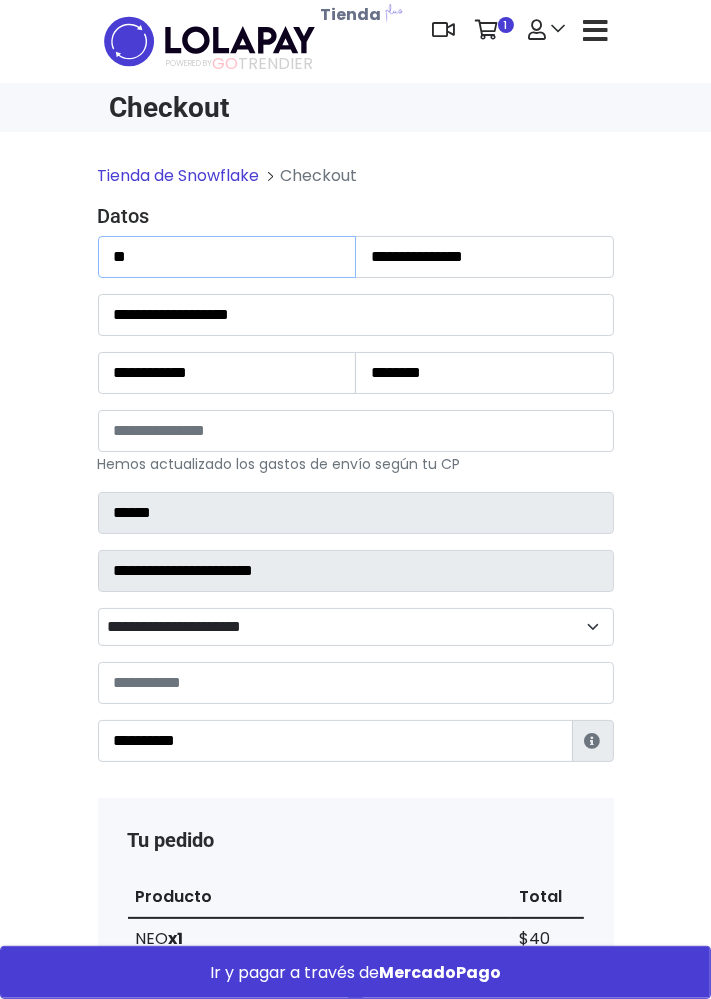 type on "*" 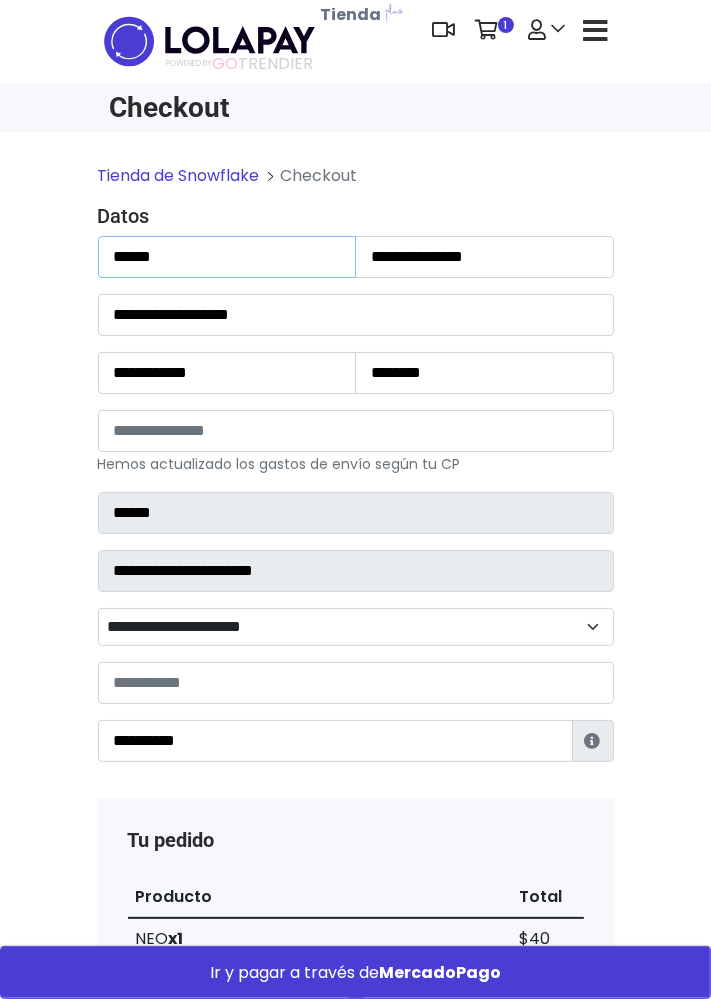 type on "*****" 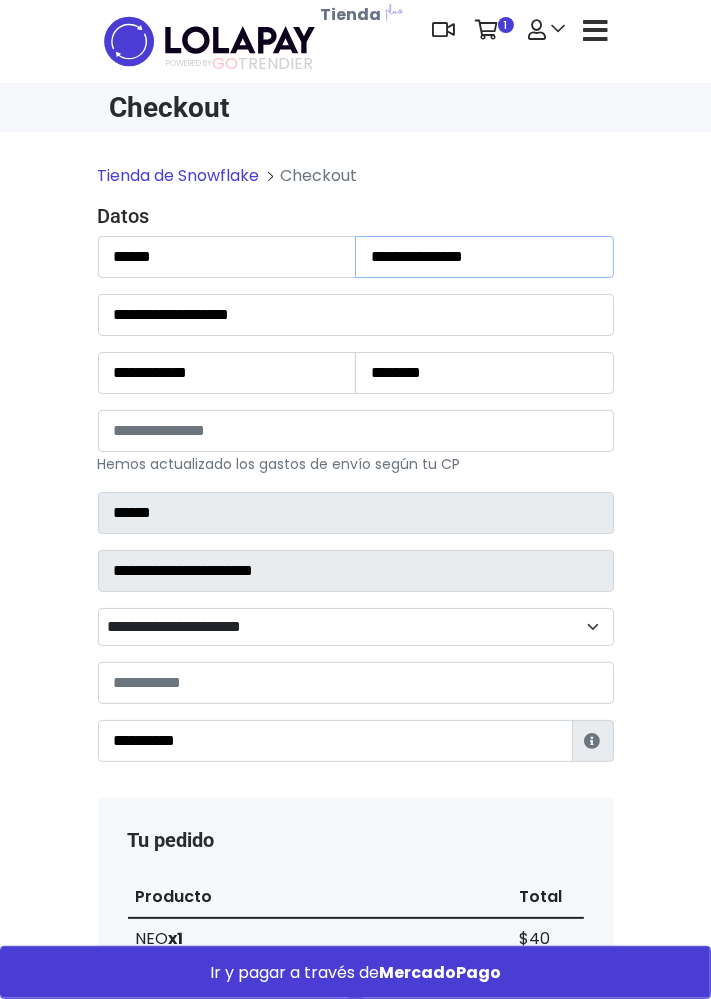 click on "**********" at bounding box center [484, 257] 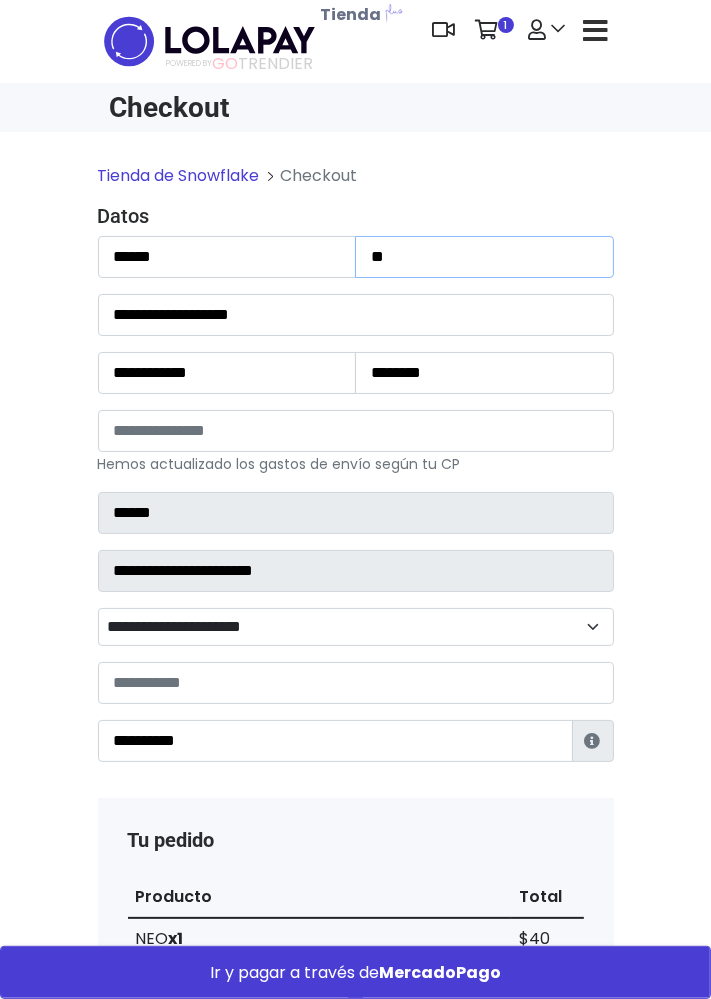 type on "*" 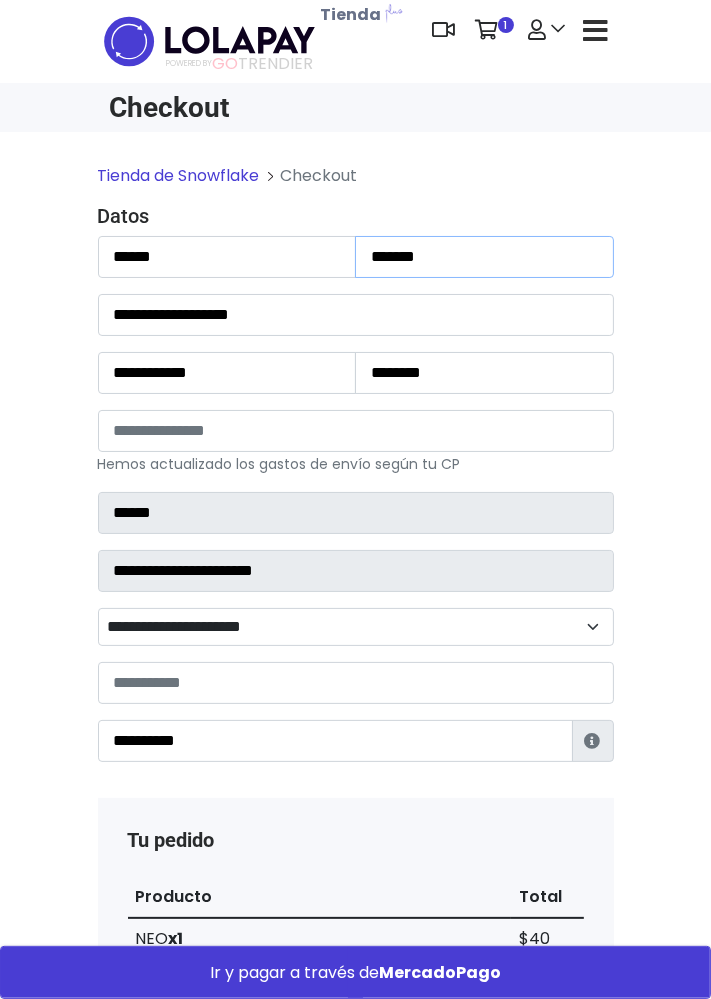 type on "******" 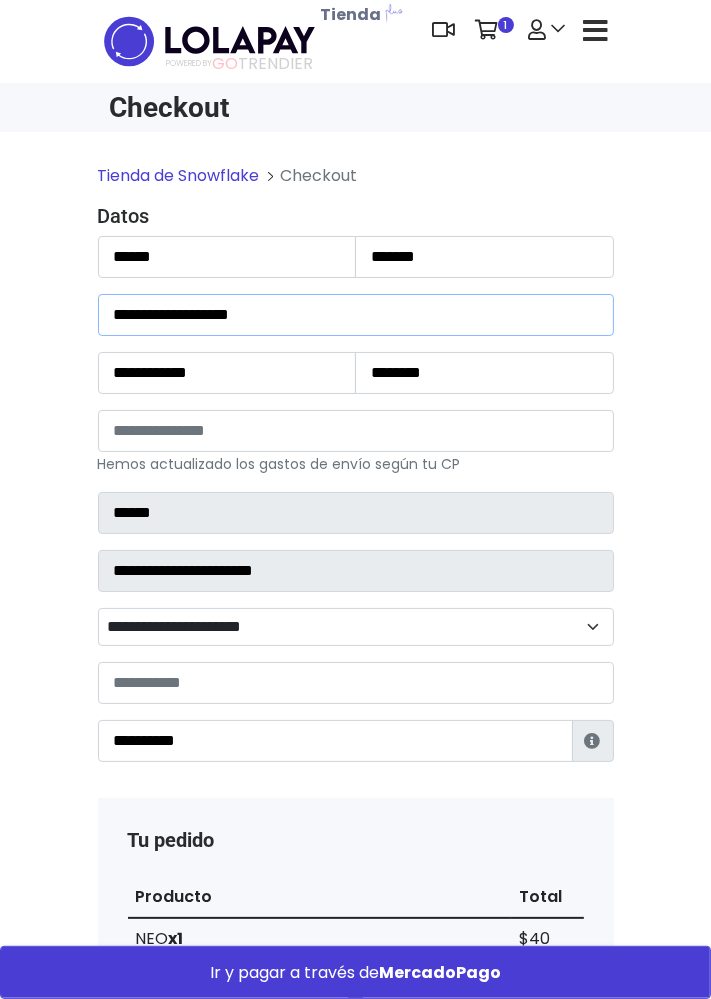 click on "**********" at bounding box center [356, 315] 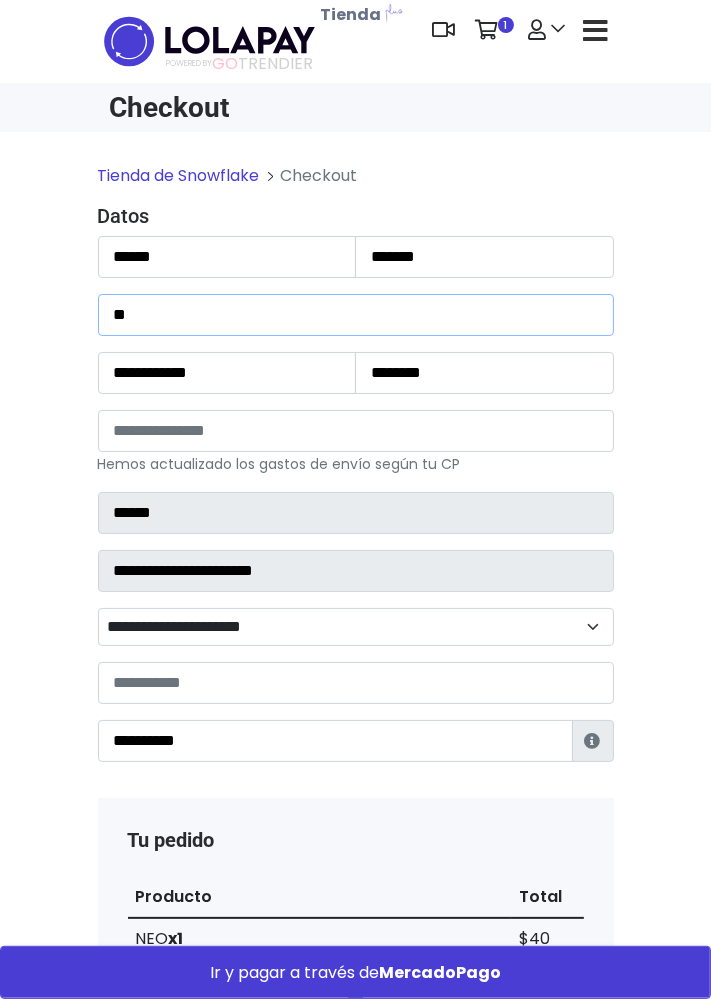 type on "*" 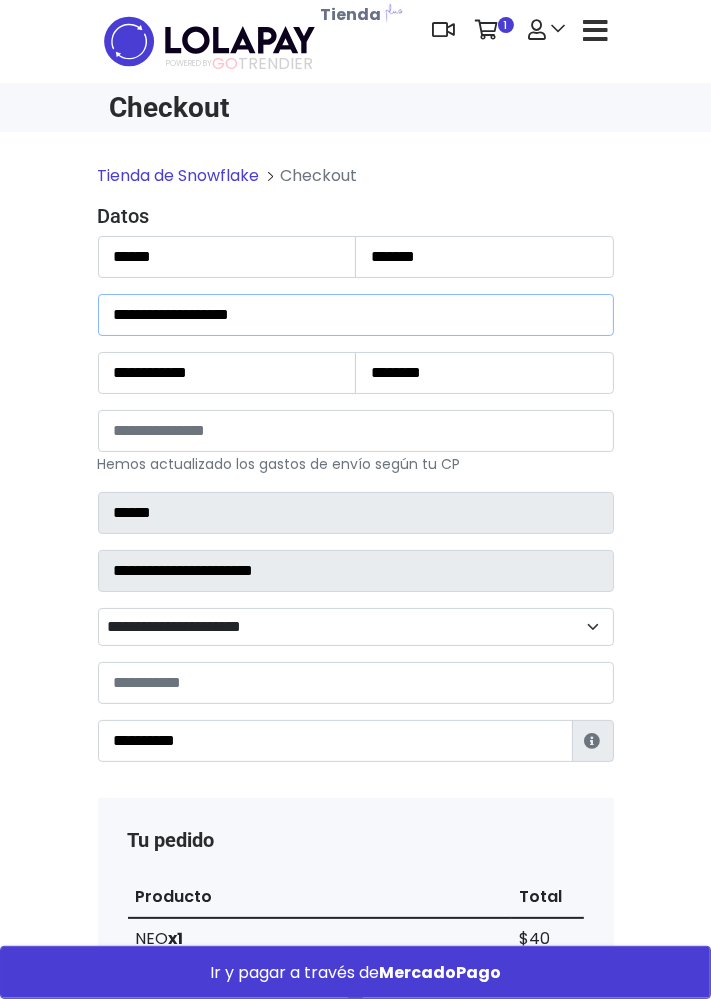 type on "**********" 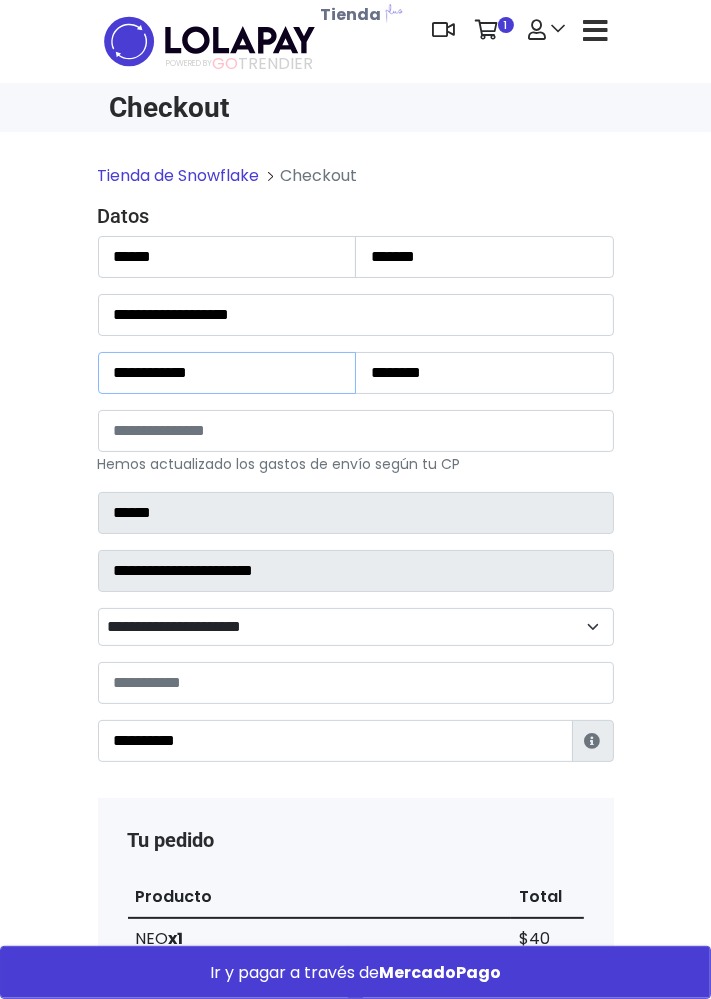 click on "**********" at bounding box center (227, 373) 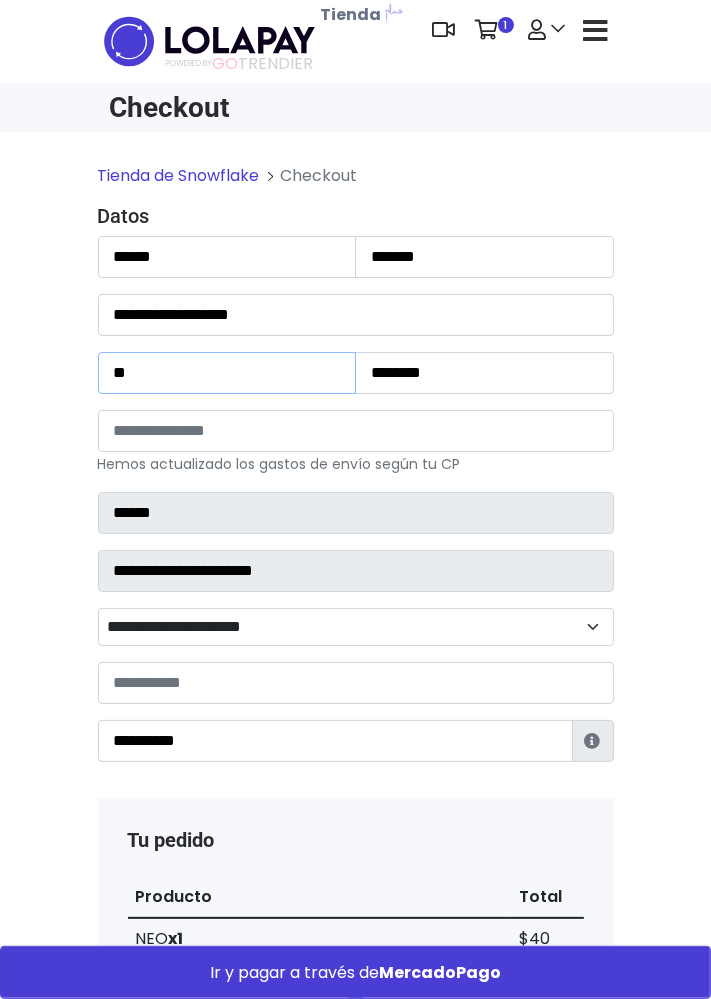 type on "*" 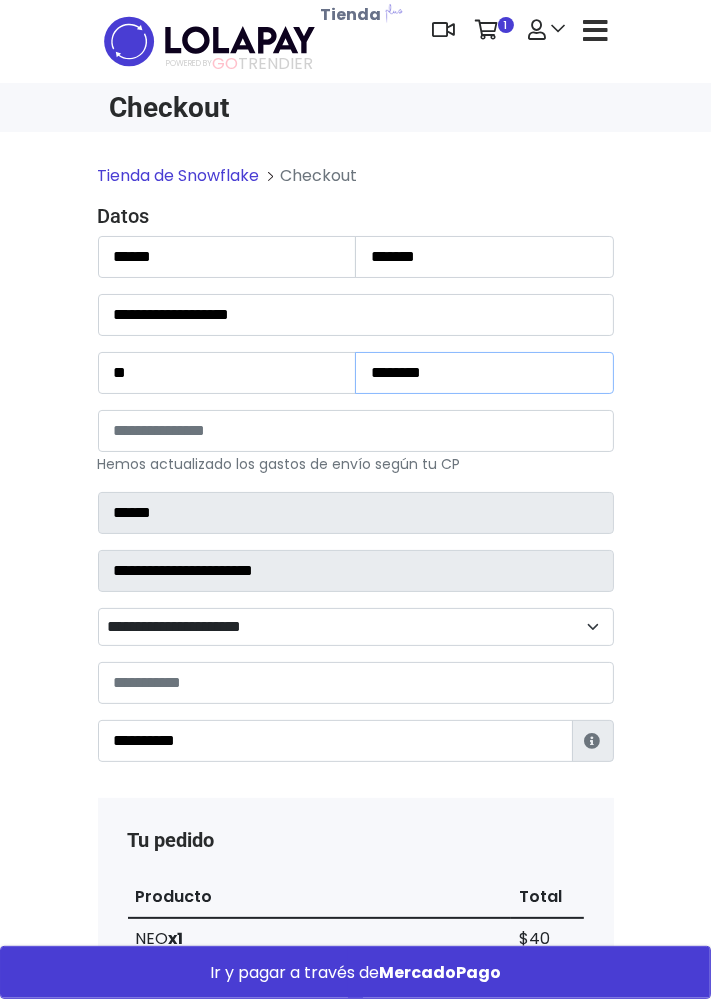 click on "********" at bounding box center [484, 373] 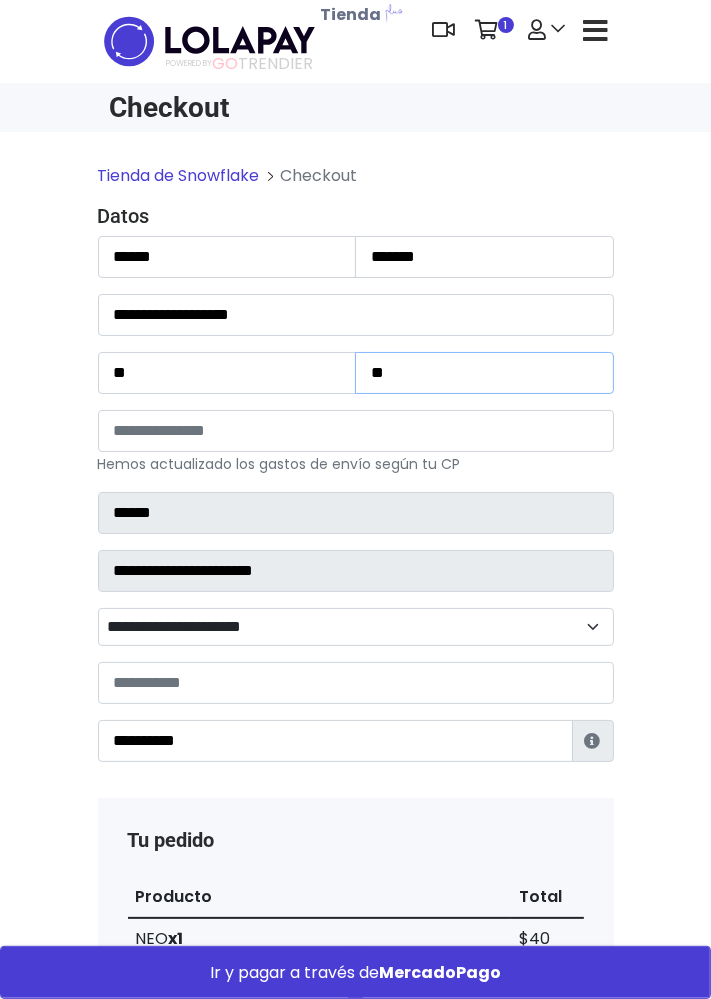 type on "*" 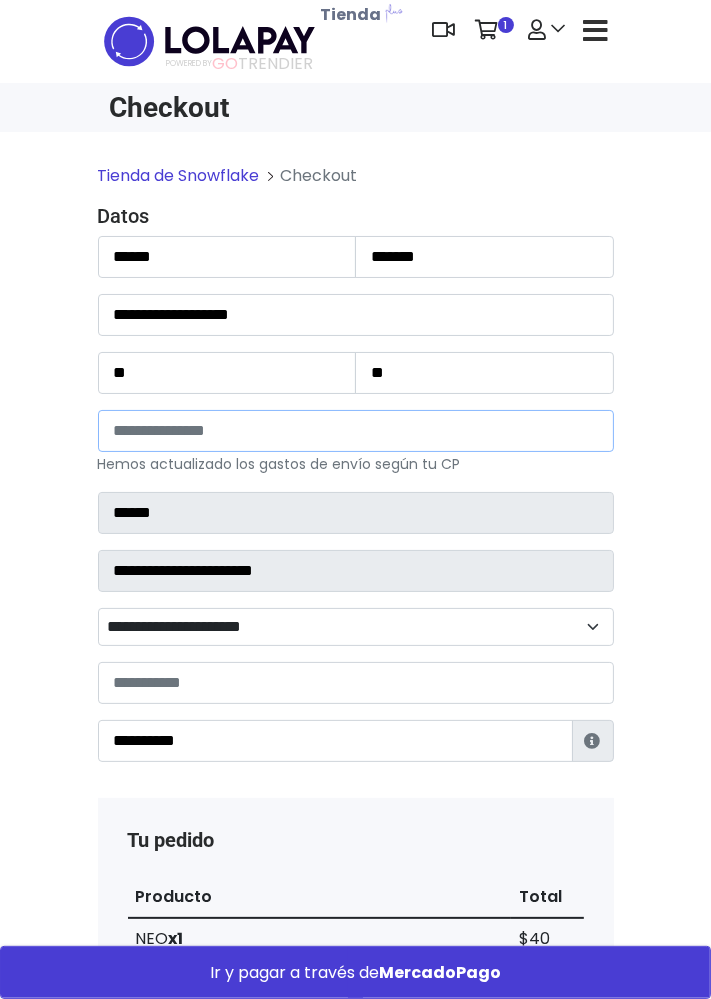 click on "*****" at bounding box center (356, 431) 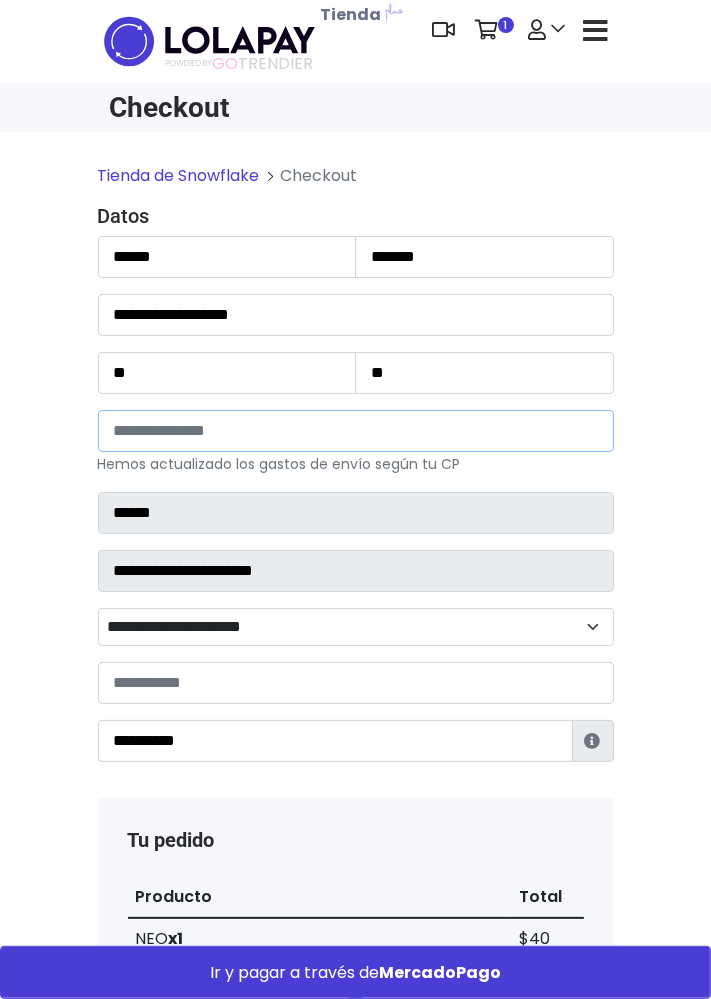 type on "*" 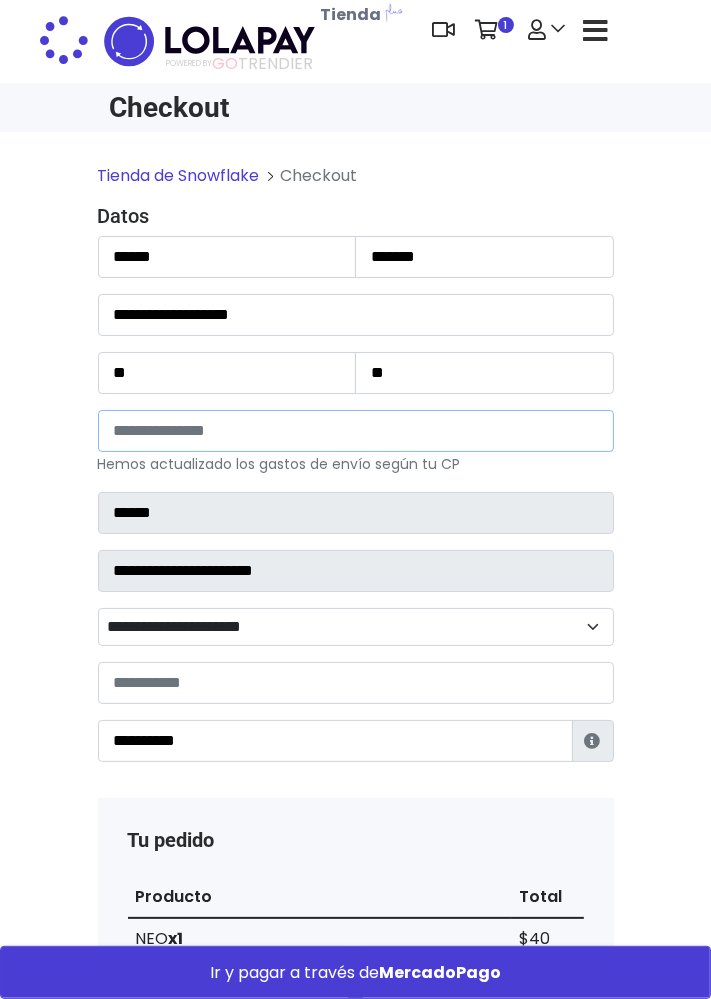 type on "*******" 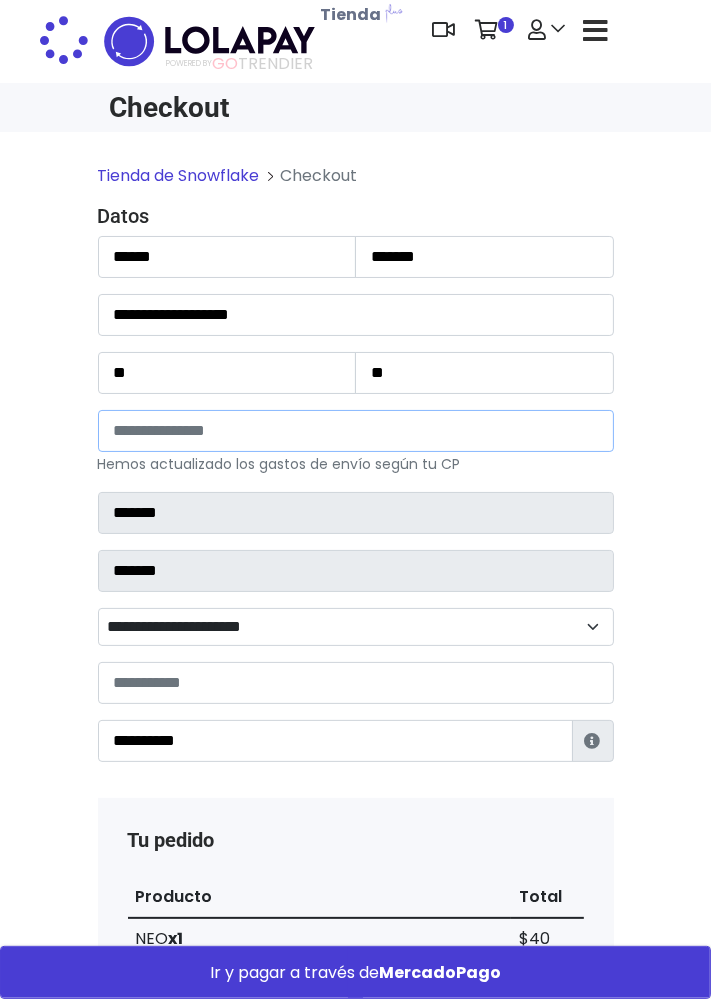 select 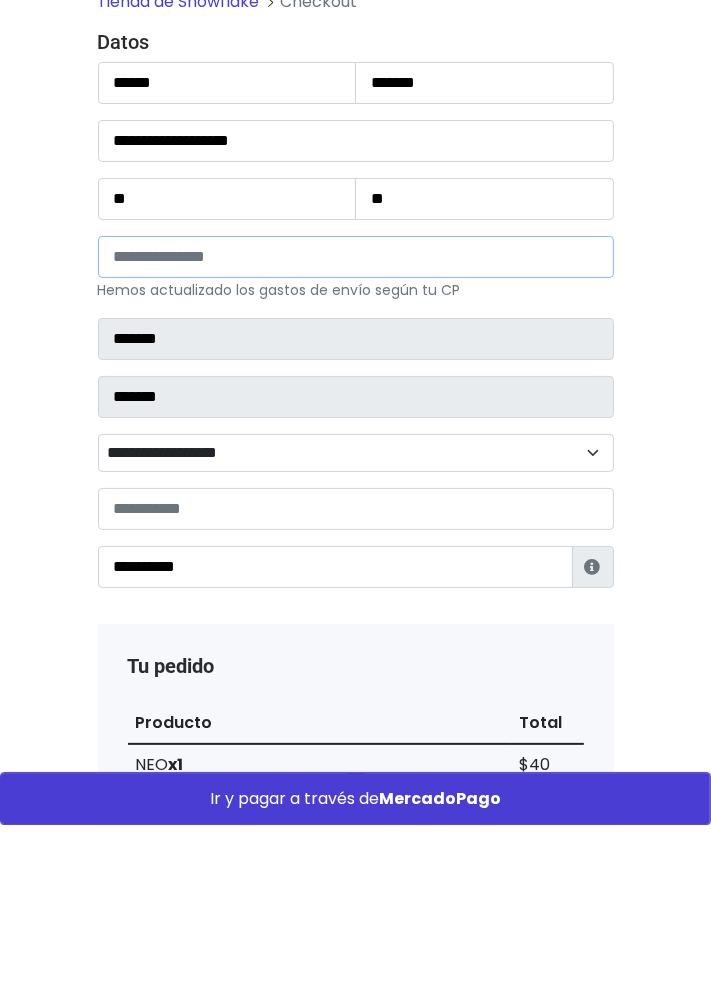 type on "*****" 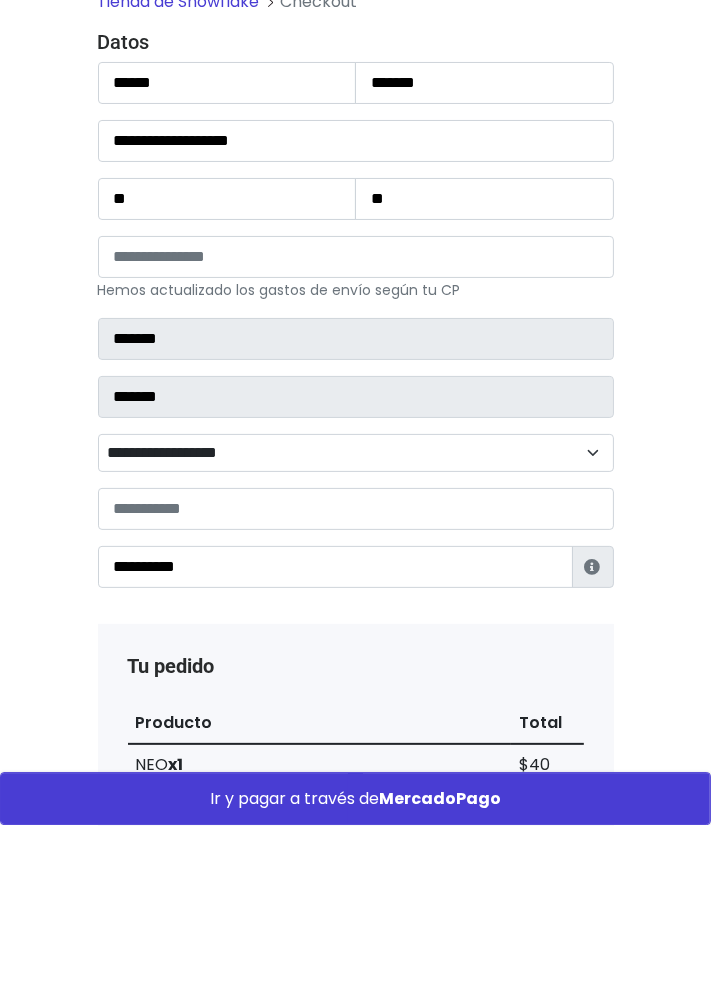 click on "**********" at bounding box center [356, 627] 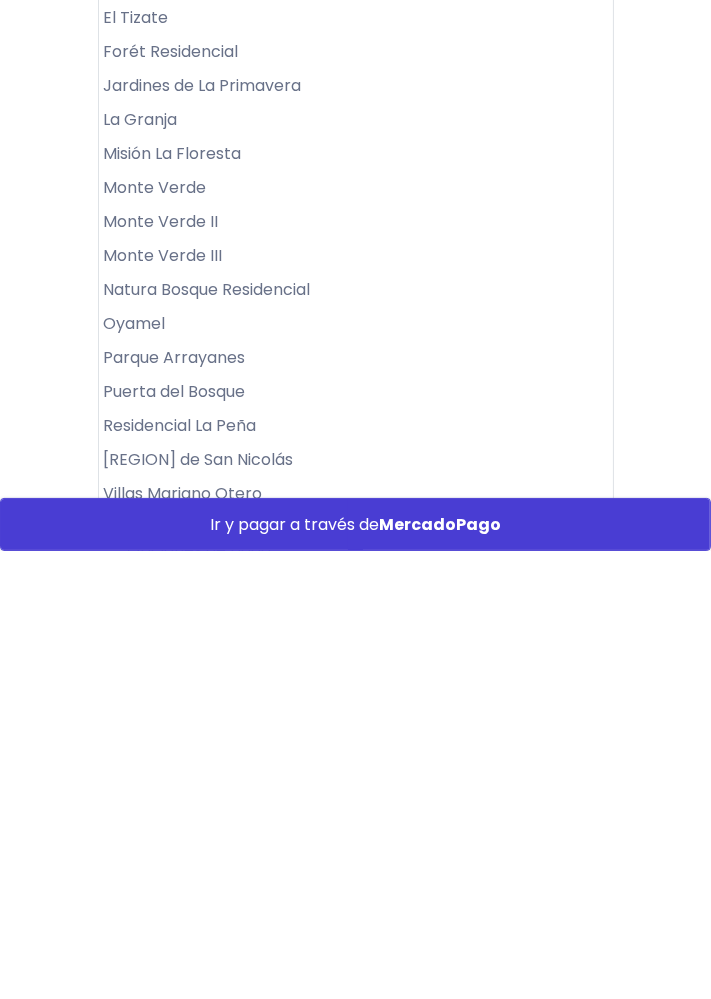 click on "Parque Arrayanes" at bounding box center (356, 806) 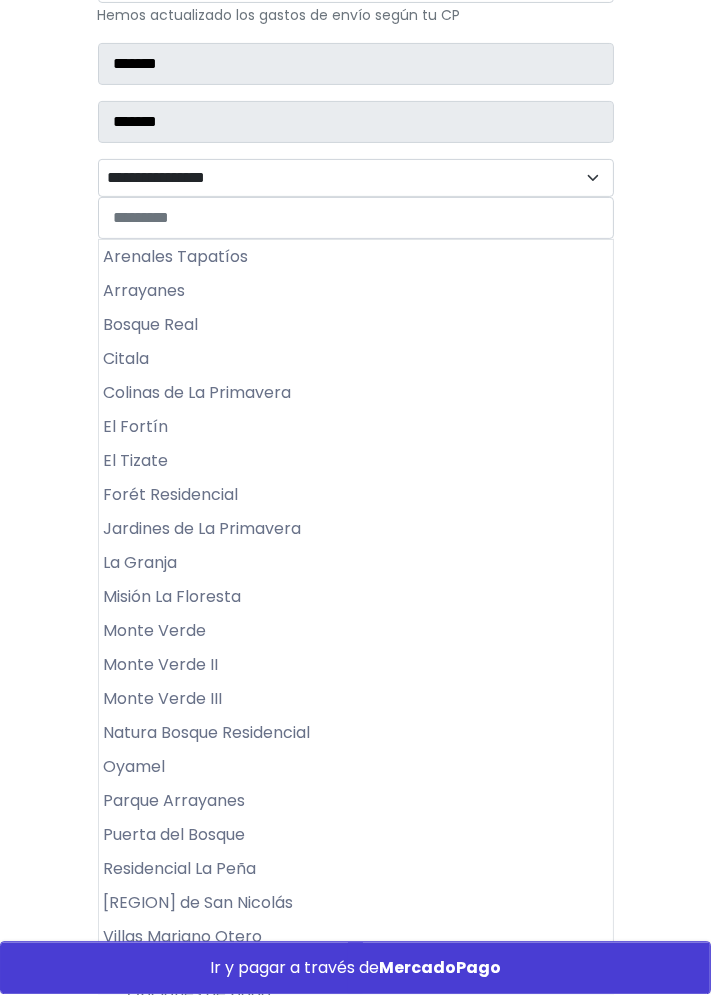 scroll, scrollTop: 444, scrollLeft: 0, axis: vertical 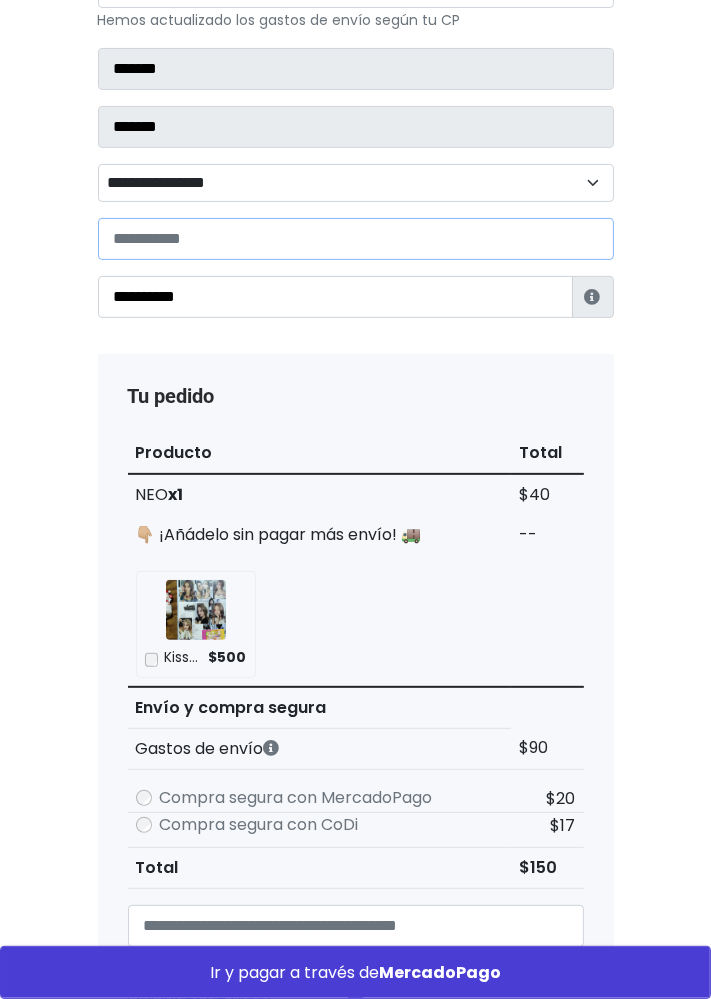 click at bounding box center (356, 239) 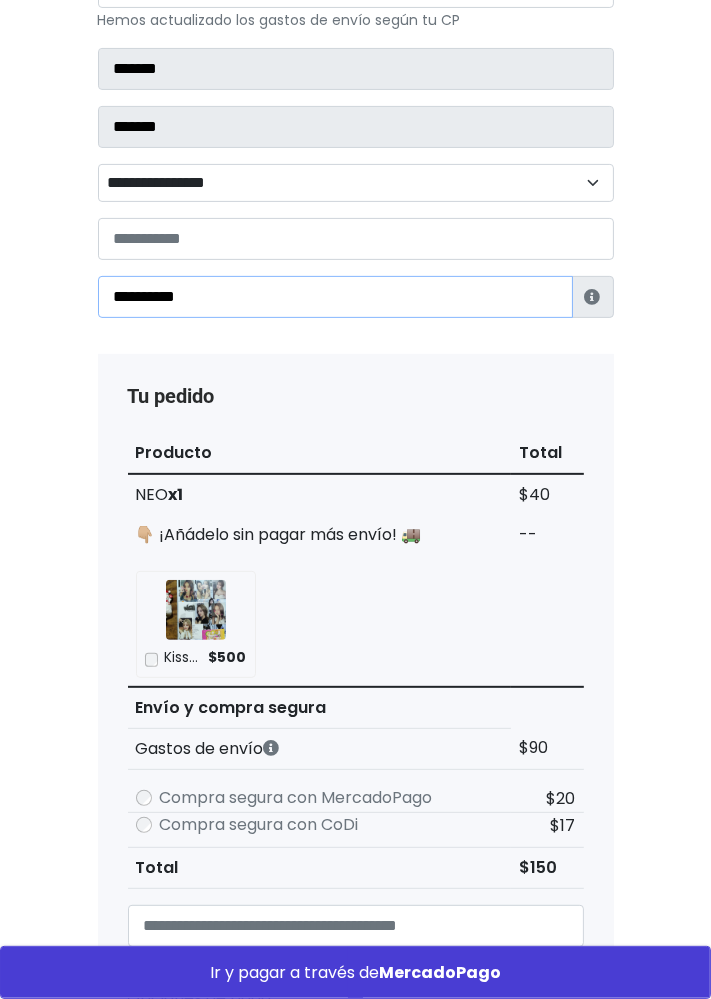 click on "**********" at bounding box center [335, 297] 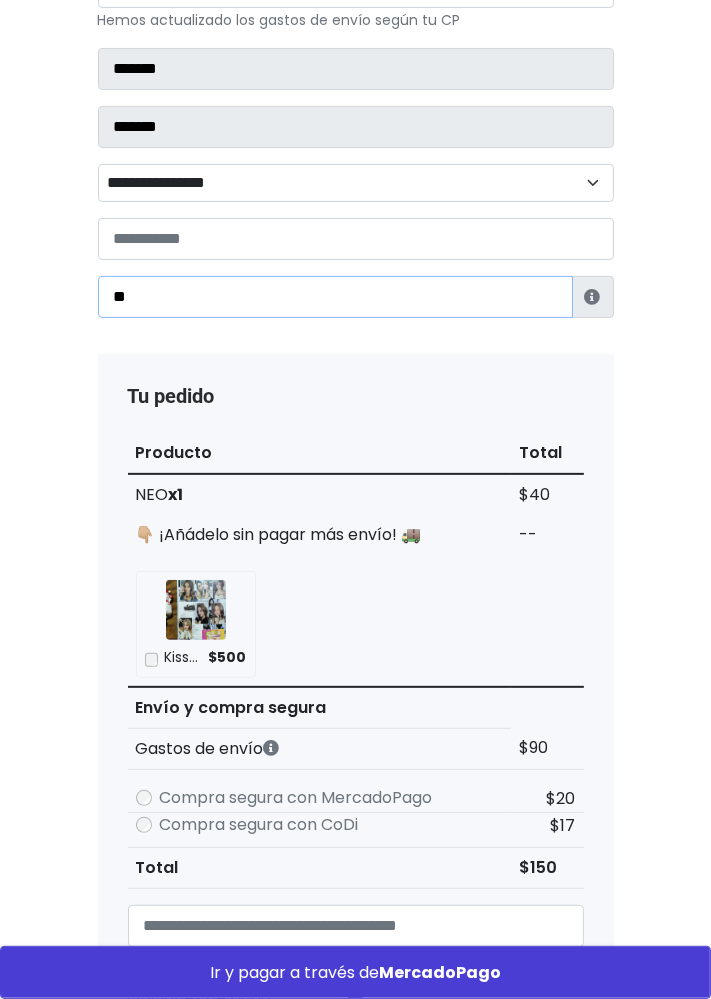 type on "*" 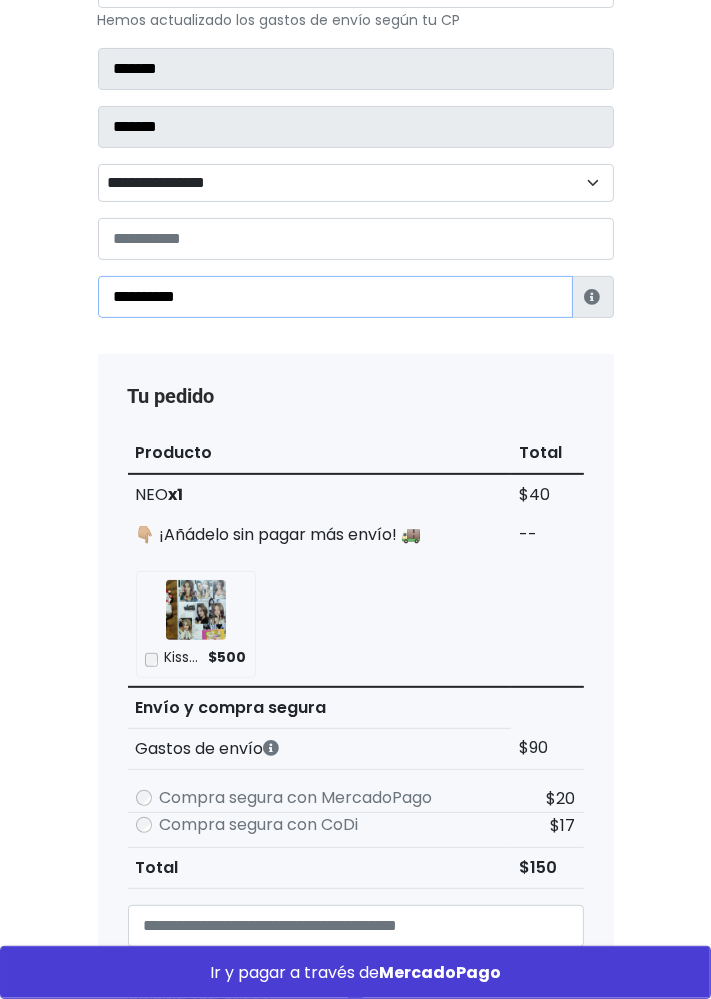 type on "**********" 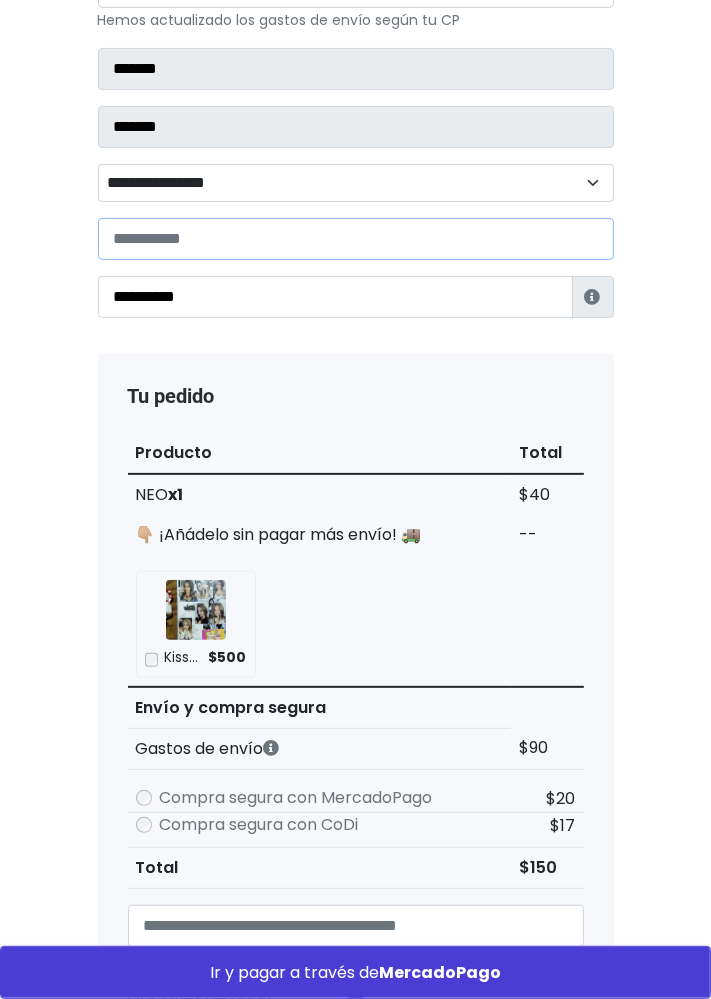 click at bounding box center [356, 239] 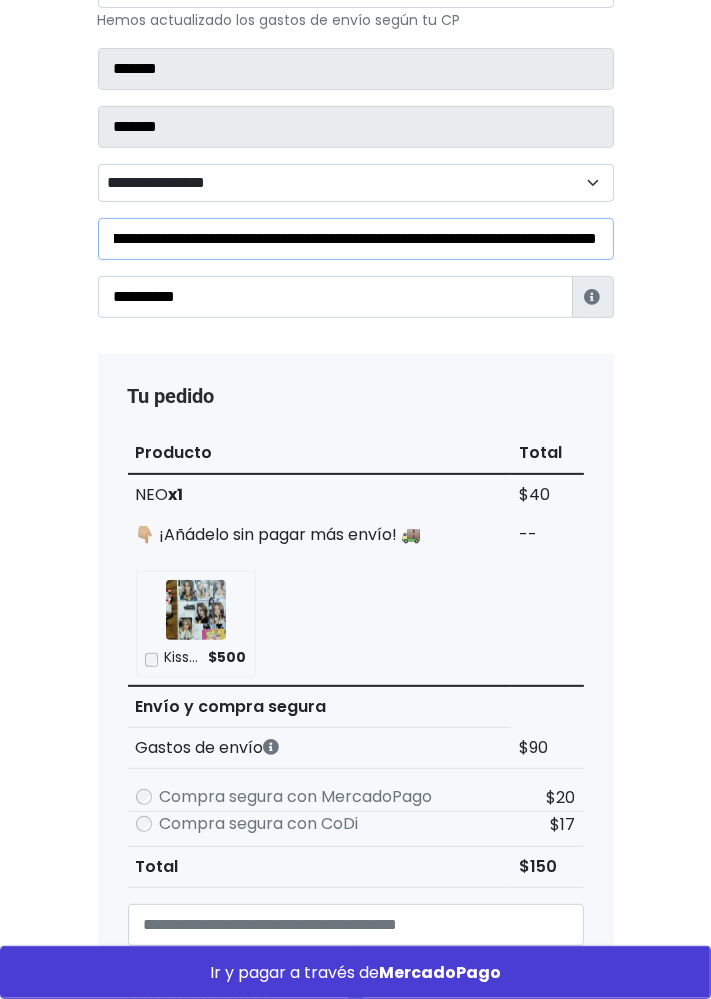 scroll, scrollTop: 0, scrollLeft: 241, axis: horizontal 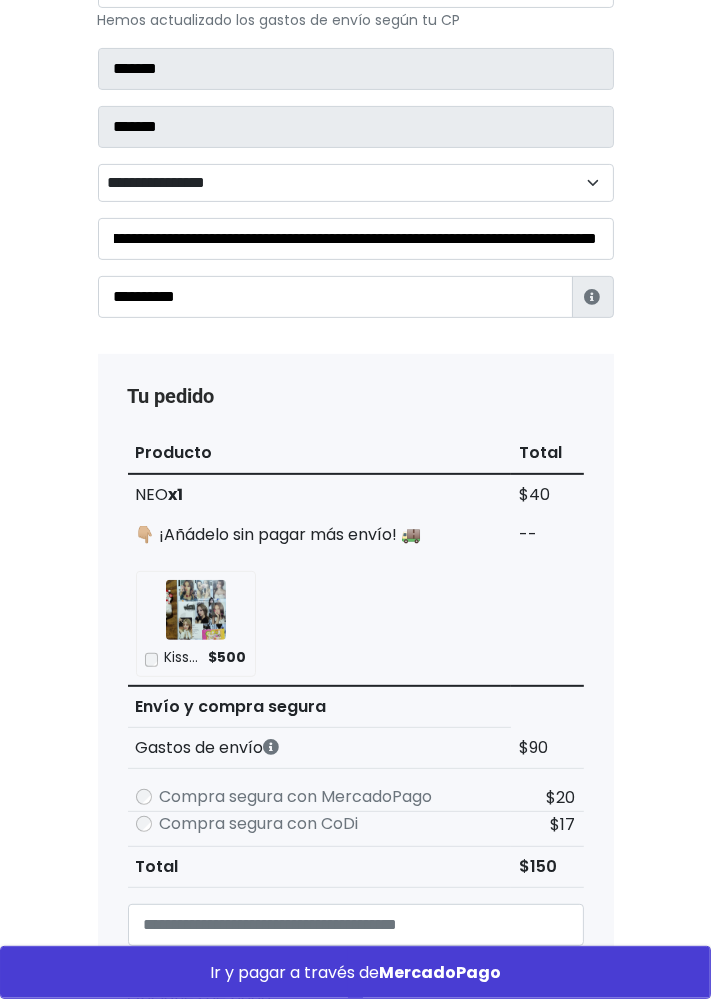 click on "Tienda de Snowflake
Checkout
Datos
Información de Estafeta
Este CP es Ocurre Forzoso para Estafeta , por lo tanto es  responsabilidad del comprador hacer seguimiento del pedido y recogerlo en sucursal . No se hace devolución del costo de envío si el pedido regresa a remitente.
📦 ¿Dónde lo tengo que recoger?" at bounding box center [355, 688] 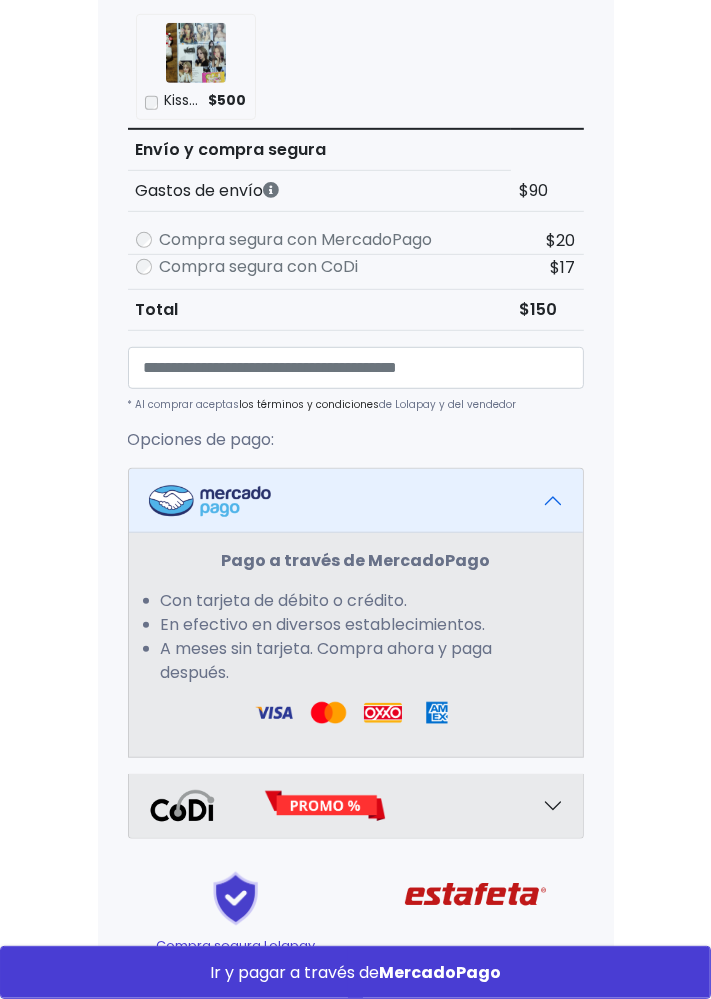 scroll, scrollTop: 1010, scrollLeft: 0, axis: vertical 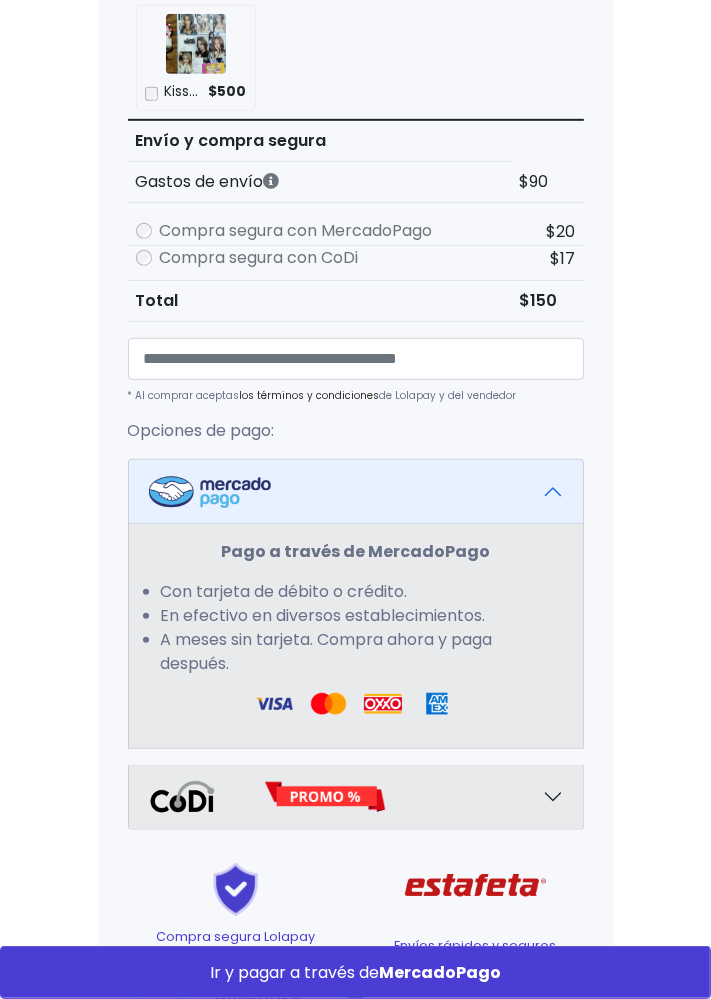 click on "Ir y pagar a través de  MercadoPago" at bounding box center (355, 972) 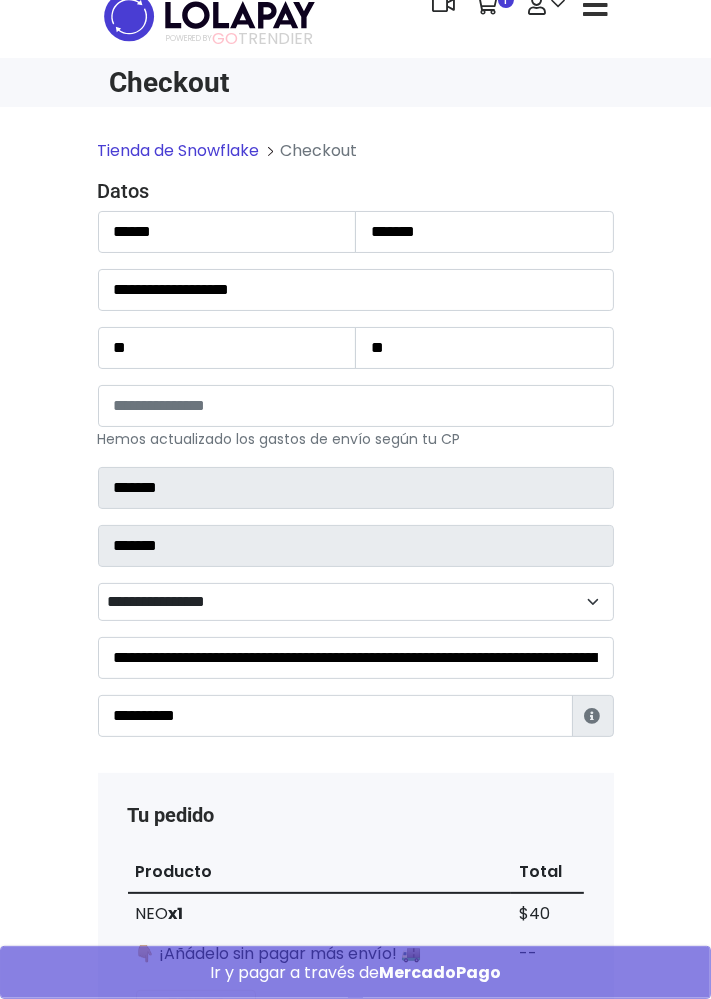 scroll, scrollTop: 0, scrollLeft: 0, axis: both 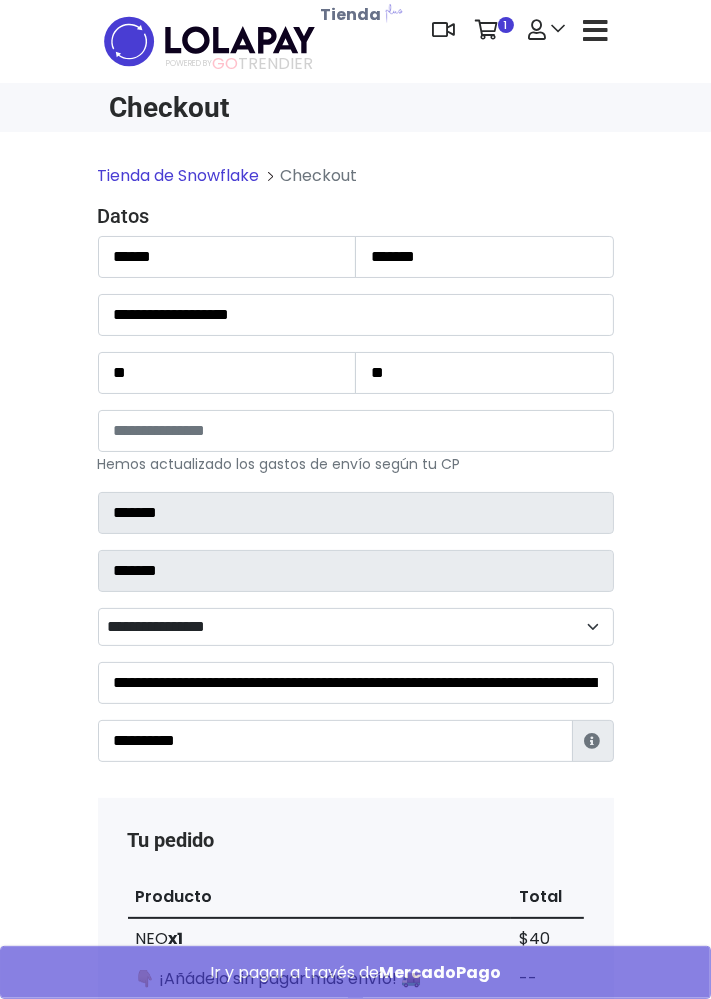 click on "Tienda de Snowflake" at bounding box center [179, 175] 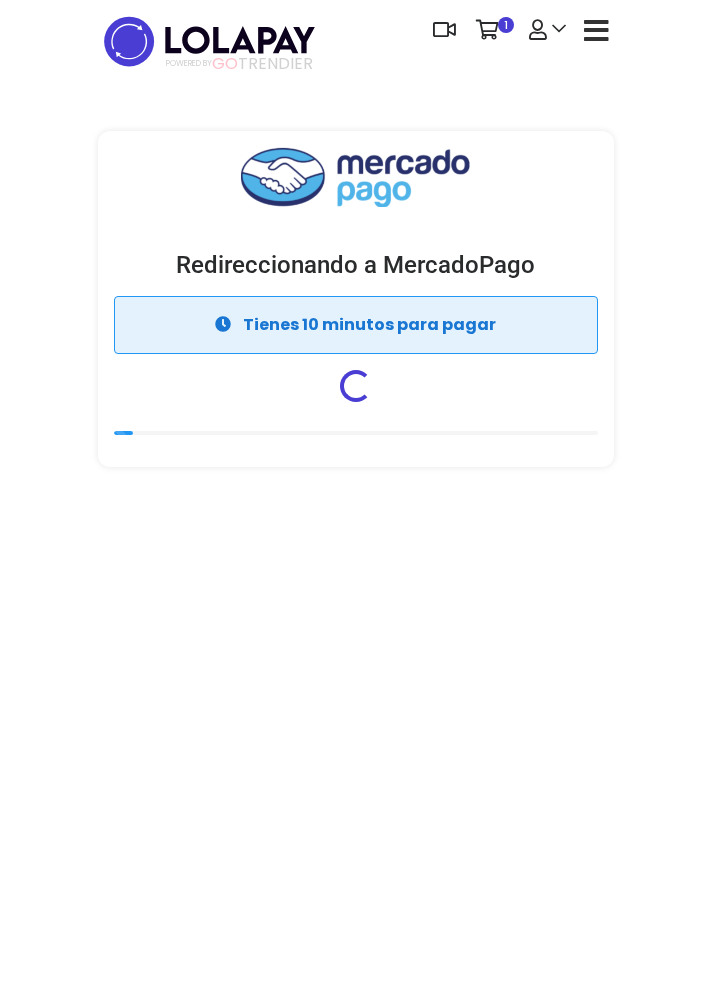 scroll, scrollTop: 0, scrollLeft: 0, axis: both 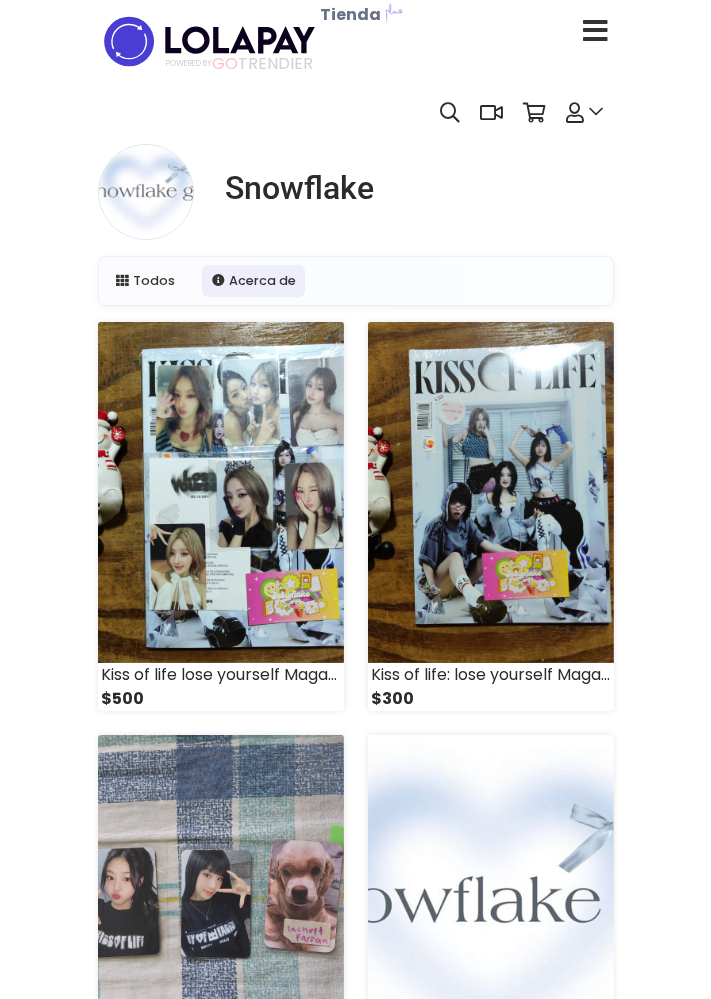 click at bounding box center (491, 905) 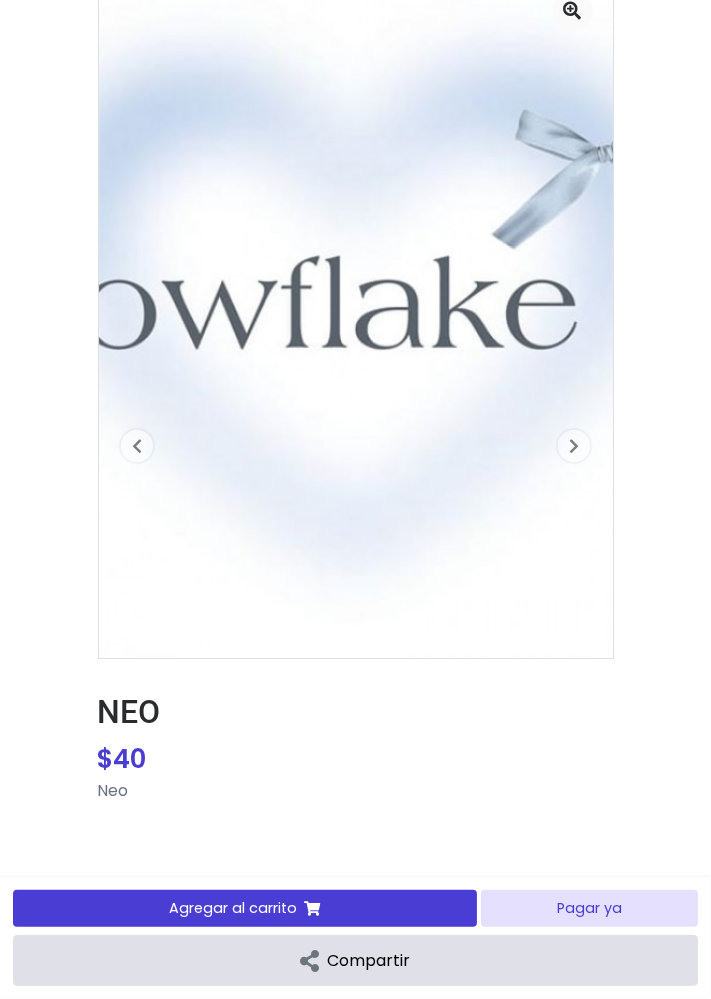 scroll, scrollTop: 415, scrollLeft: 0, axis: vertical 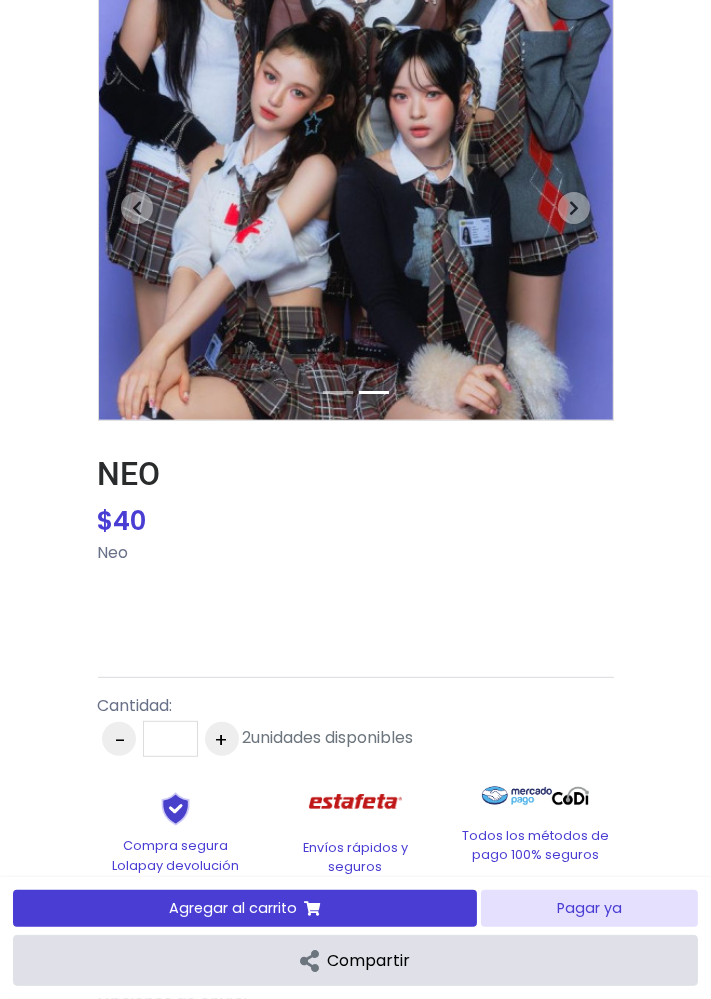 click on "Agregar al carrito" at bounding box center (245, 908) 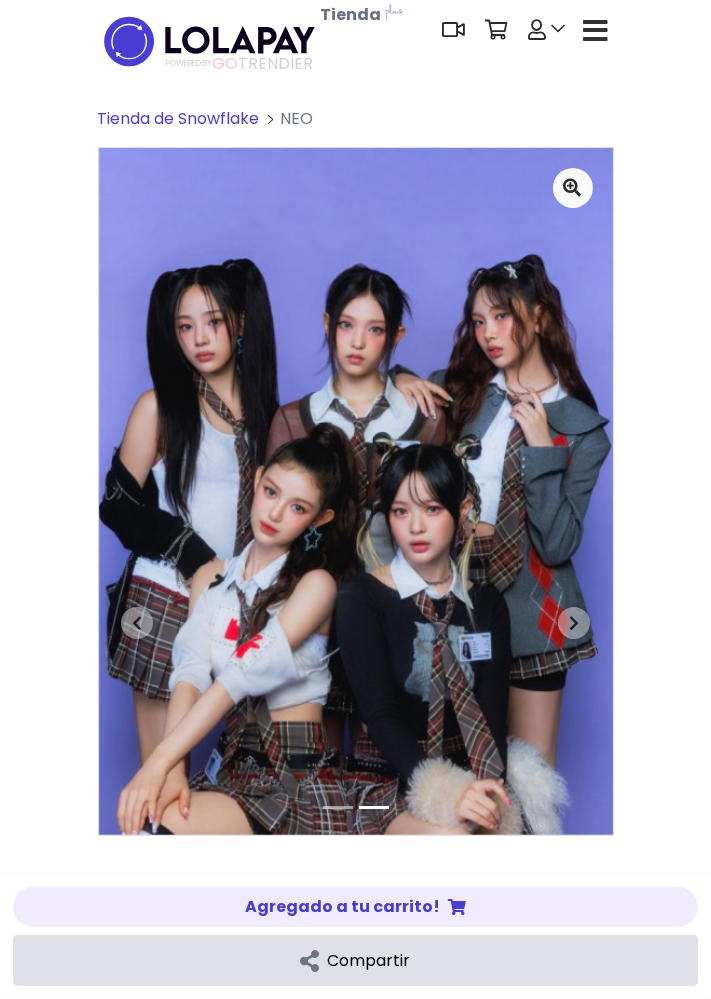 scroll, scrollTop: 0, scrollLeft: 0, axis: both 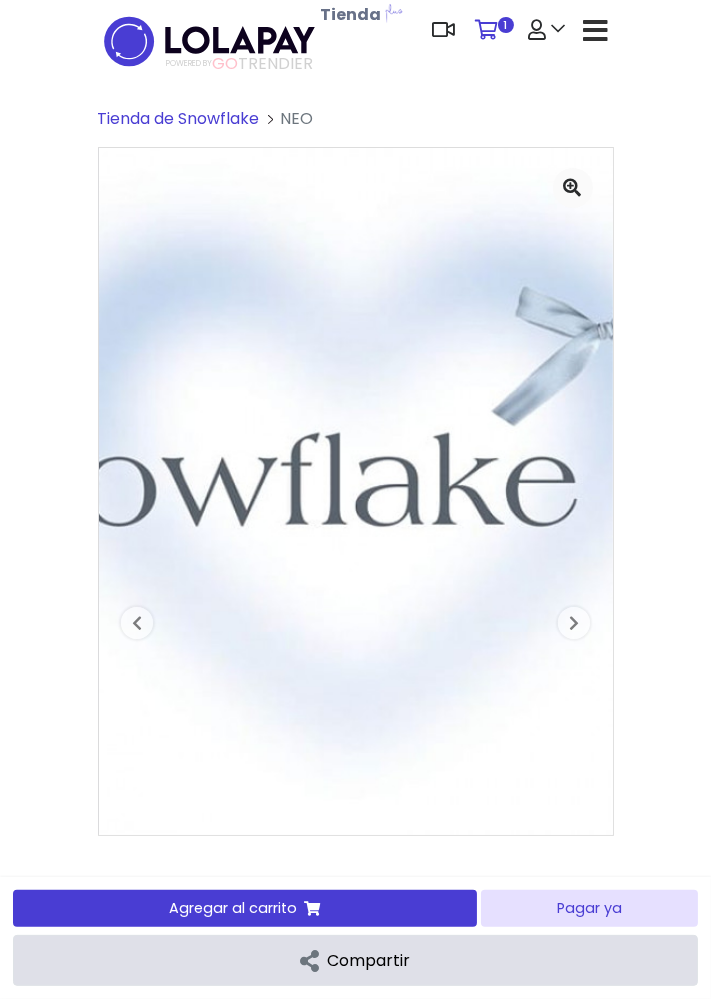 click on "1" at bounding box center [492, 30] 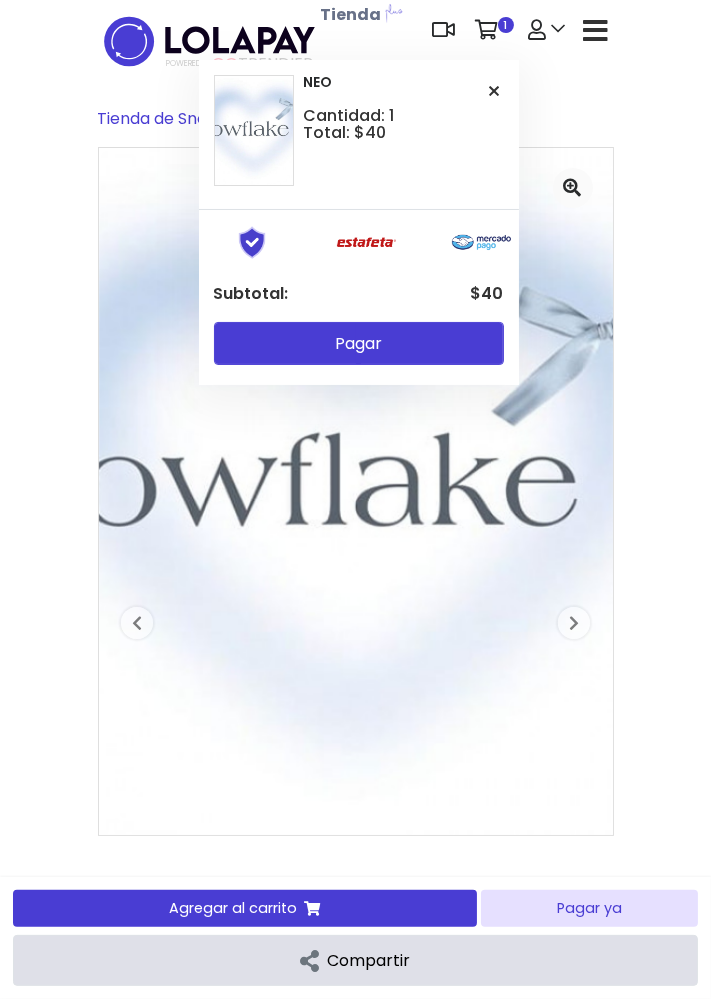 click on "Pagar" at bounding box center [359, 343] 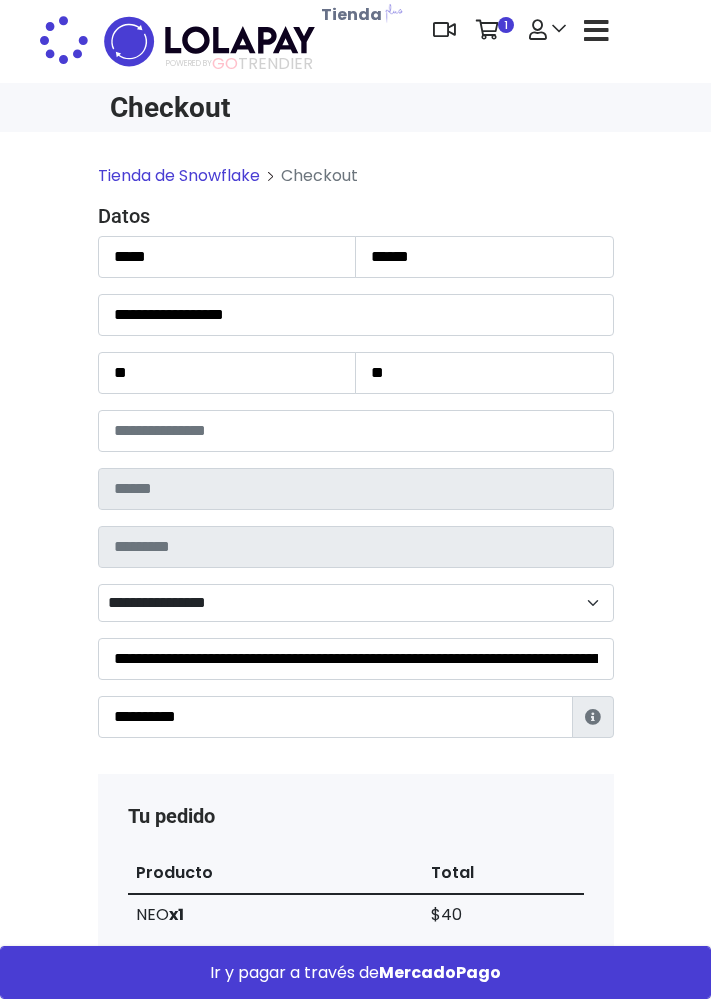 scroll, scrollTop: 0, scrollLeft: 0, axis: both 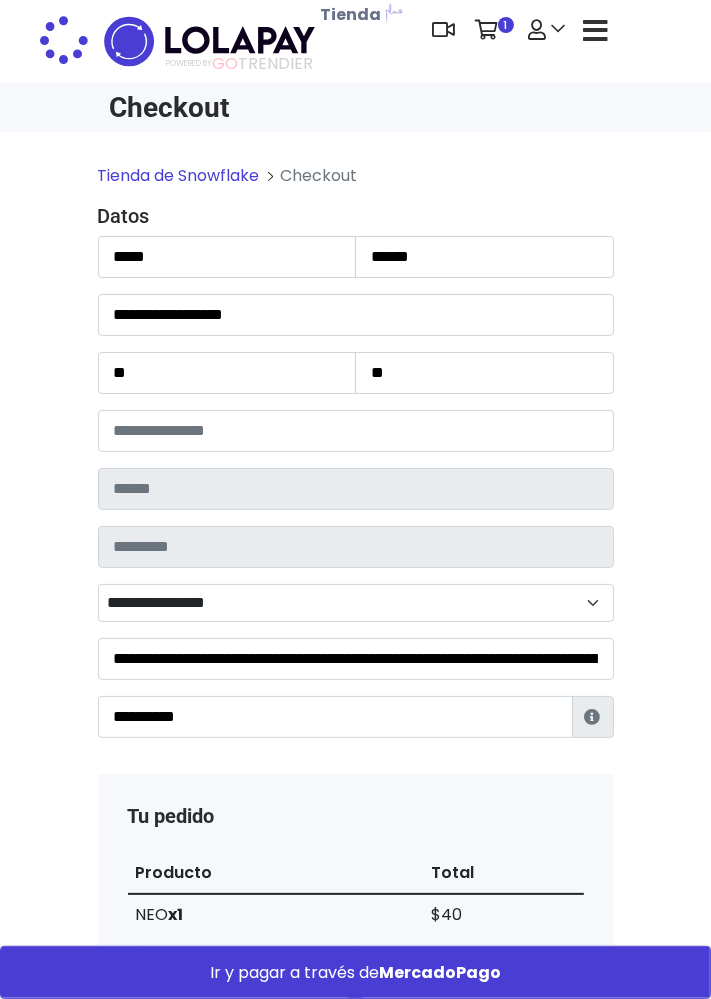 type on "*******" 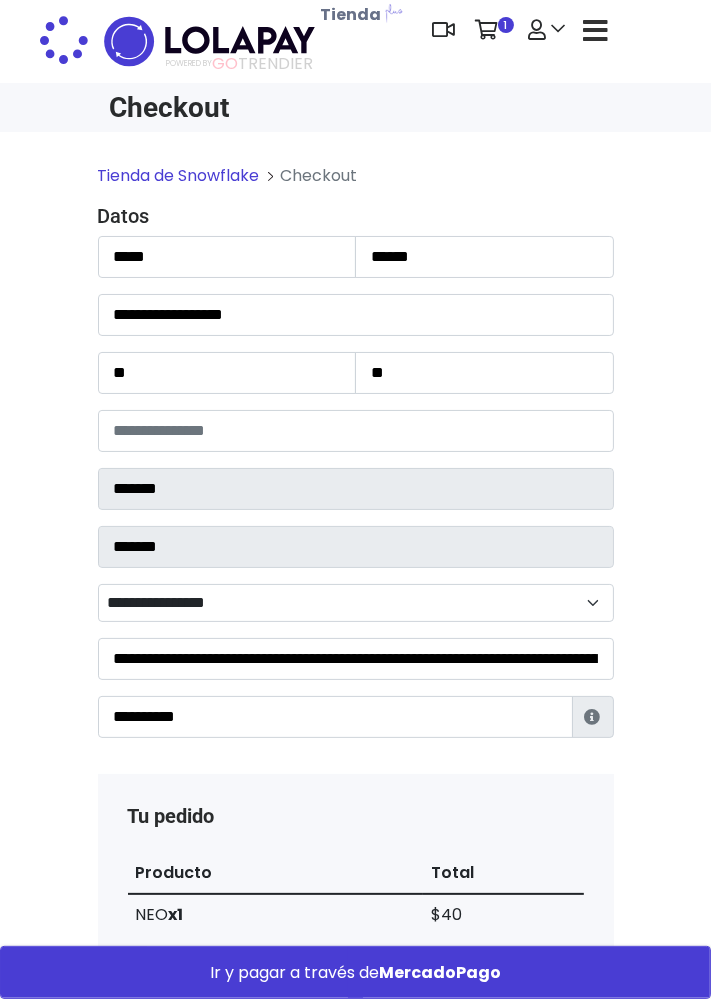 select on "**********" 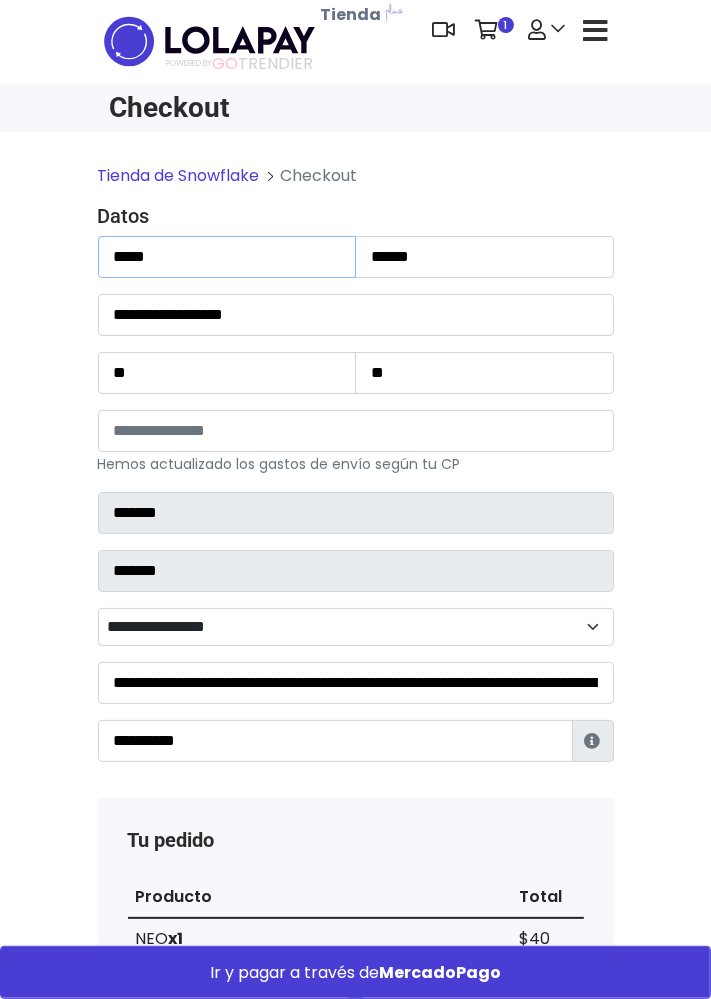 click on "*****" at bounding box center (227, 257) 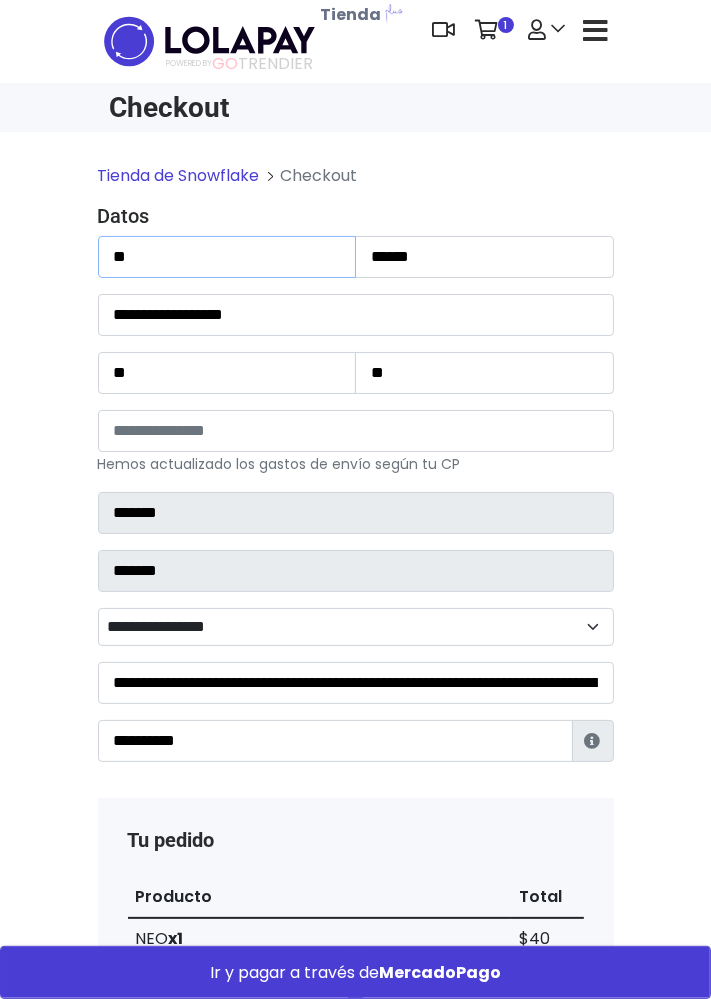 type on "*" 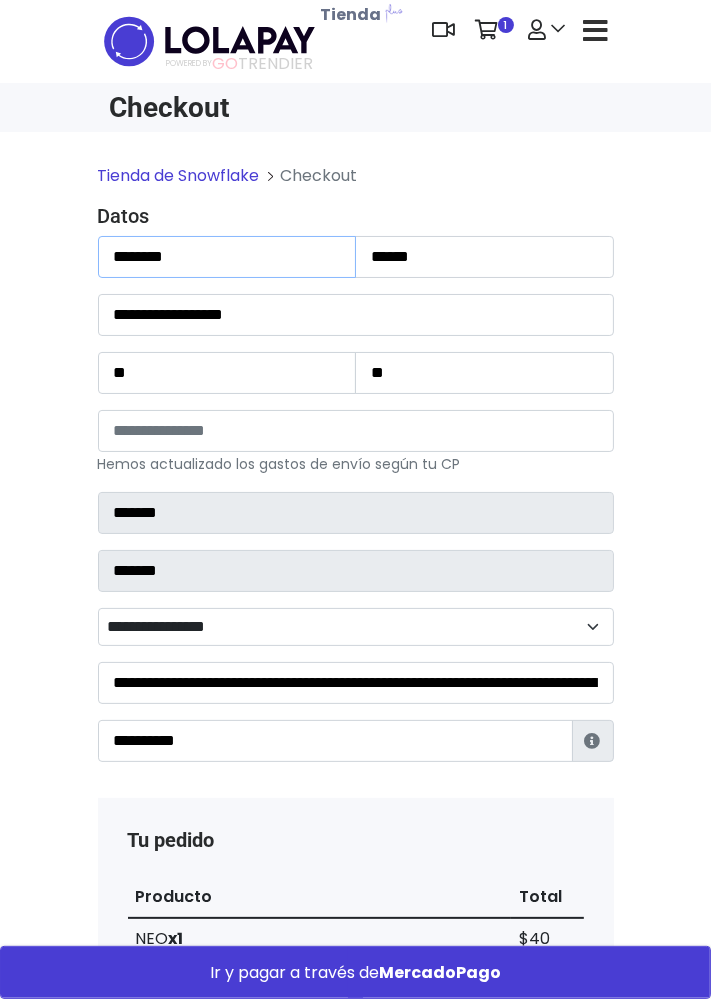 type on "*******" 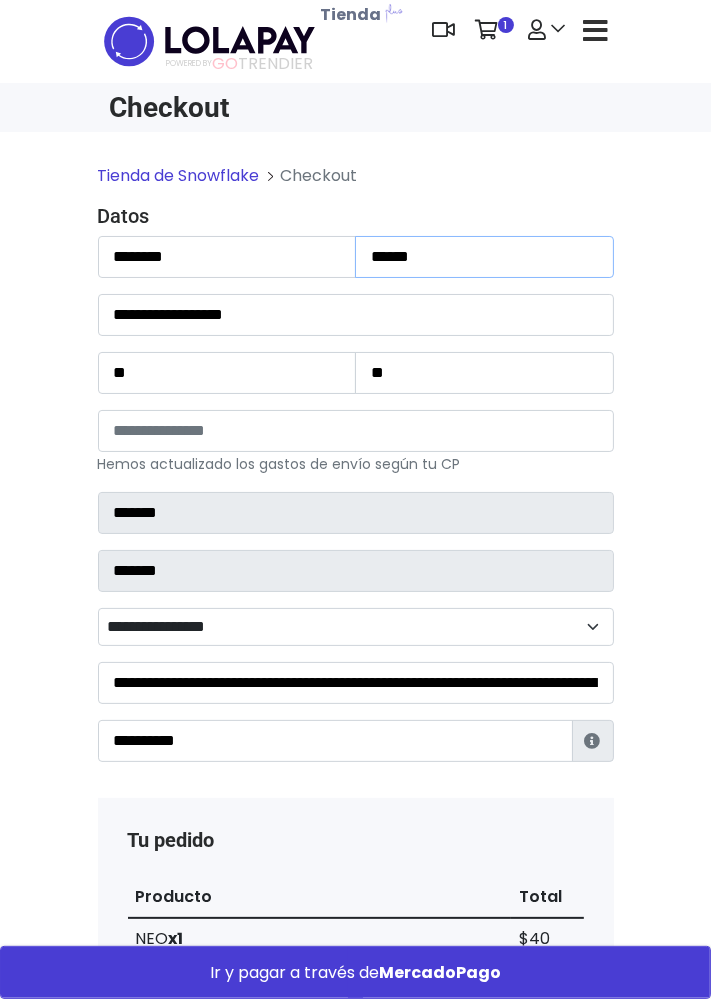 click on "******" at bounding box center [484, 257] 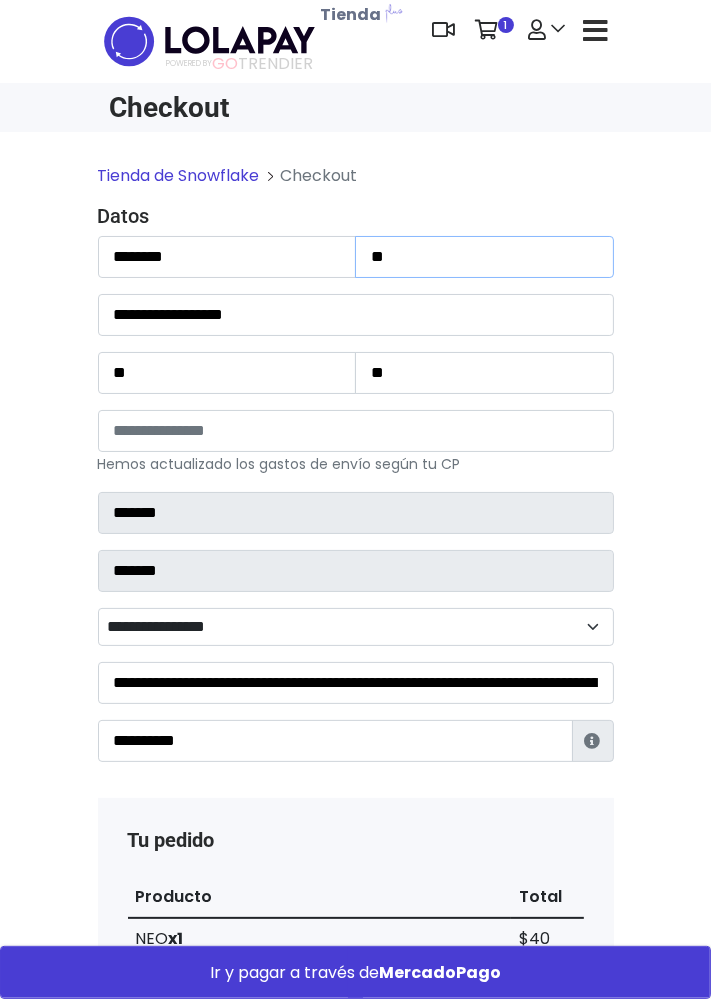 type on "*" 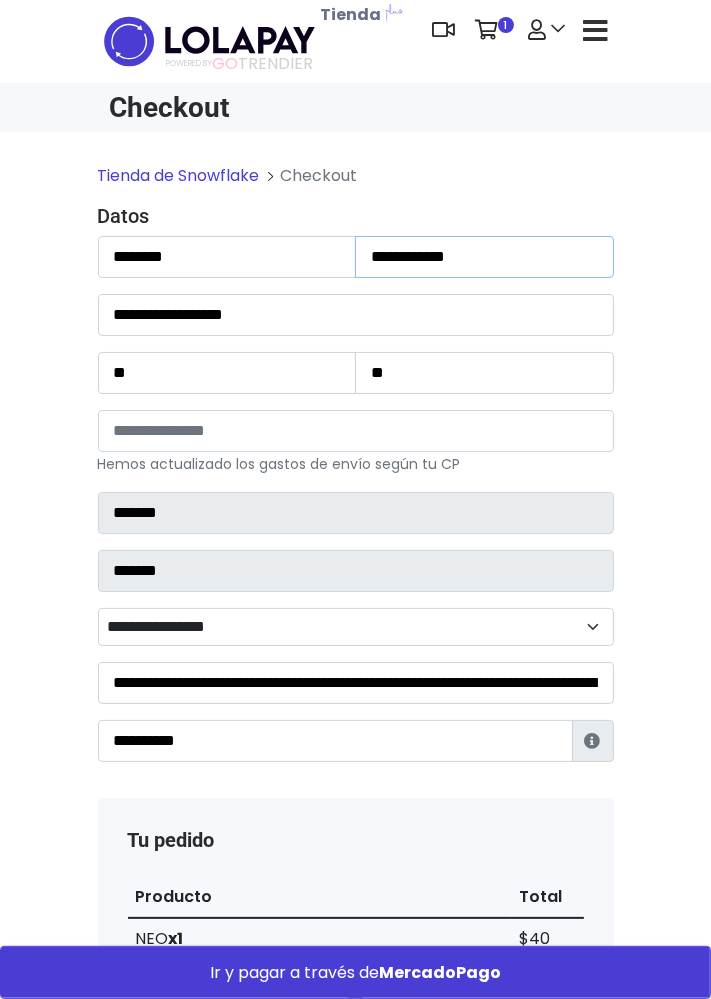 type on "**********" 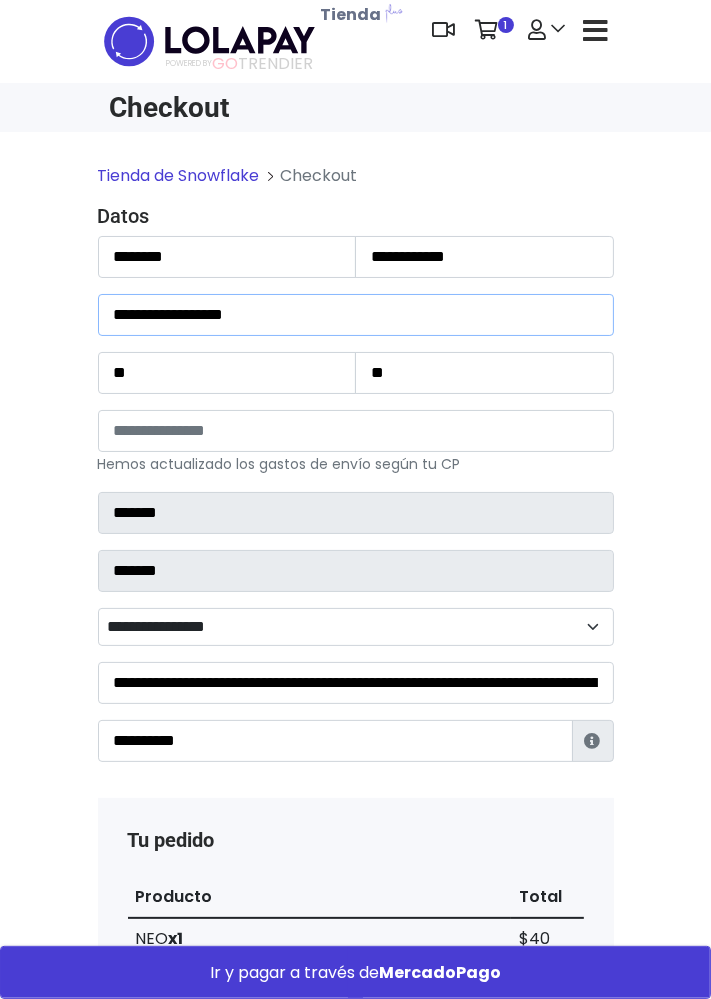 click on "**********" at bounding box center [356, 315] 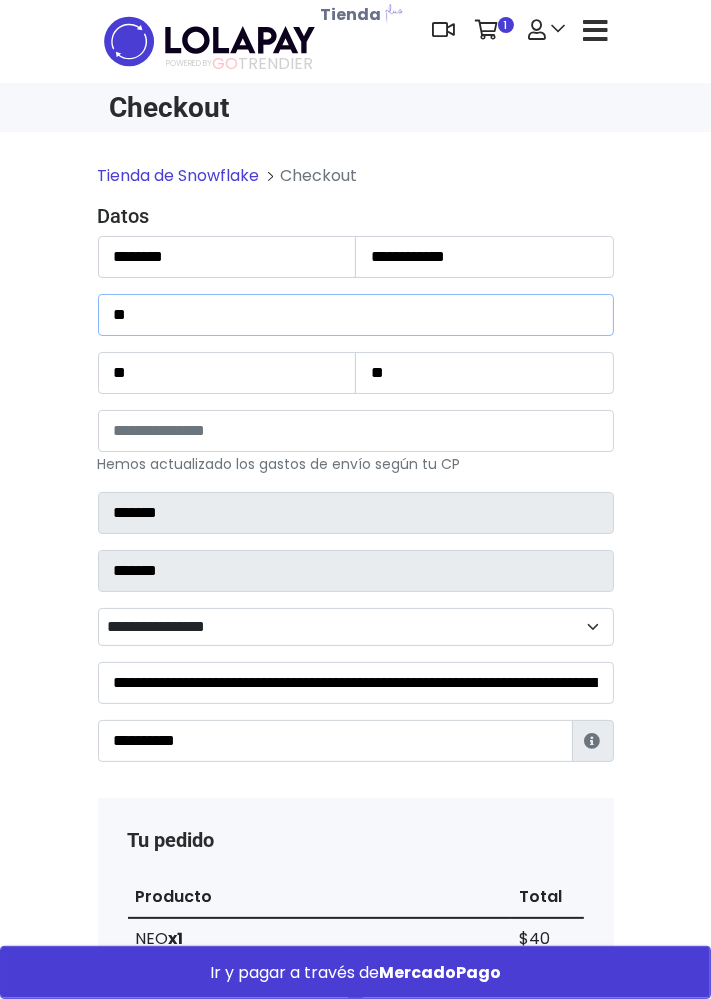 type on "*" 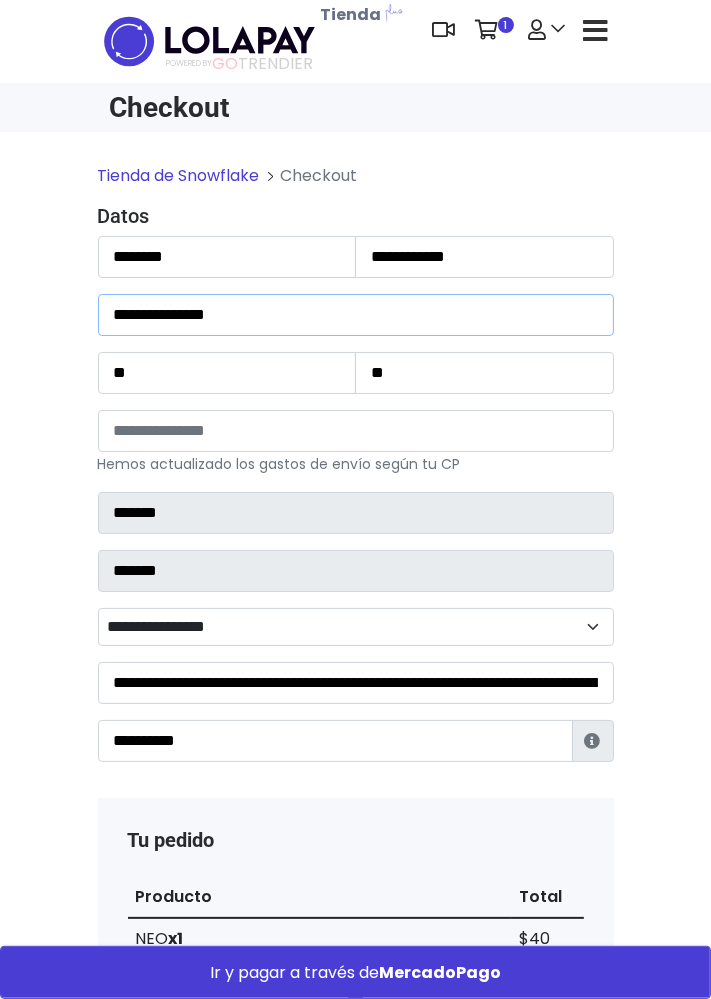 type on "**********" 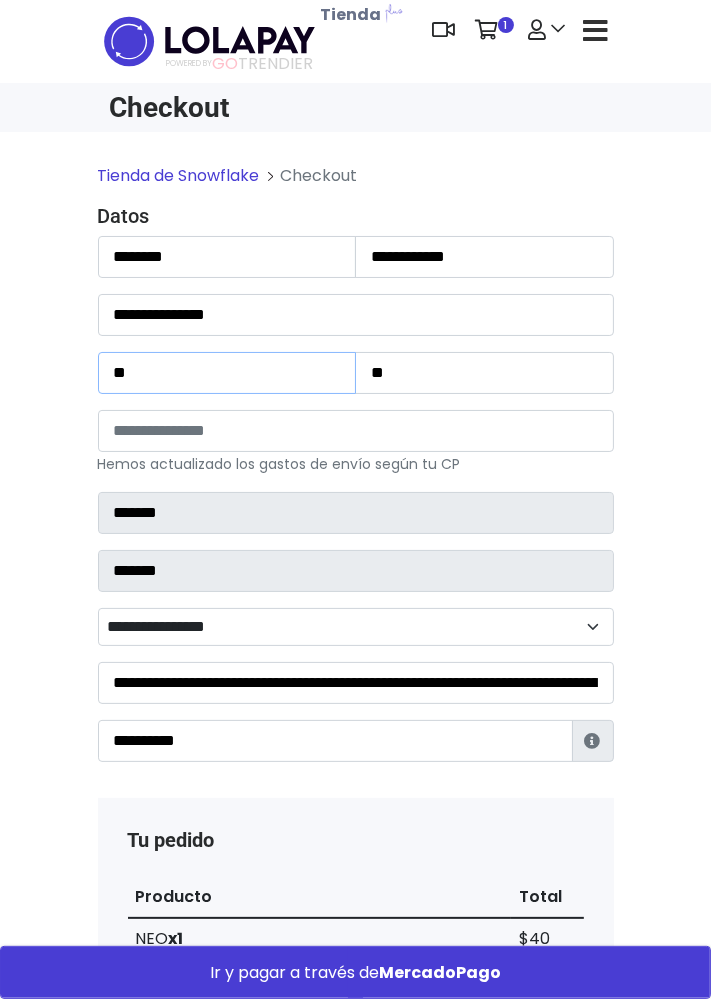 click on "**" at bounding box center (227, 373) 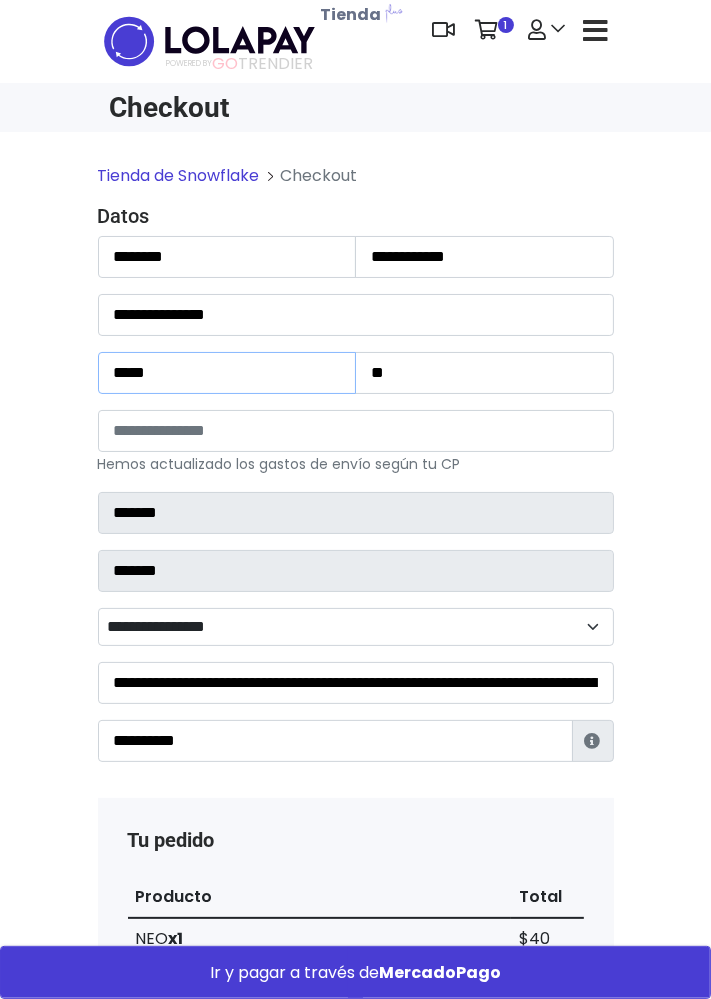 type on "*****" 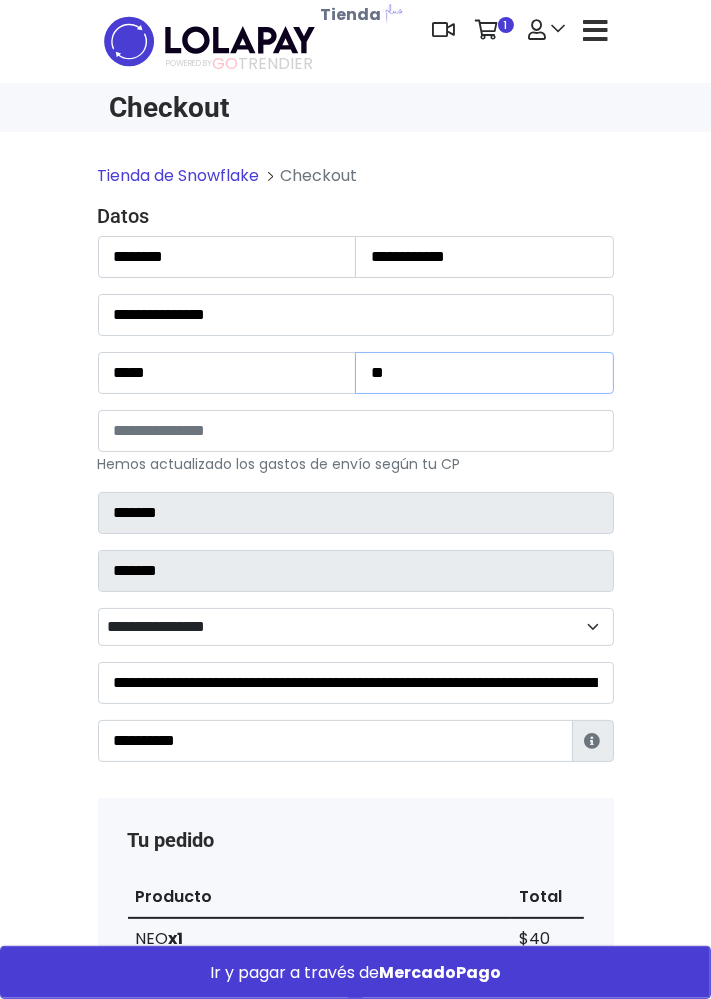 click on "**" at bounding box center (484, 373) 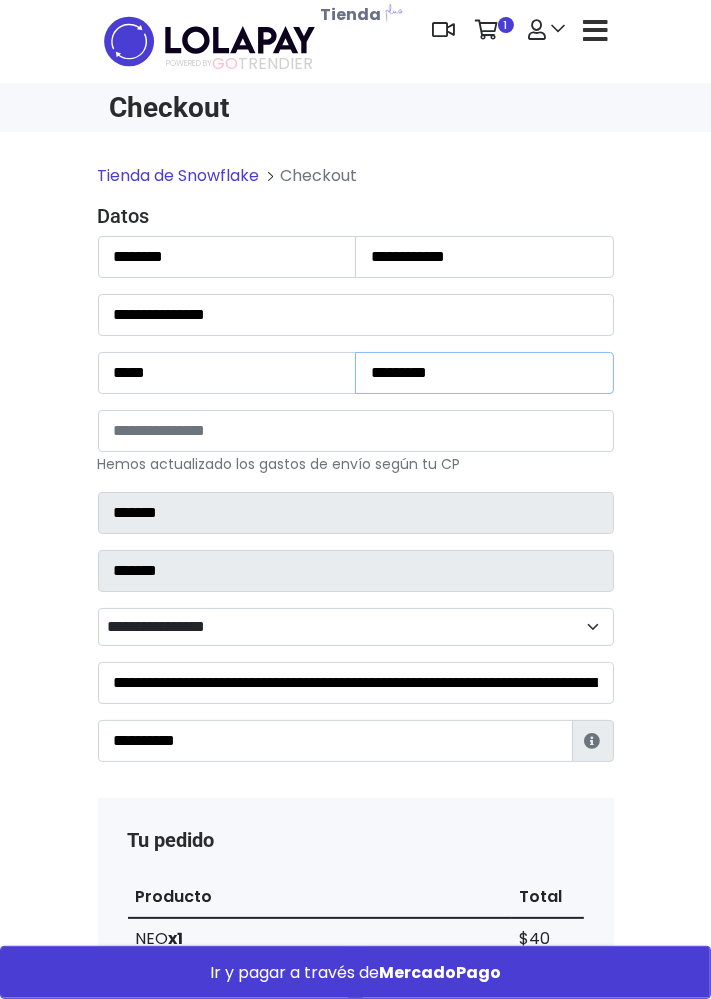 type on "*********" 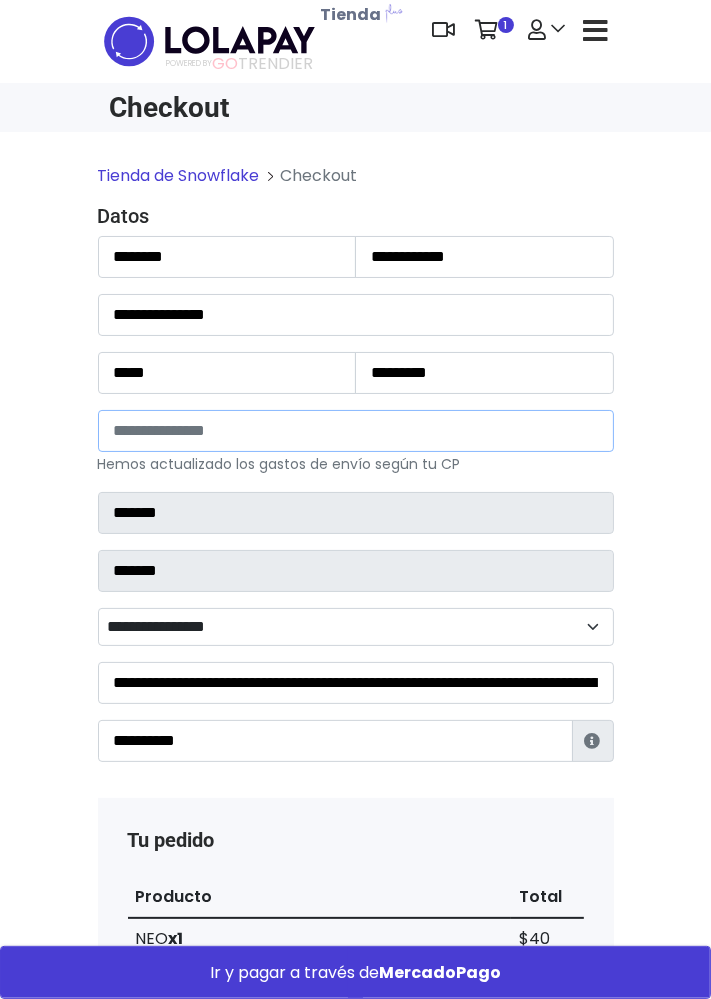 click on "*****" at bounding box center (356, 431) 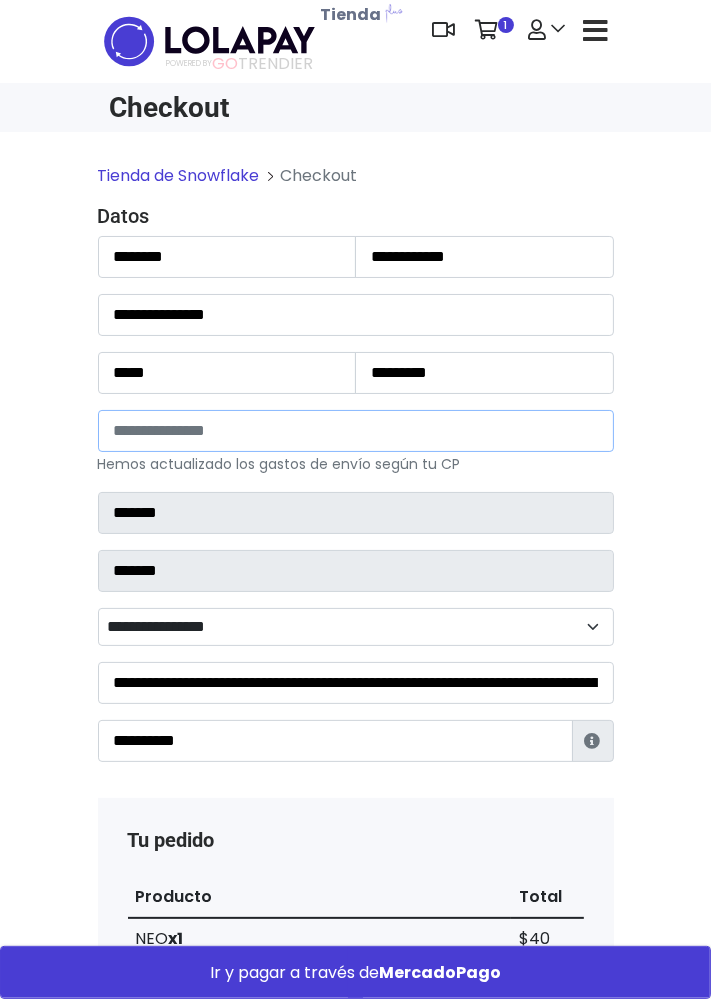 type on "*" 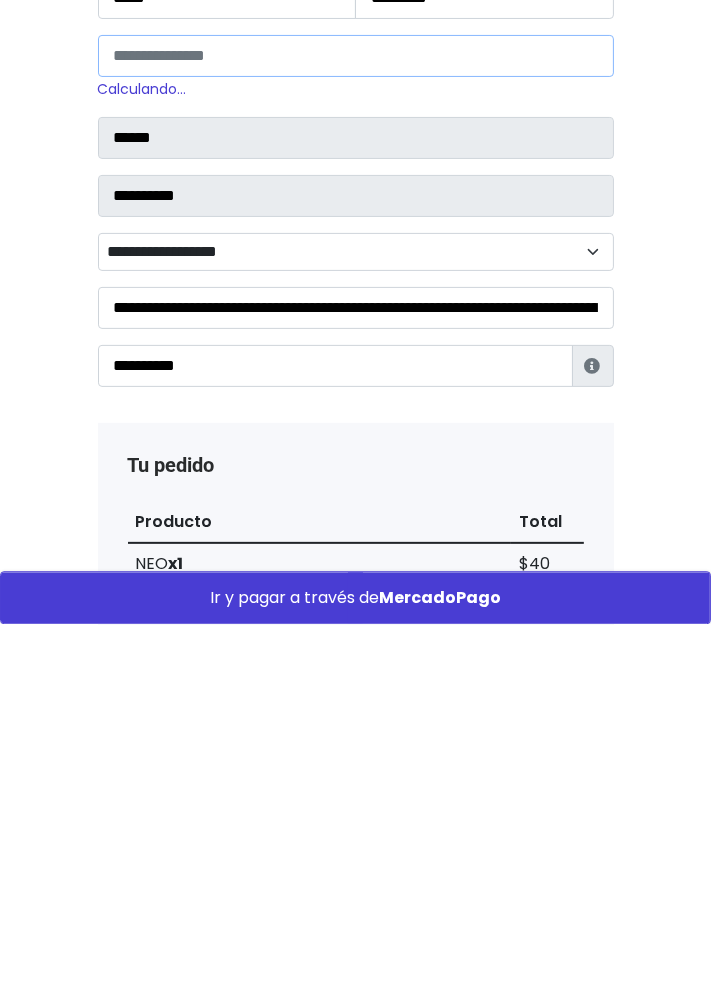 type on "*****" 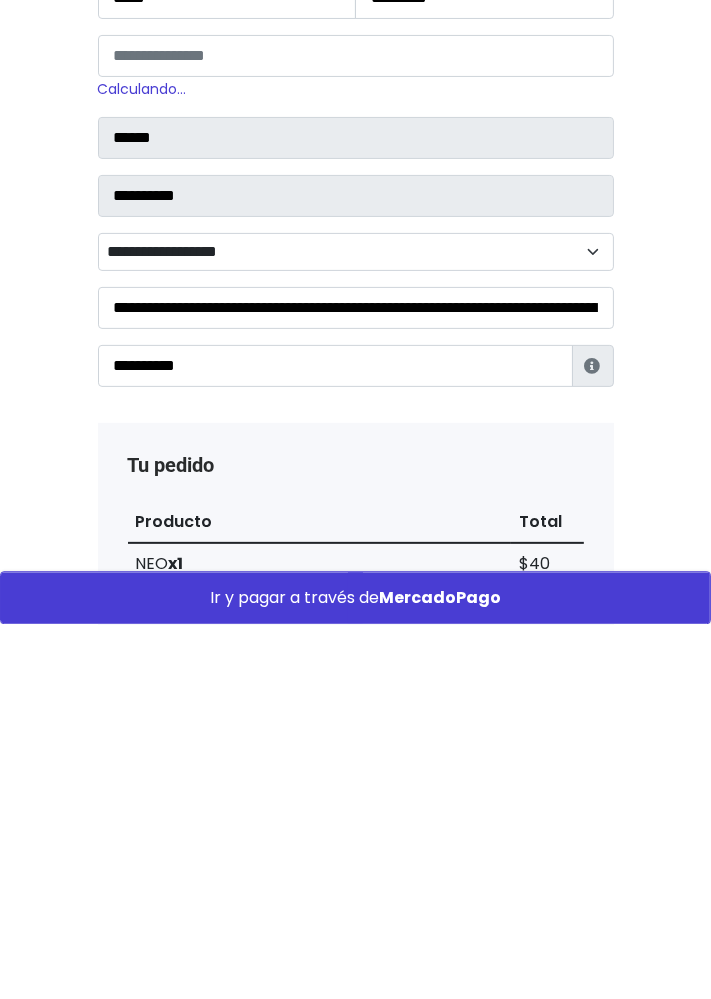 click on "**********" at bounding box center (356, 627) 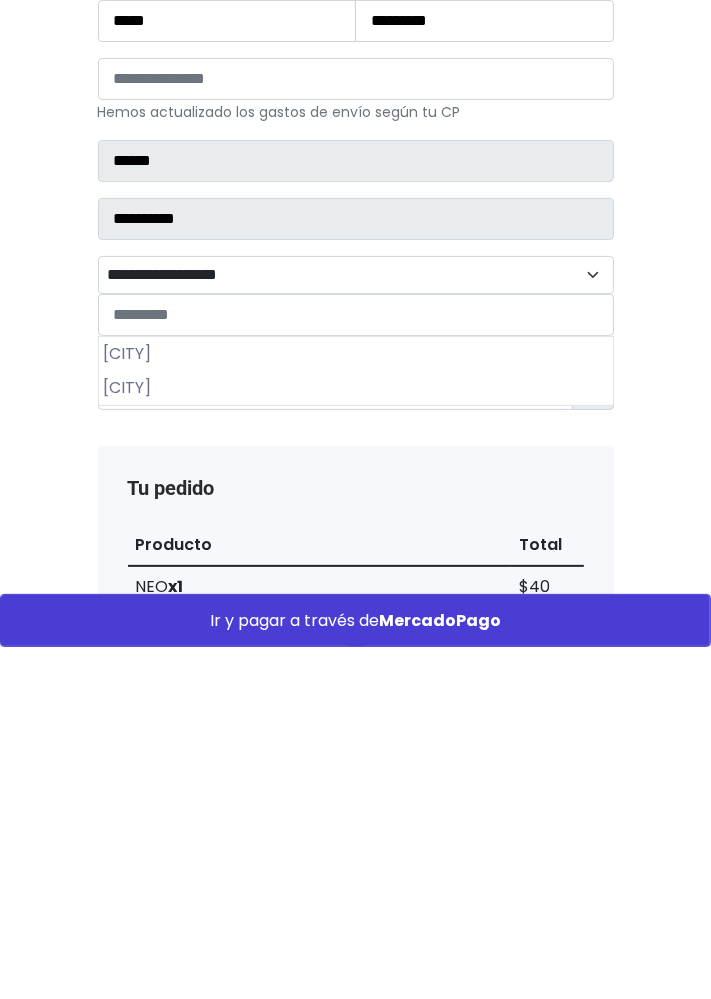 click on "San Buenaventura" at bounding box center (356, 706) 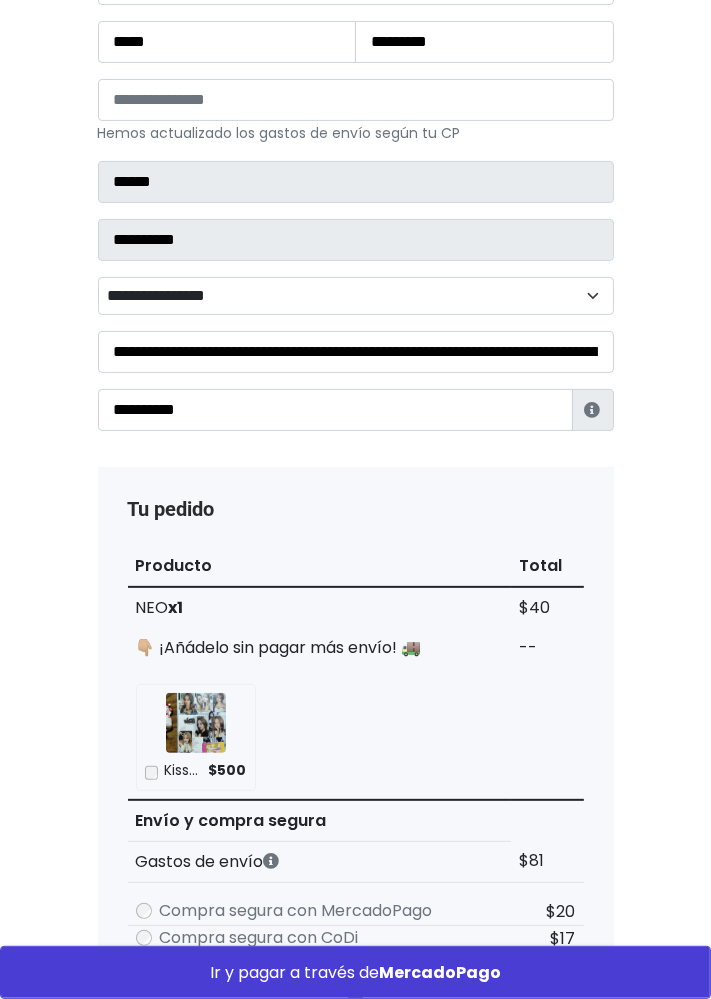scroll, scrollTop: 347, scrollLeft: 0, axis: vertical 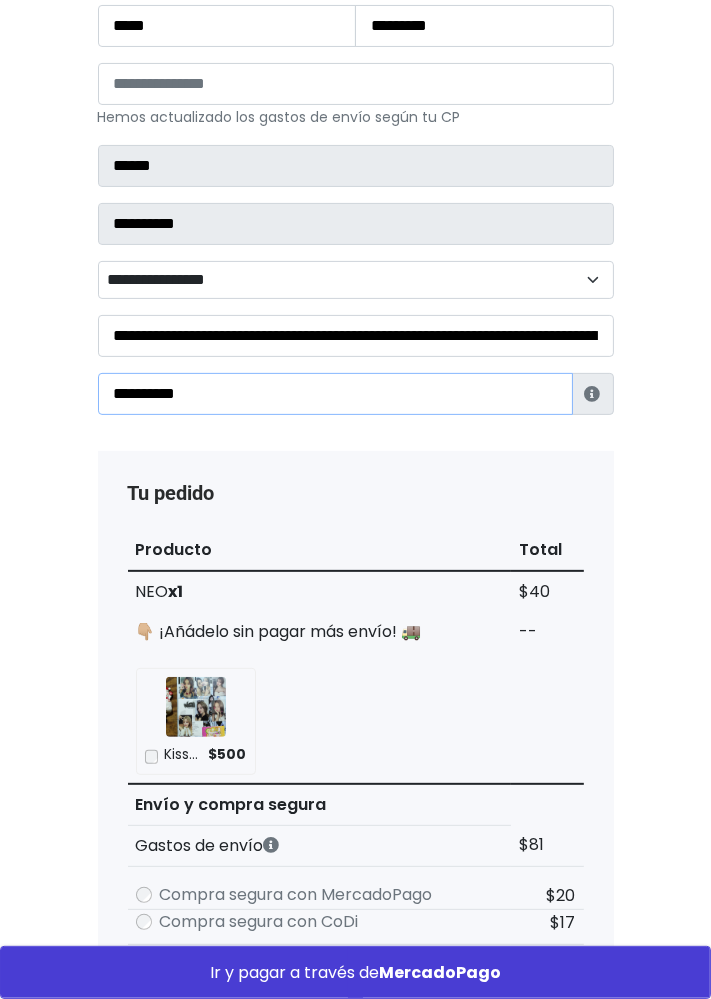 click on "**********" at bounding box center (335, 394) 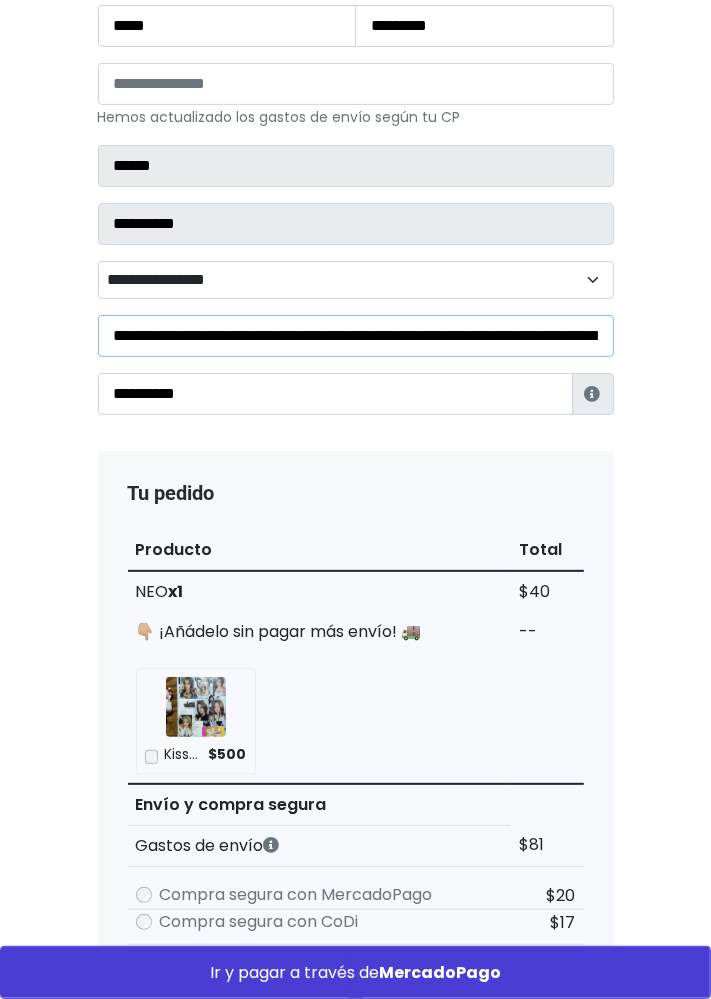 click on "**********" at bounding box center [356, 336] 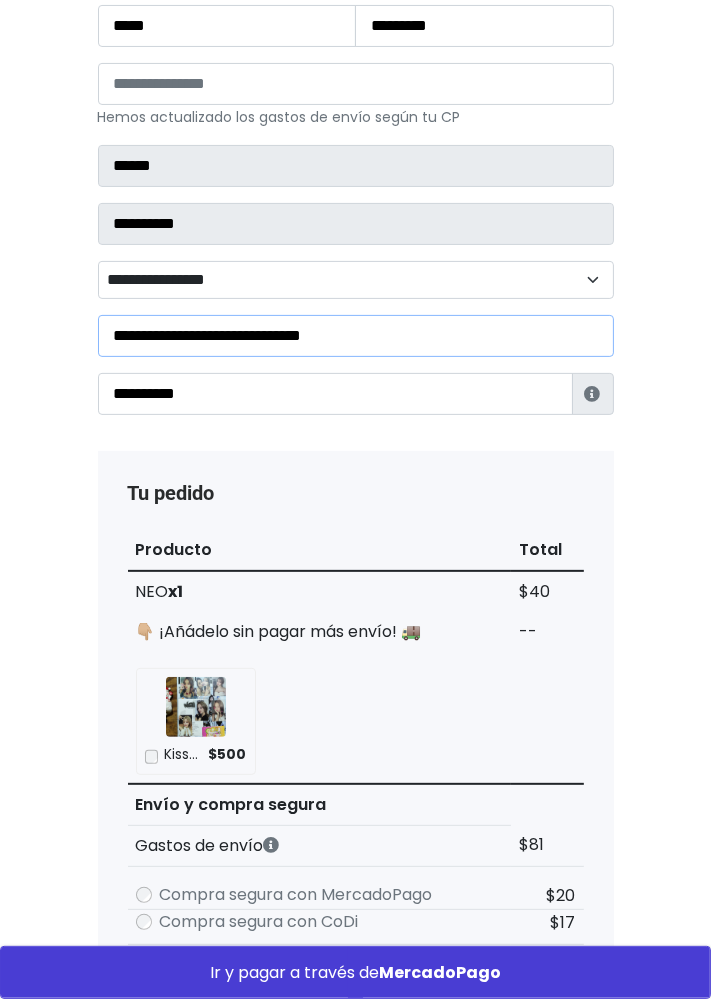click on "**********" at bounding box center [356, 336] 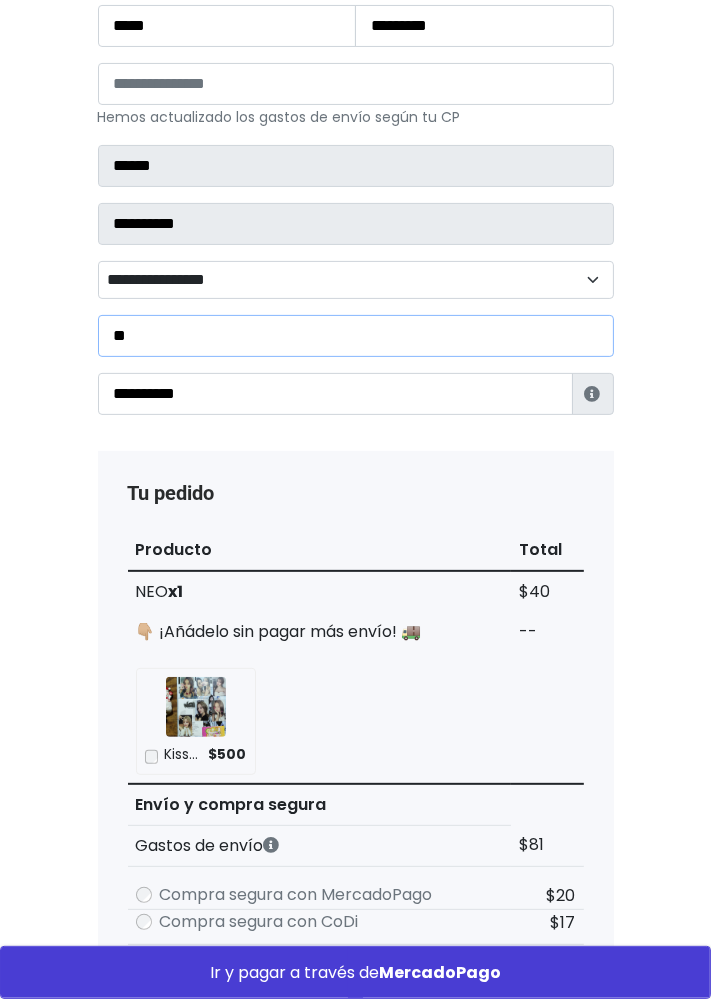 type on "*" 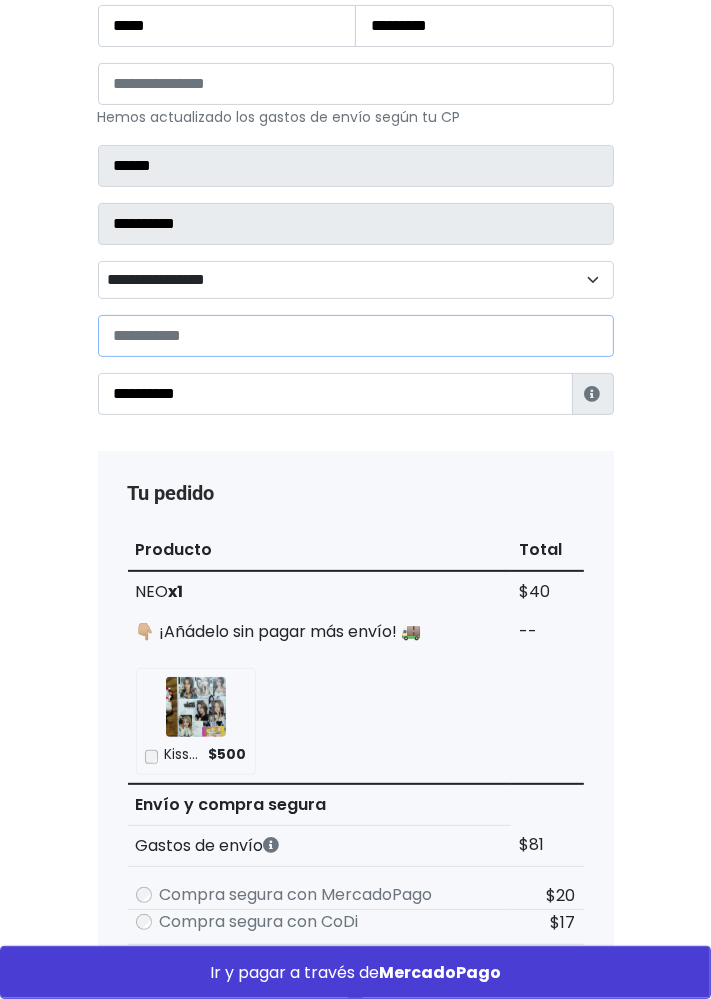 type 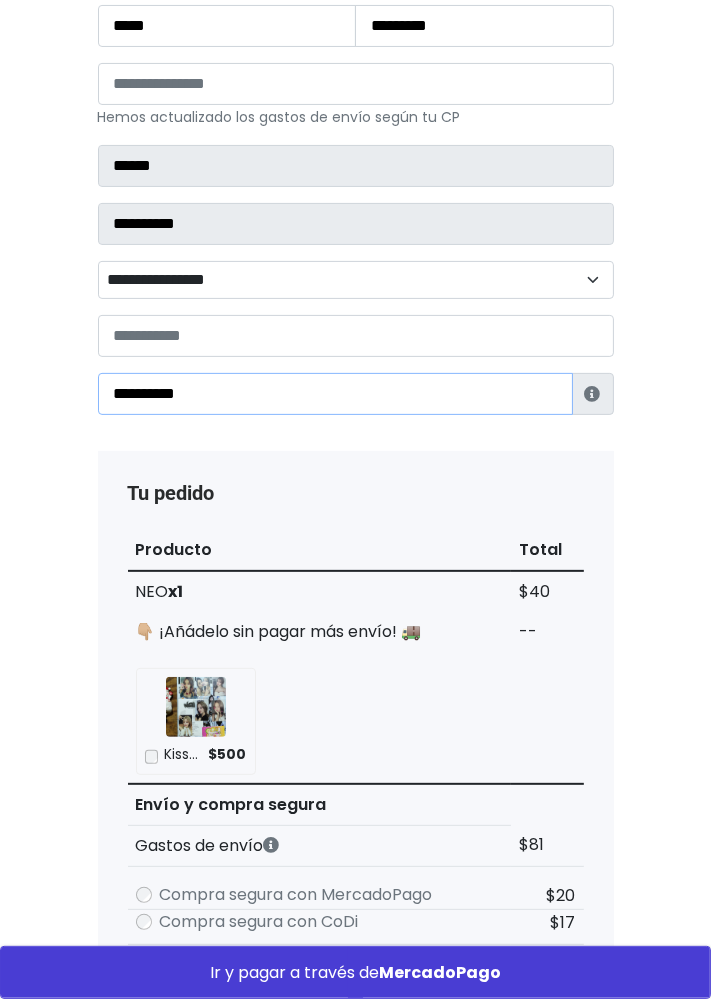 click on "**********" at bounding box center (335, 394) 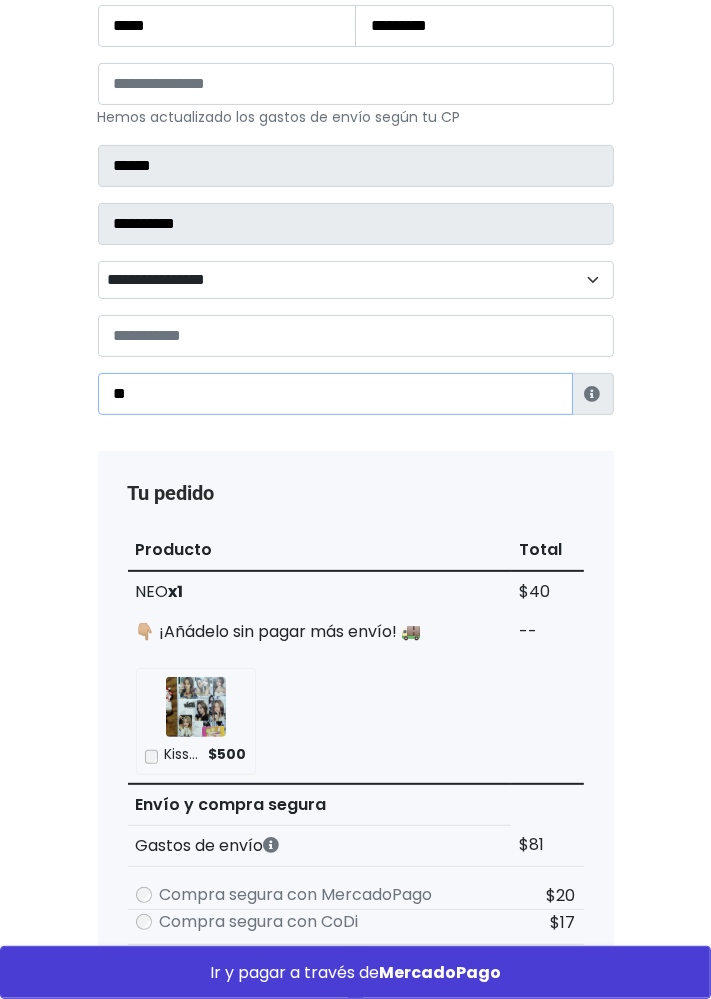type on "*" 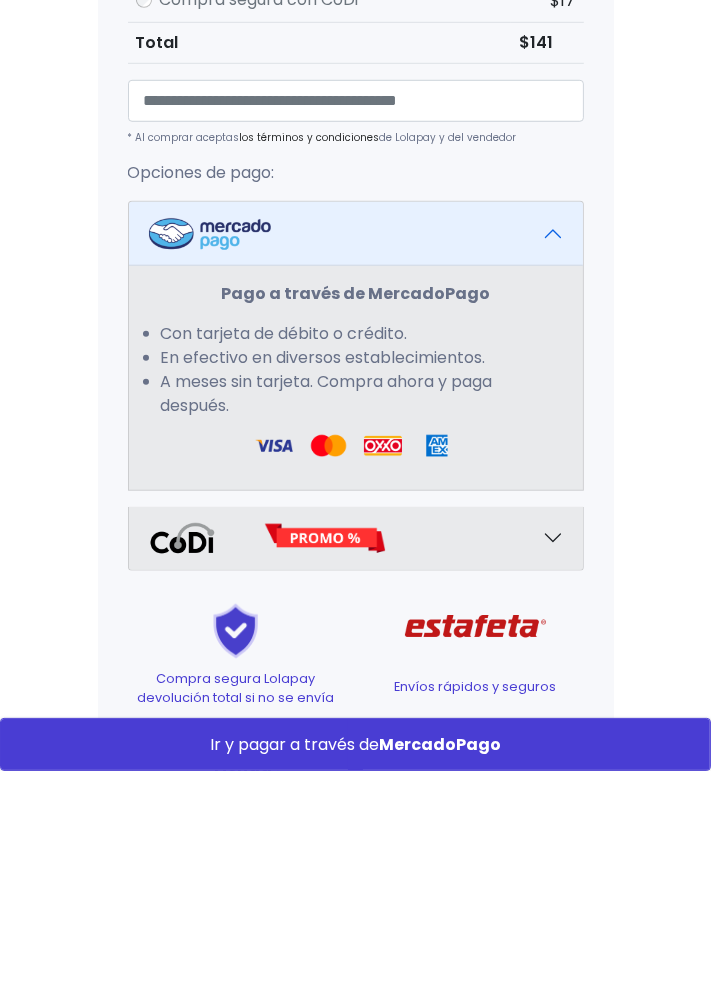 scroll, scrollTop: 1106, scrollLeft: 0, axis: vertical 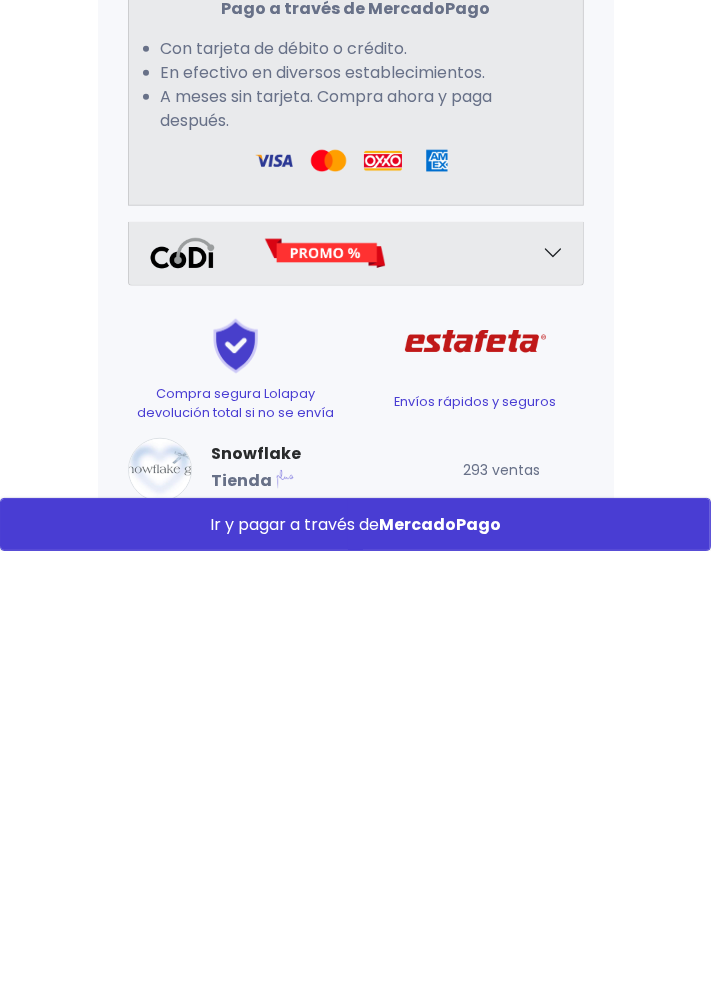 type on "**********" 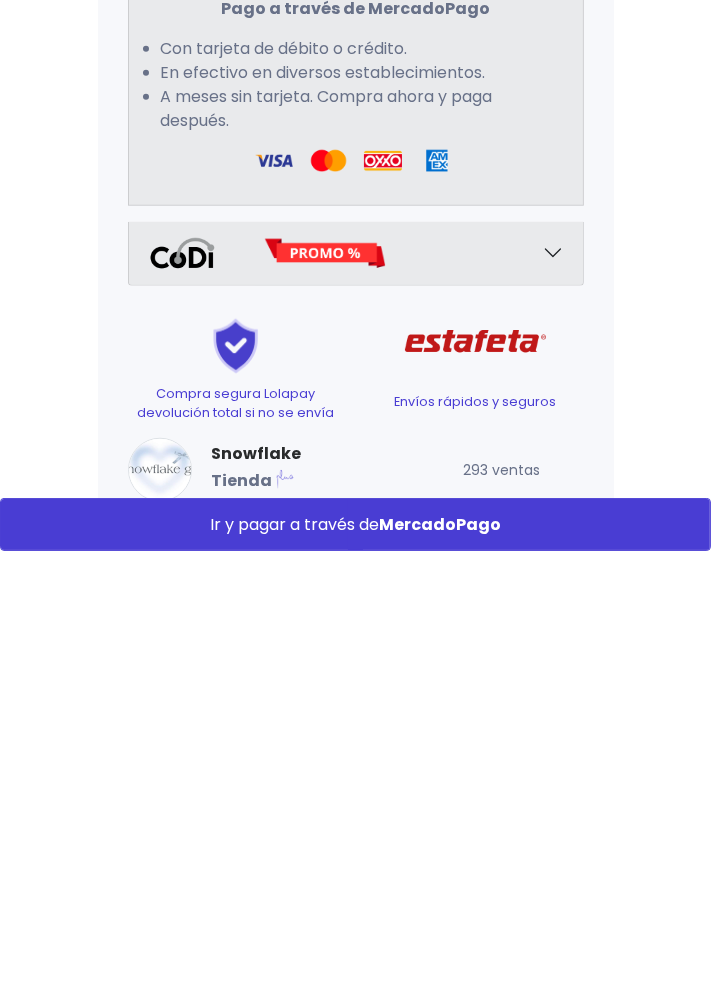 click on "MercadoPago" at bounding box center (440, 972) 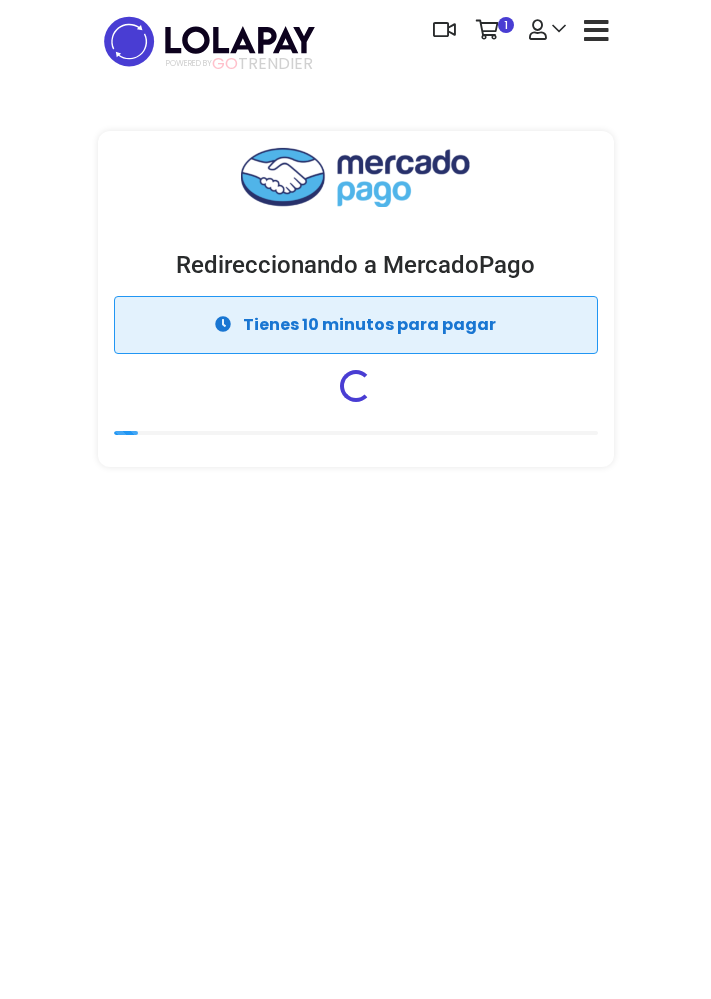 scroll, scrollTop: 0, scrollLeft: 0, axis: both 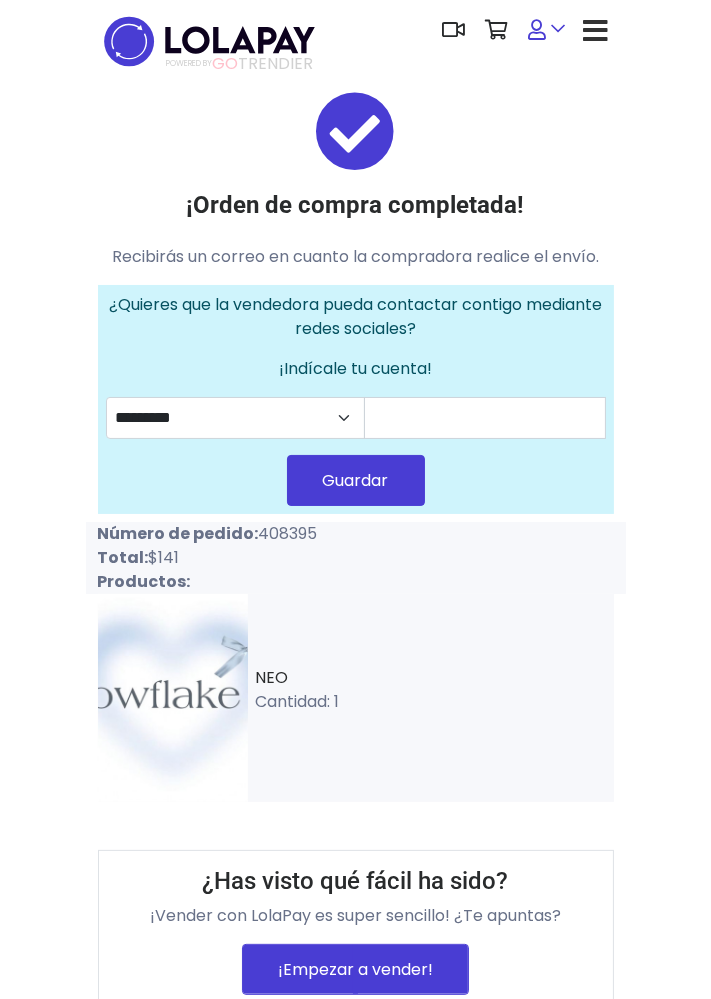 click at bounding box center (538, 30) 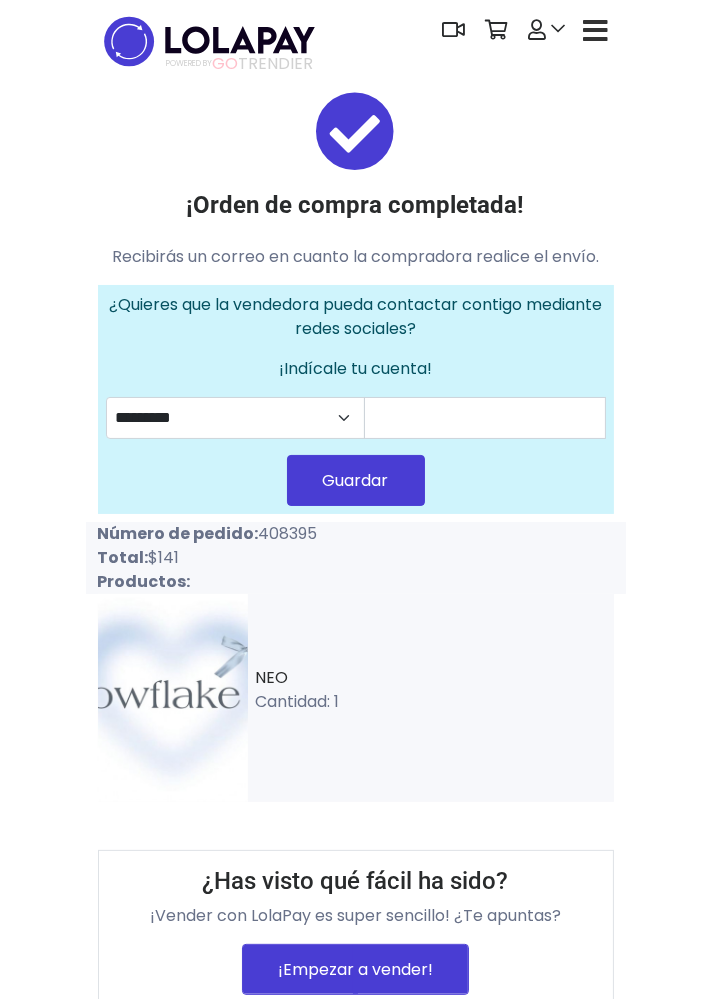 click at bounding box center [596, 30] 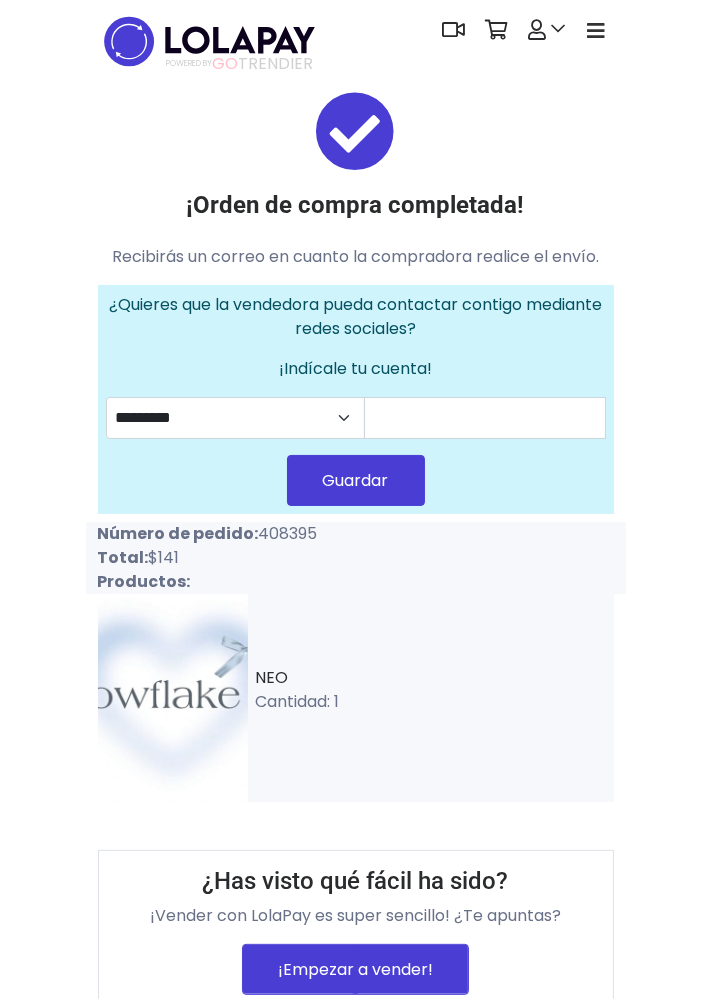 click at bounding box center [596, 31] 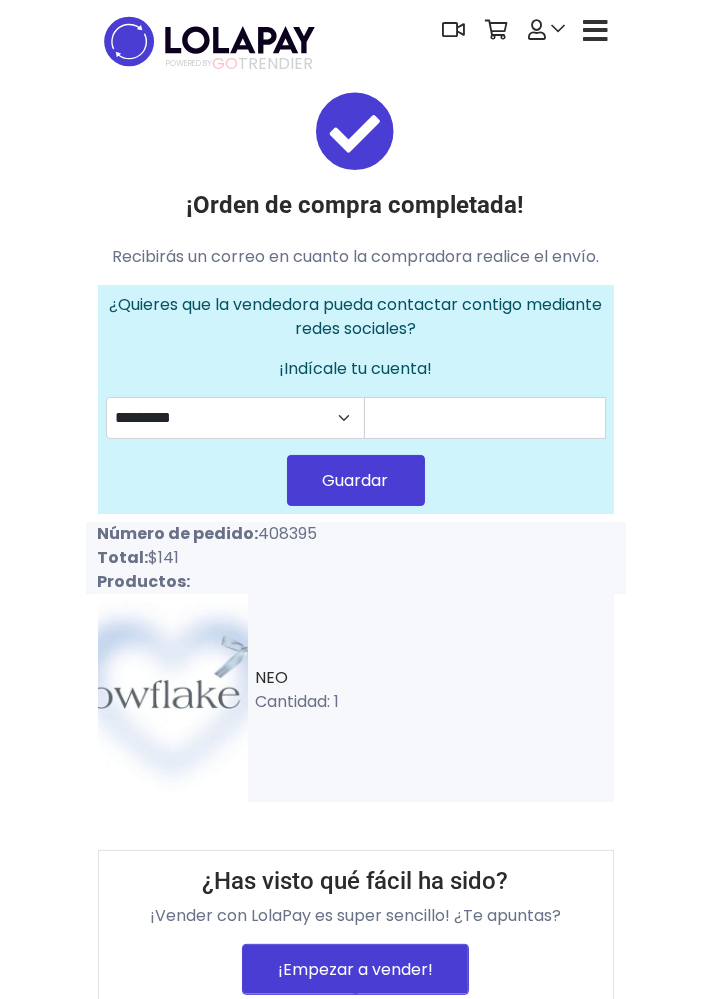 click at bounding box center [209, 41] 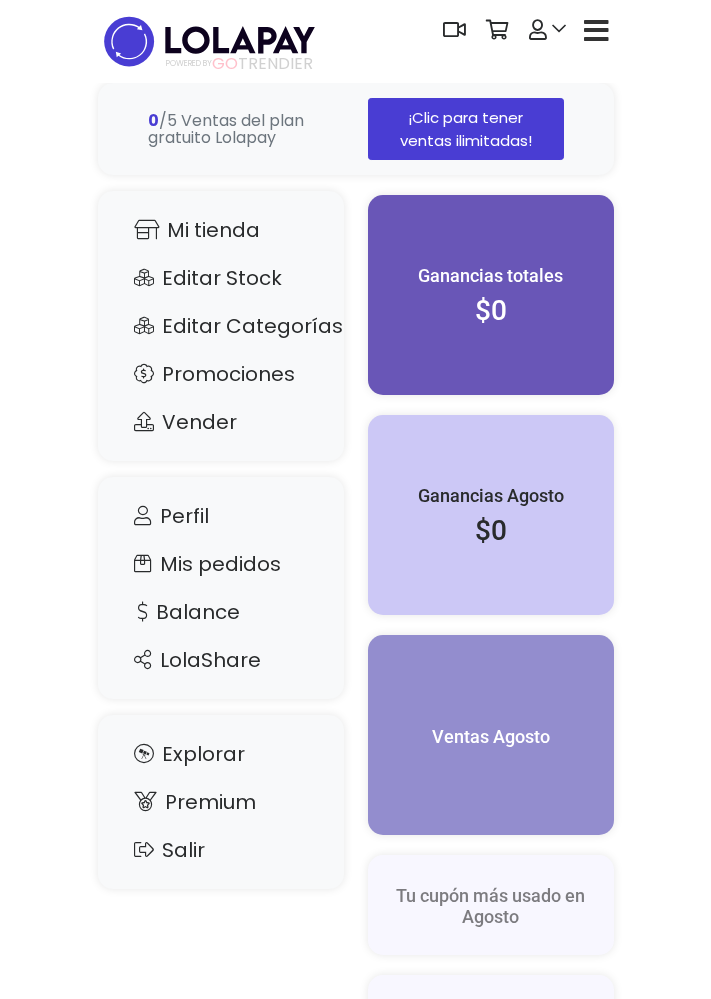 scroll, scrollTop: 0, scrollLeft: 0, axis: both 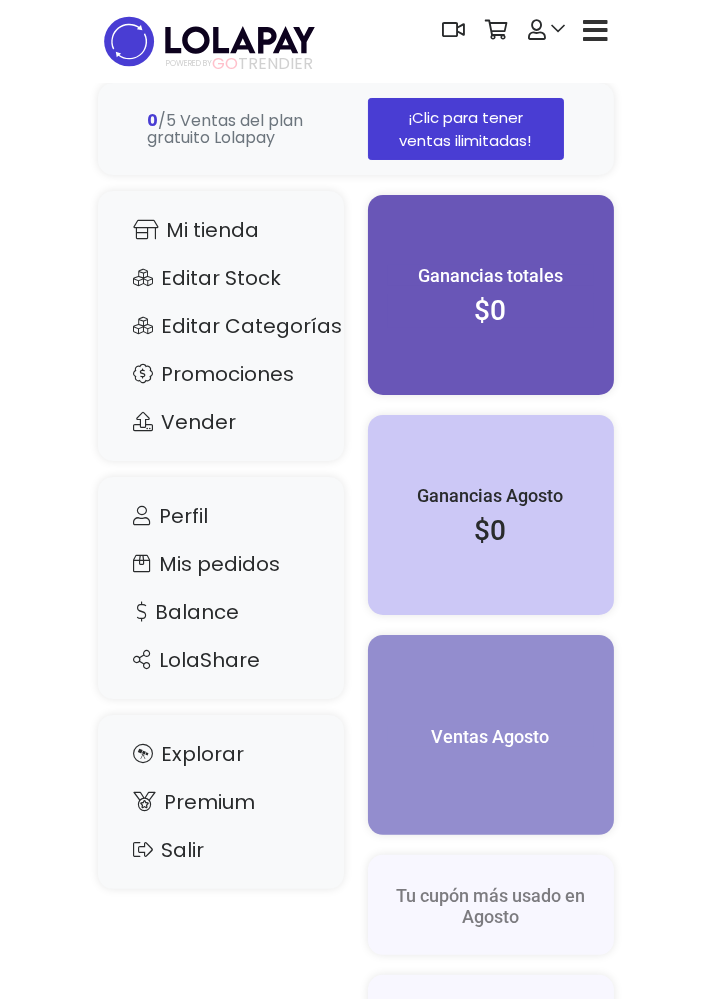 click at bounding box center [596, 31] 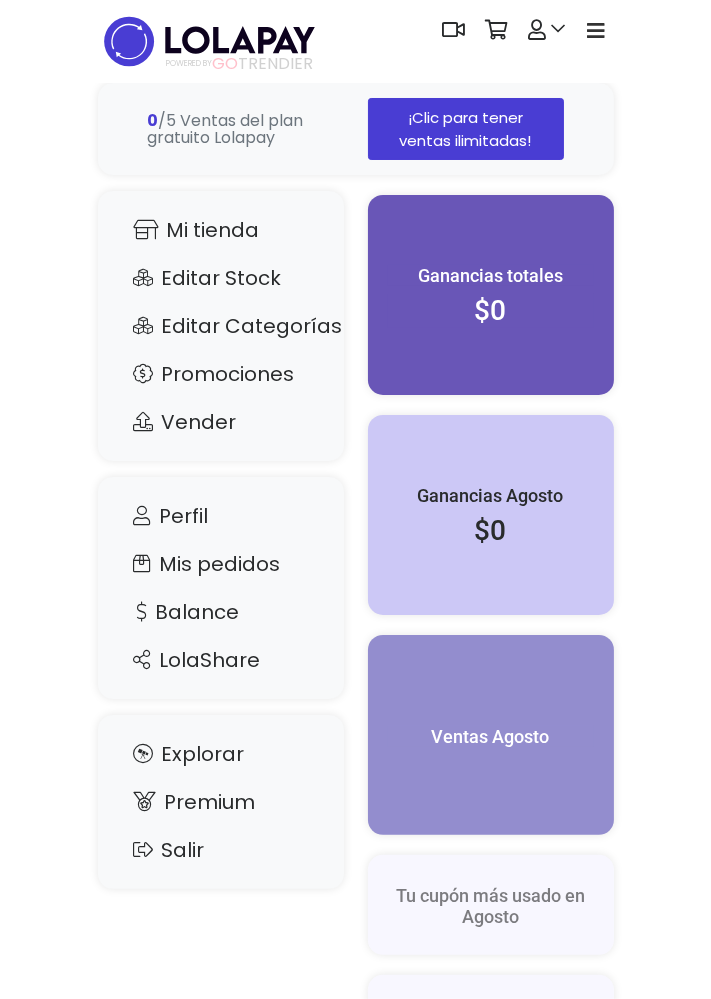 click on "Dashboard
Mi tienda
Editar Stock" at bounding box center [356, 582] 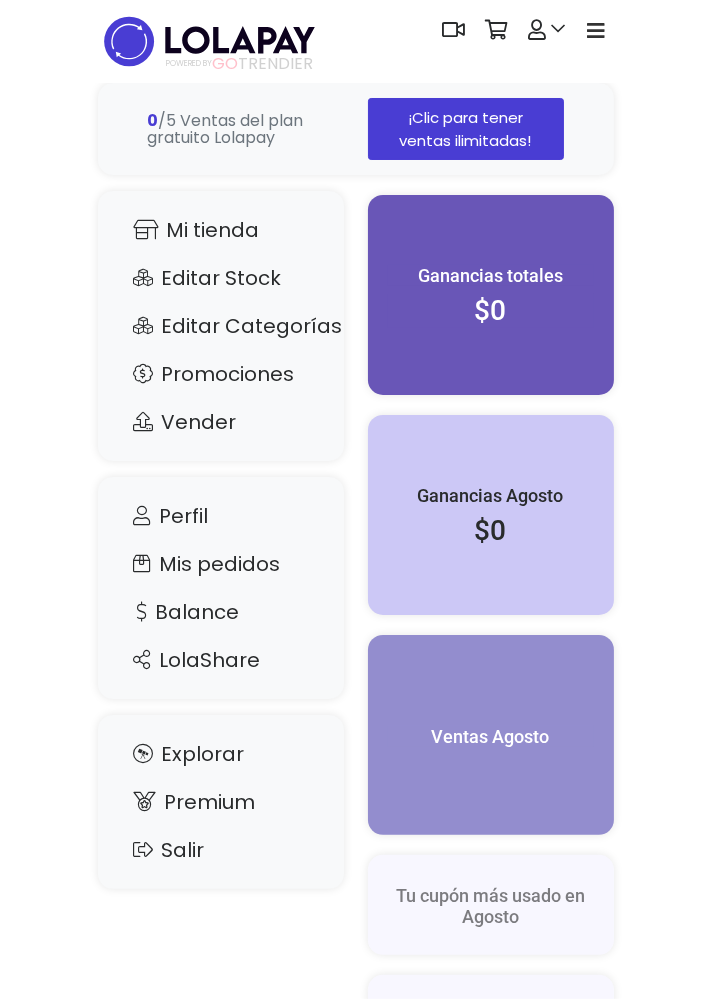 click on "Dashboard
Mi tienda
Editar Stock" at bounding box center (356, 582) 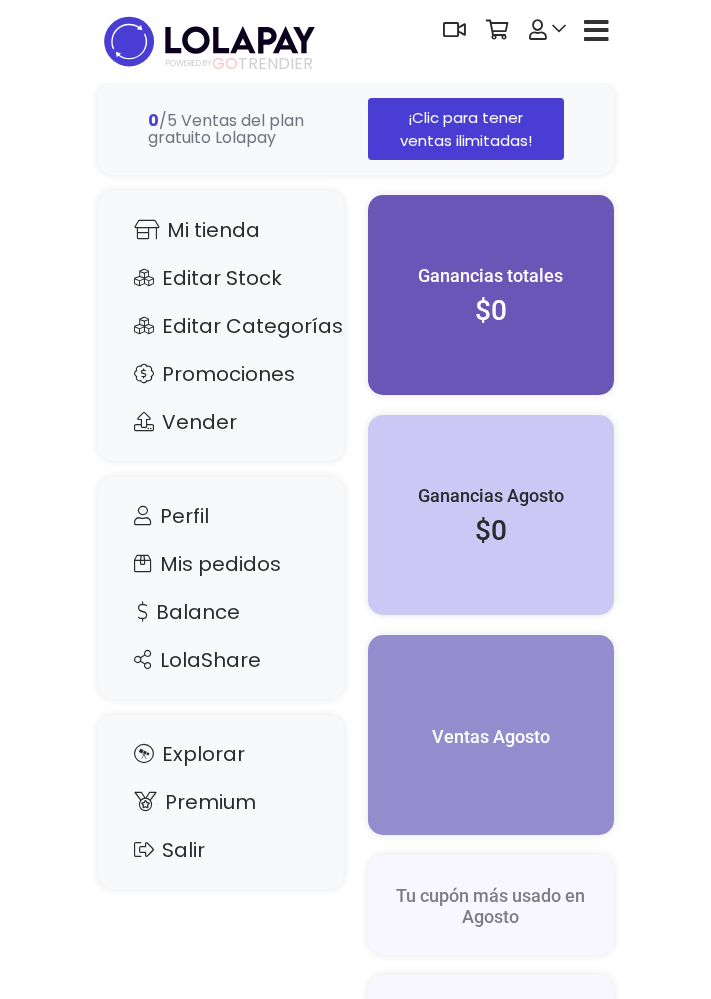scroll, scrollTop: 0, scrollLeft: 0, axis: both 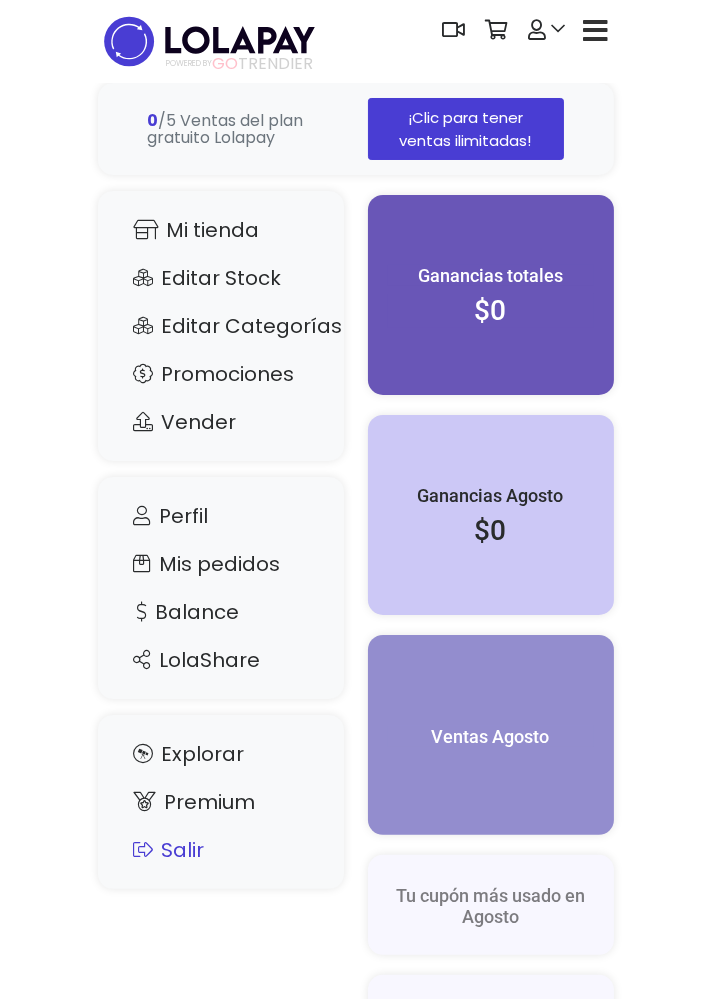 click on "Salir" at bounding box center [221, 850] 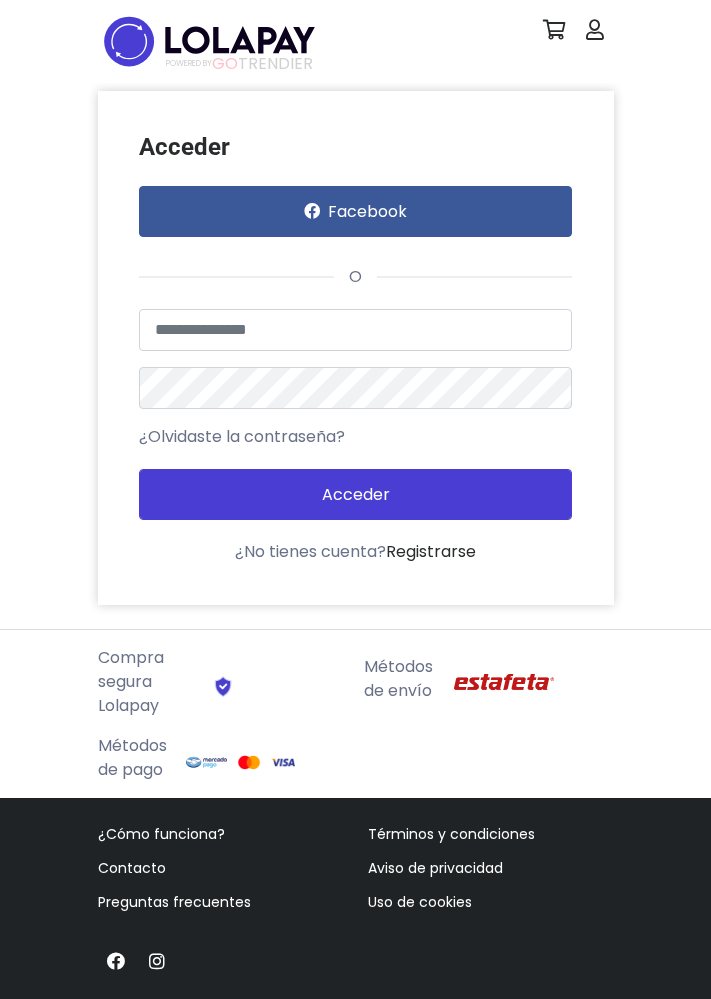 scroll, scrollTop: 0, scrollLeft: 0, axis: both 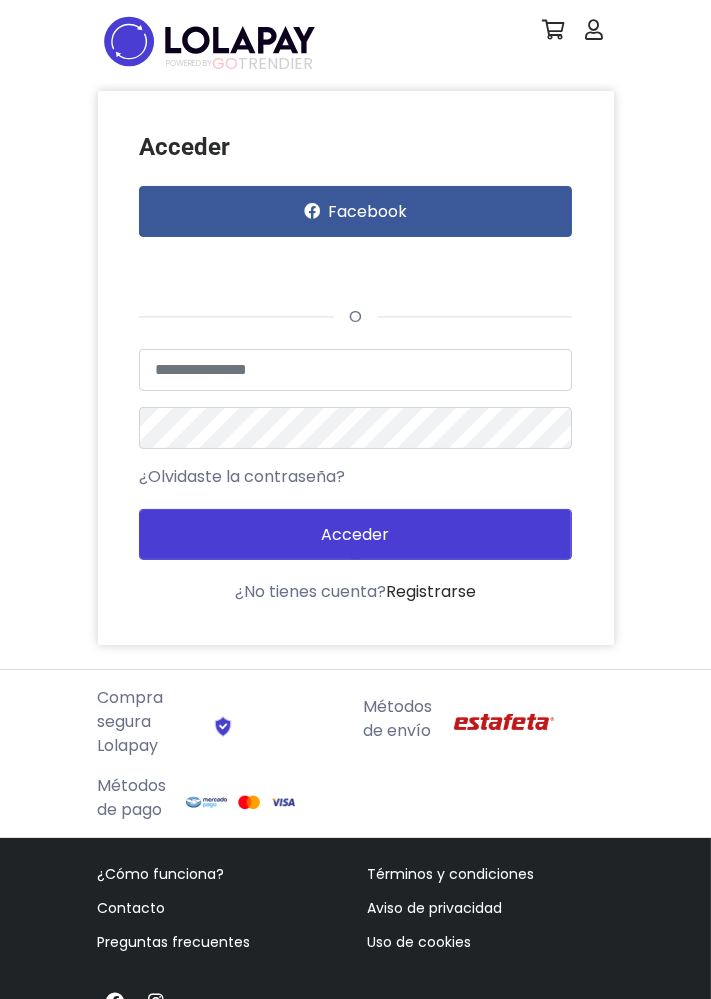 click at bounding box center (355, 265) 